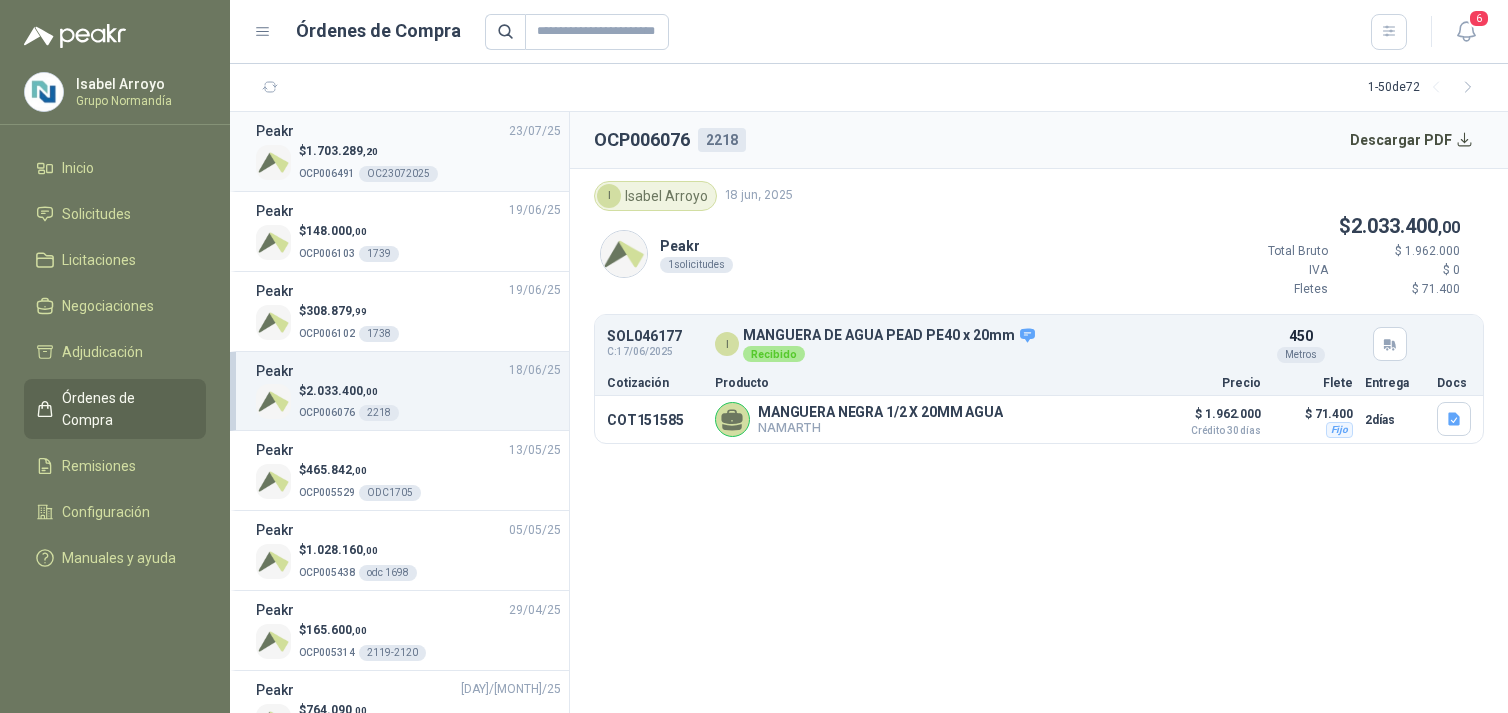 scroll, scrollTop: 0, scrollLeft: 0, axis: both 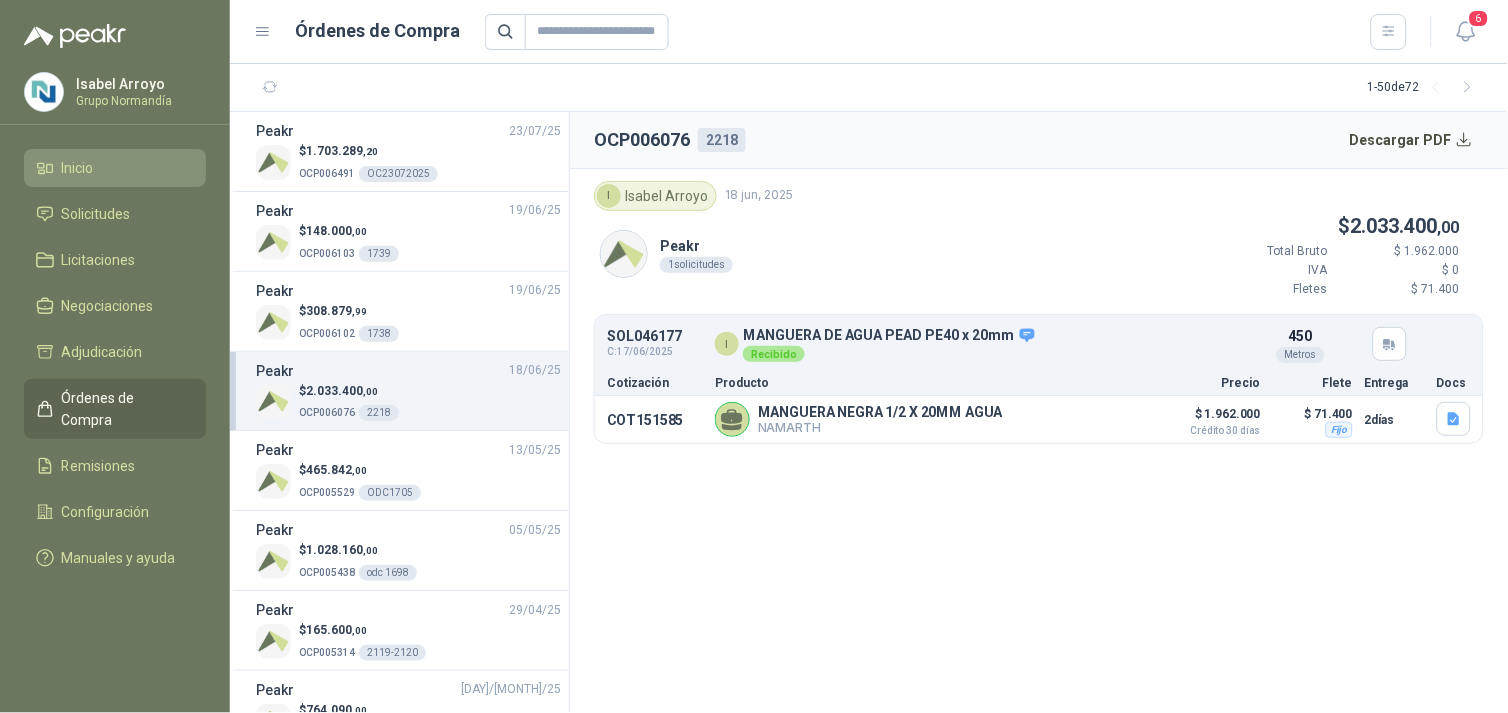 click on "Inicio" at bounding box center [115, 168] 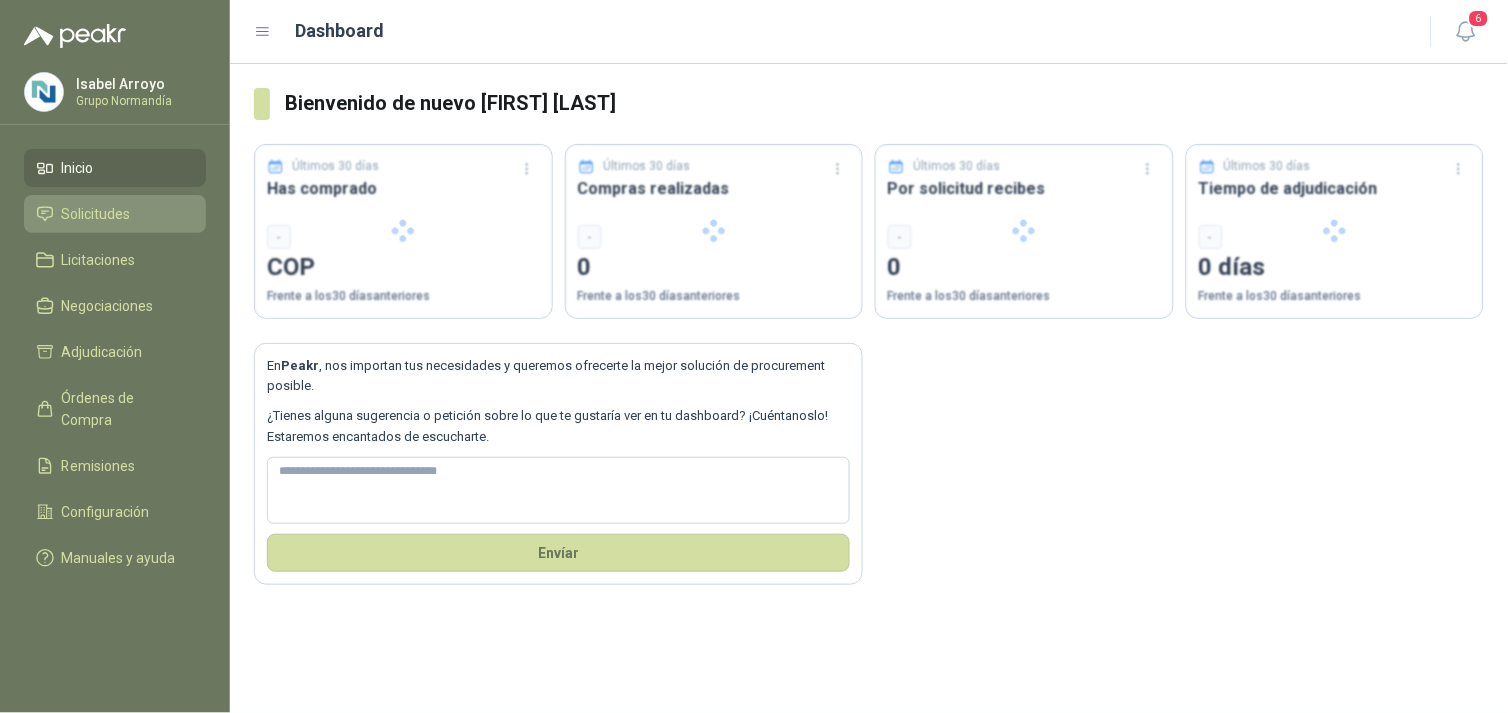 click on "Solicitudes" at bounding box center (96, 214) 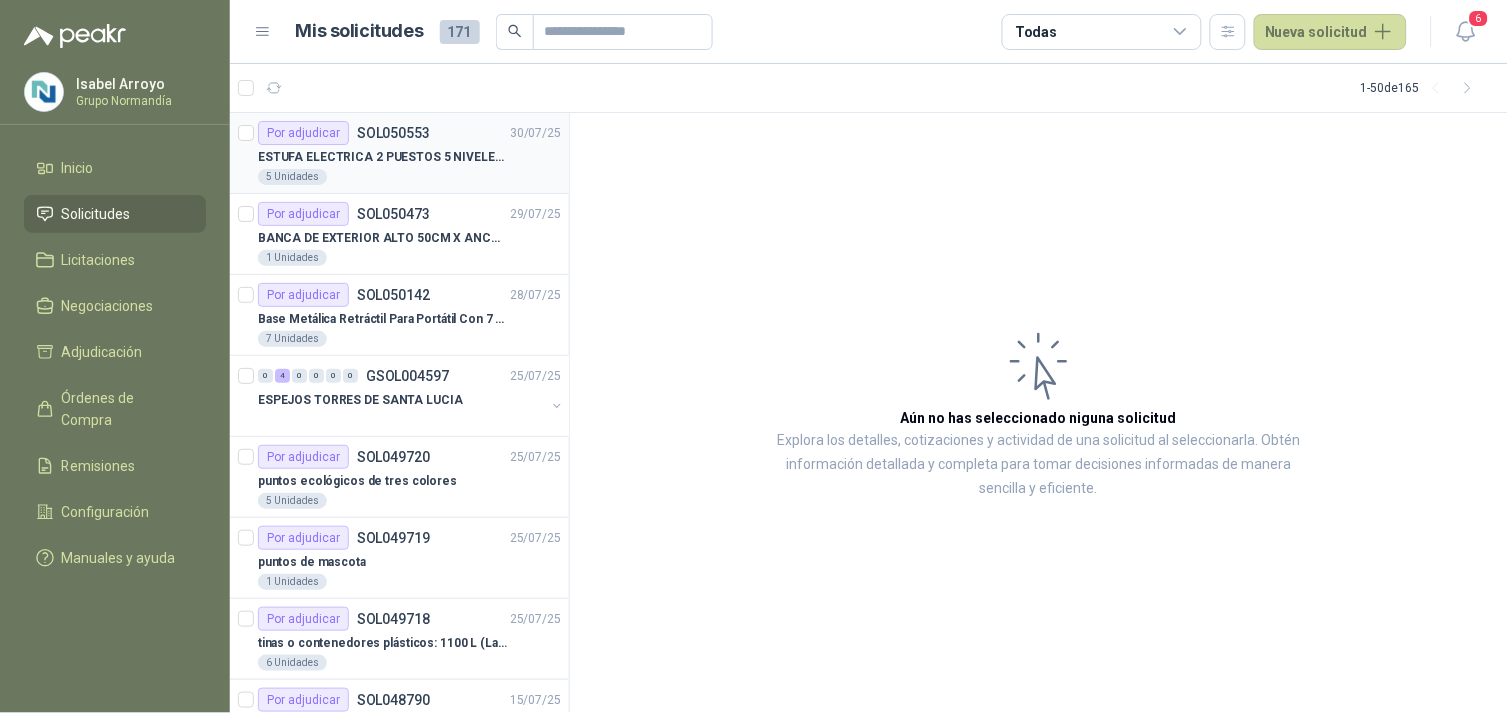 click on "ESTUFA ELECTRICA 2 PUESTOS 5 NIVELES DE TEMPERATURA 2000 W" at bounding box center (382, 157) 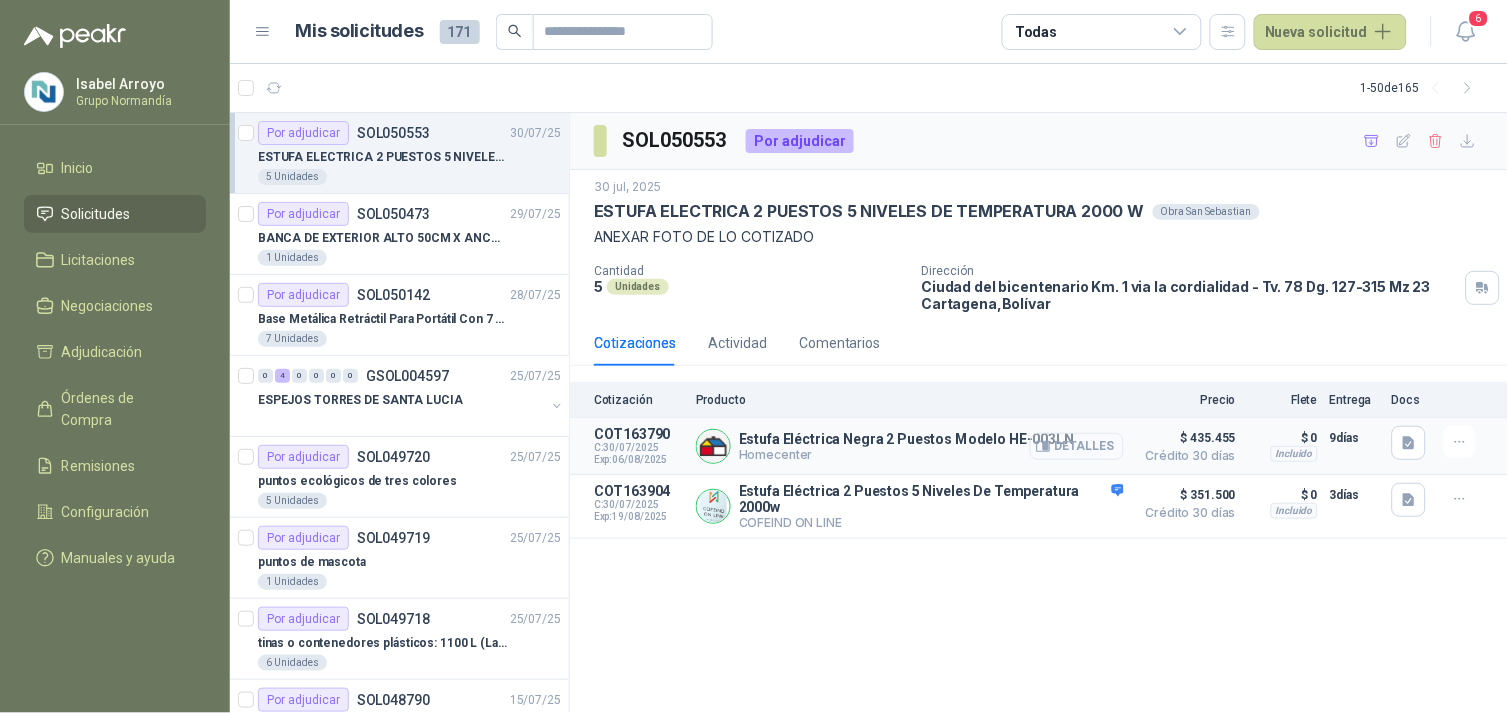 click on "Detalles" at bounding box center (1077, 446) 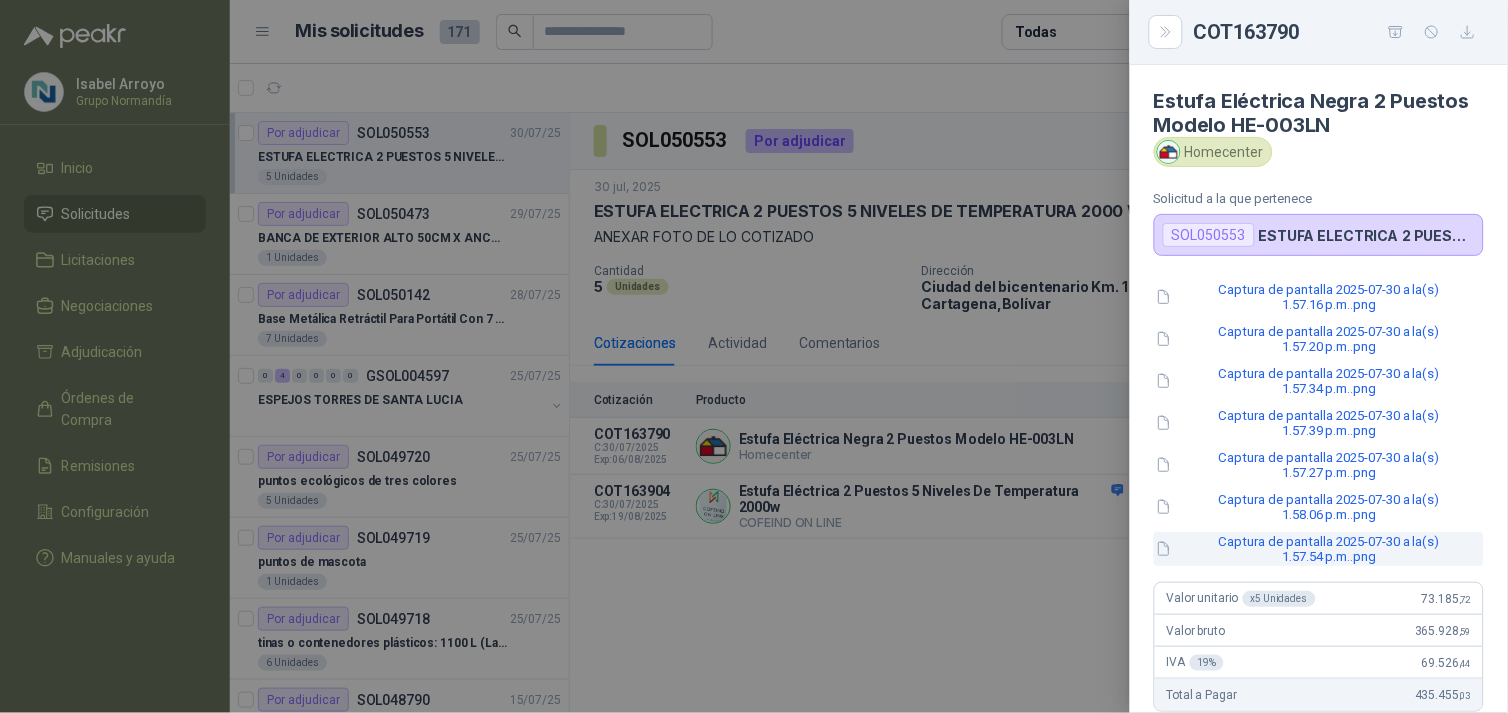click on "Captura de pantalla 2025-07-30 a la(s) 1.57.54 p.m..png" at bounding box center (1319, 549) 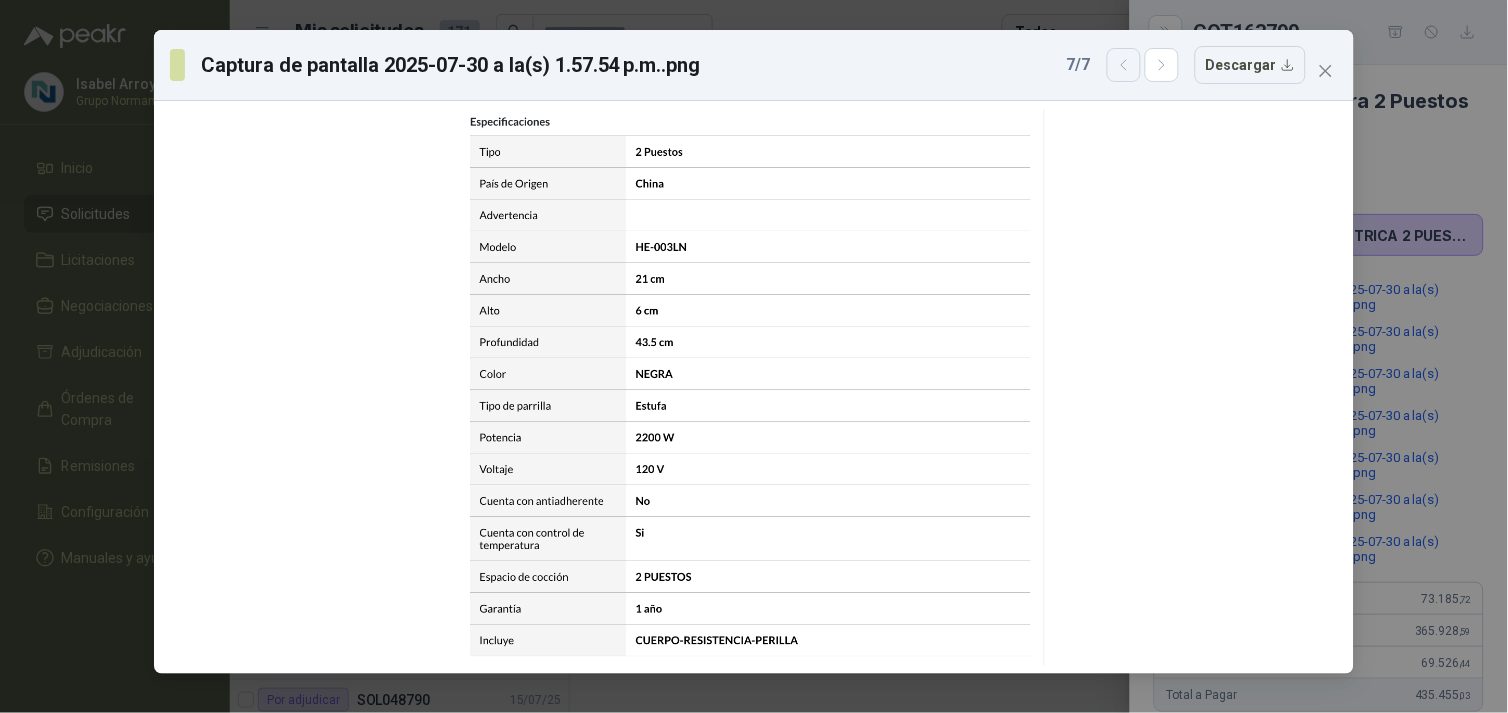 click at bounding box center (1124, 65) 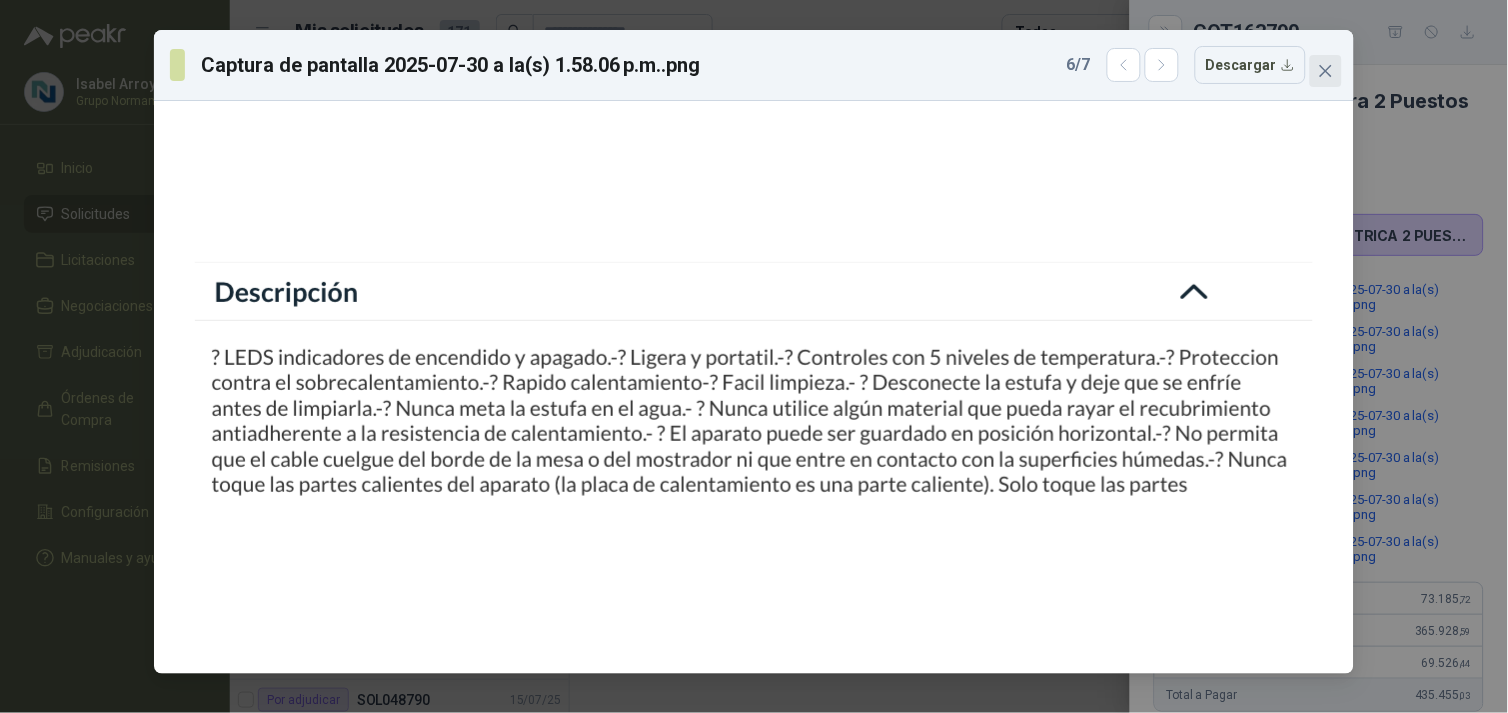 click 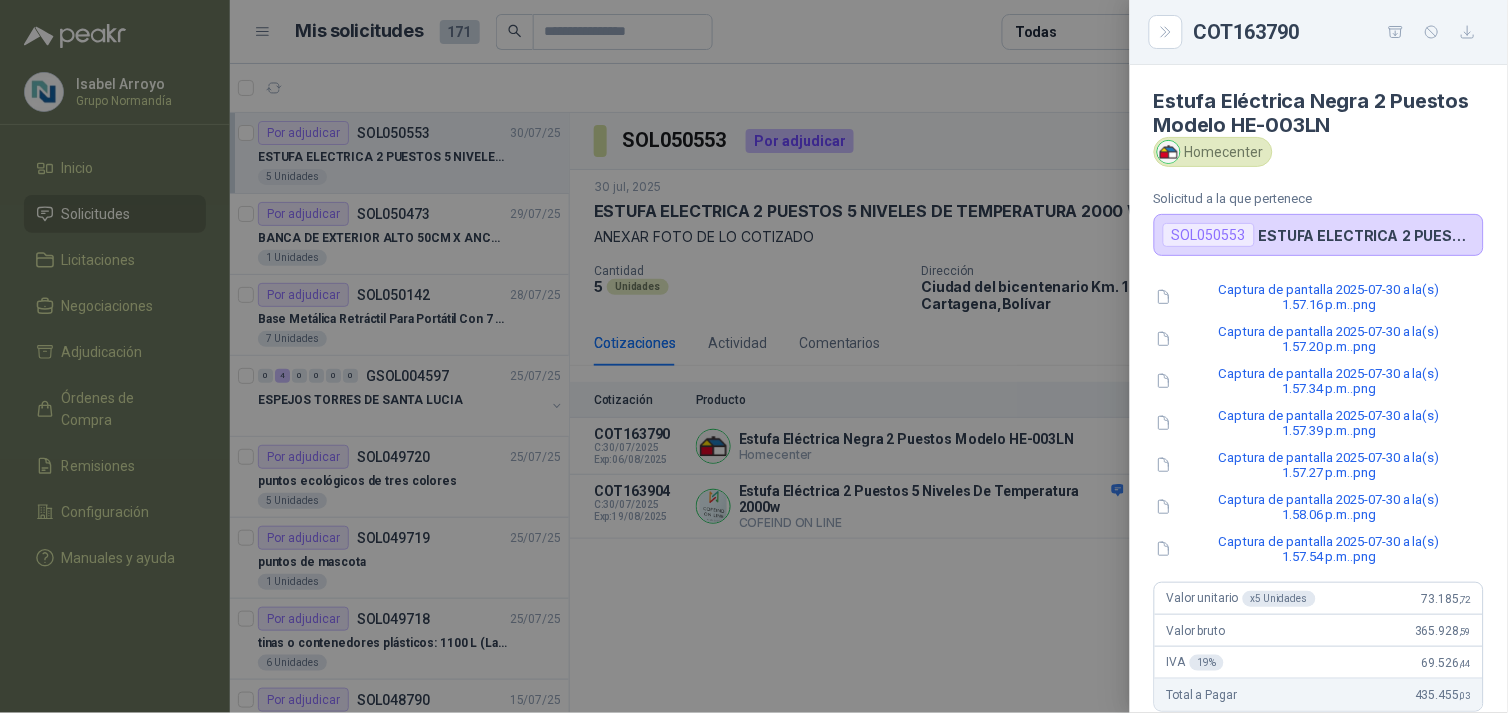 click at bounding box center (754, 356) 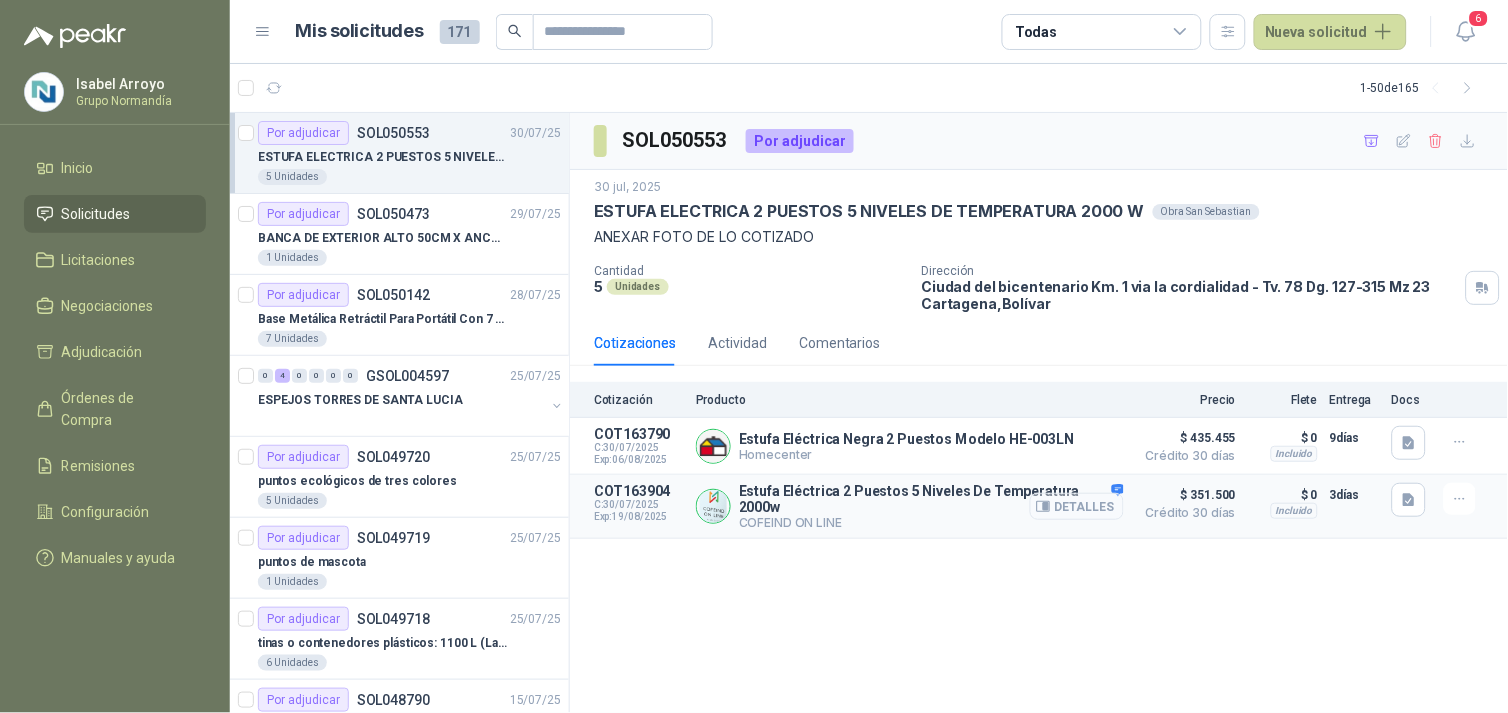 click on "Detalles" at bounding box center (1077, 506) 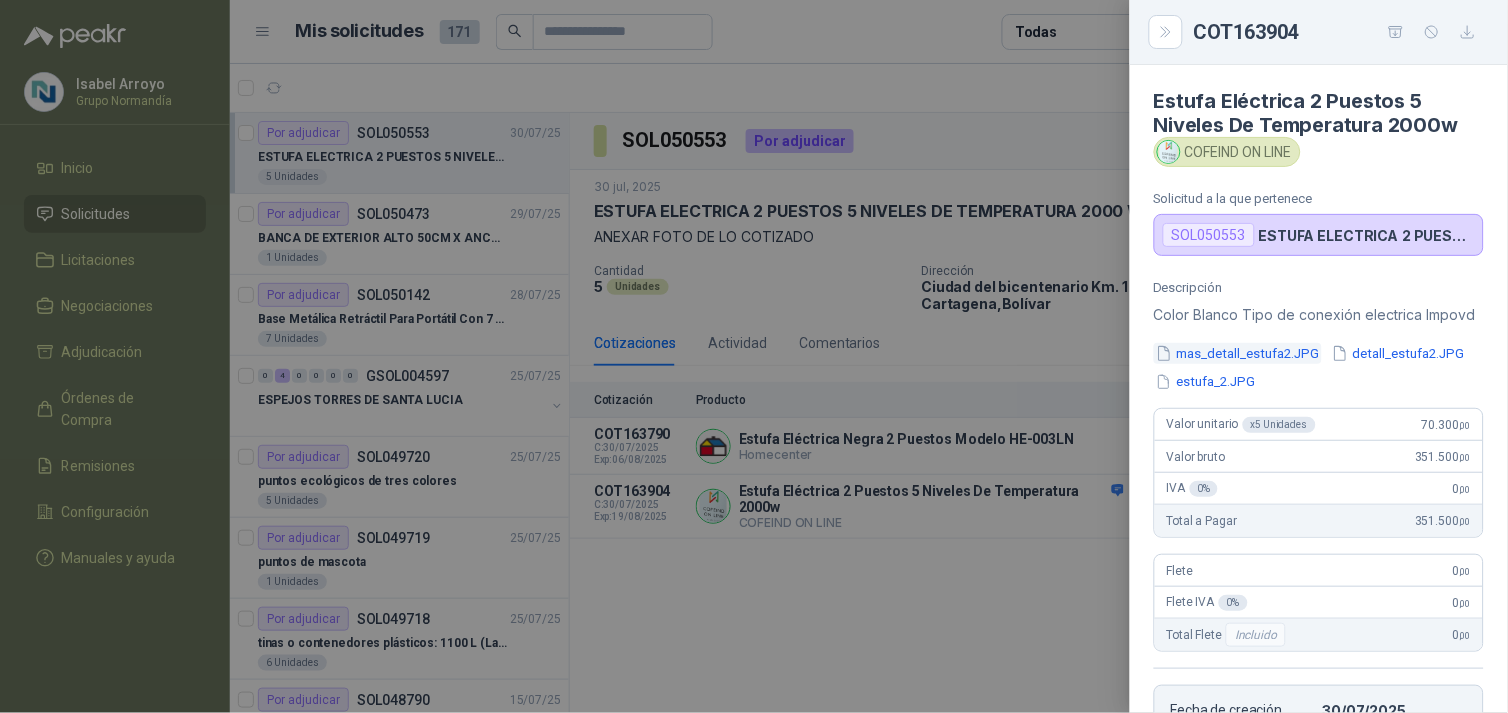 click on "mas_detall_estufa2.JPG" at bounding box center [1238, 353] 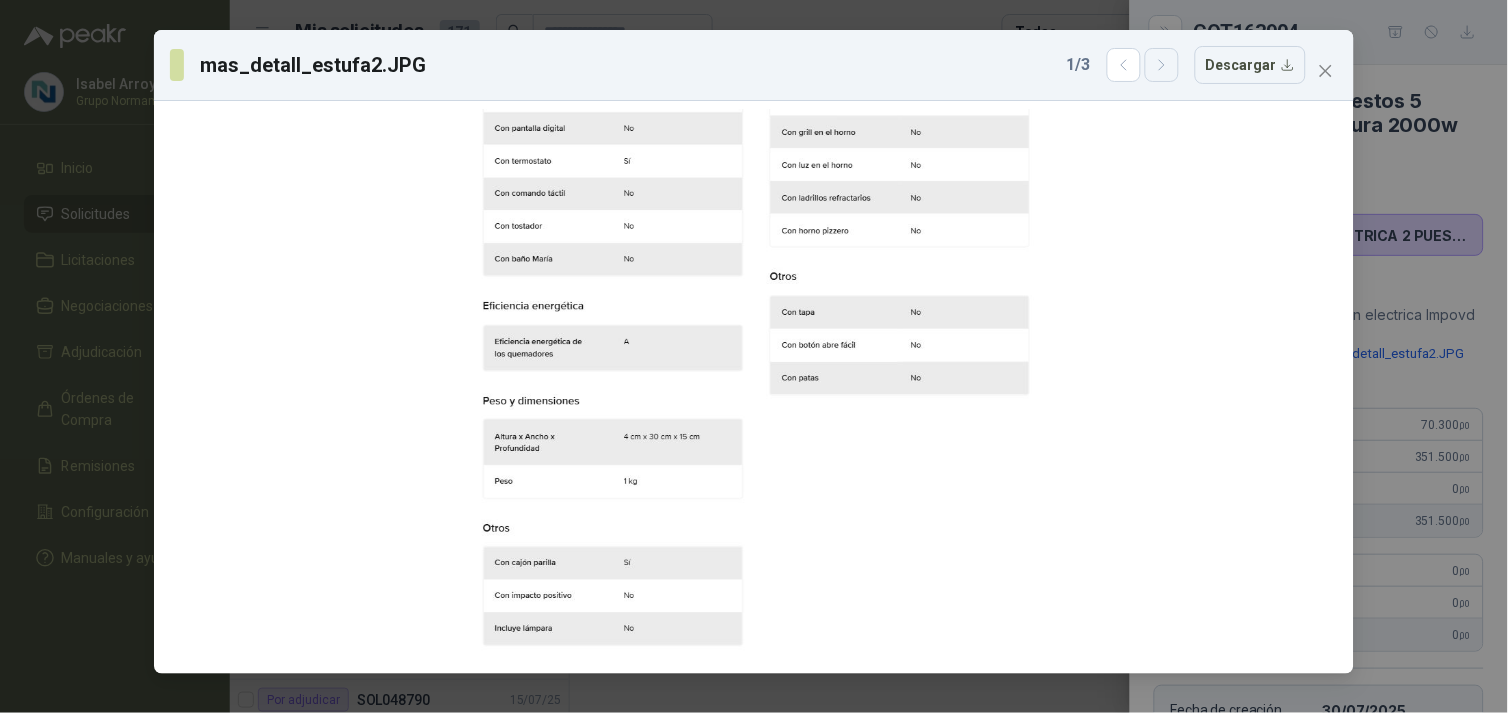 click at bounding box center (1162, 65) 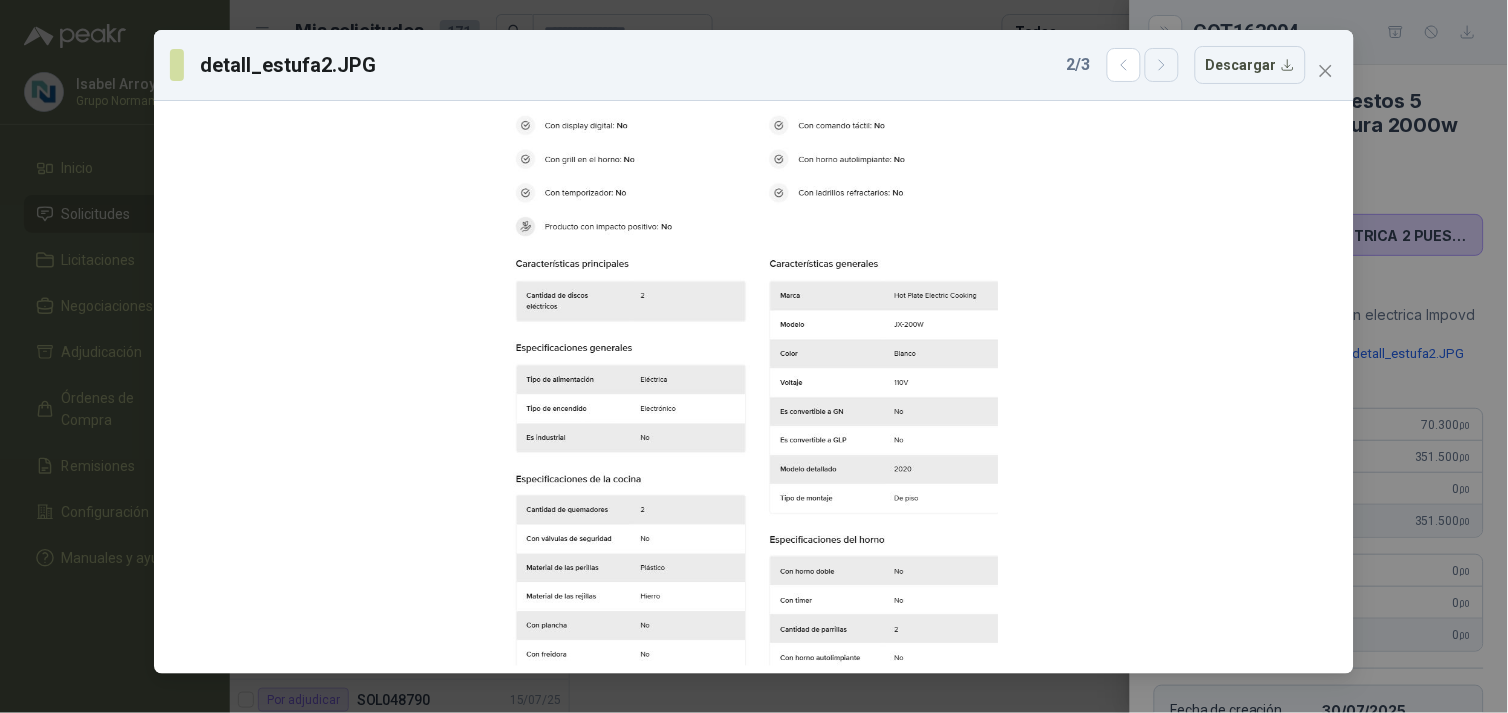 click at bounding box center (1162, 65) 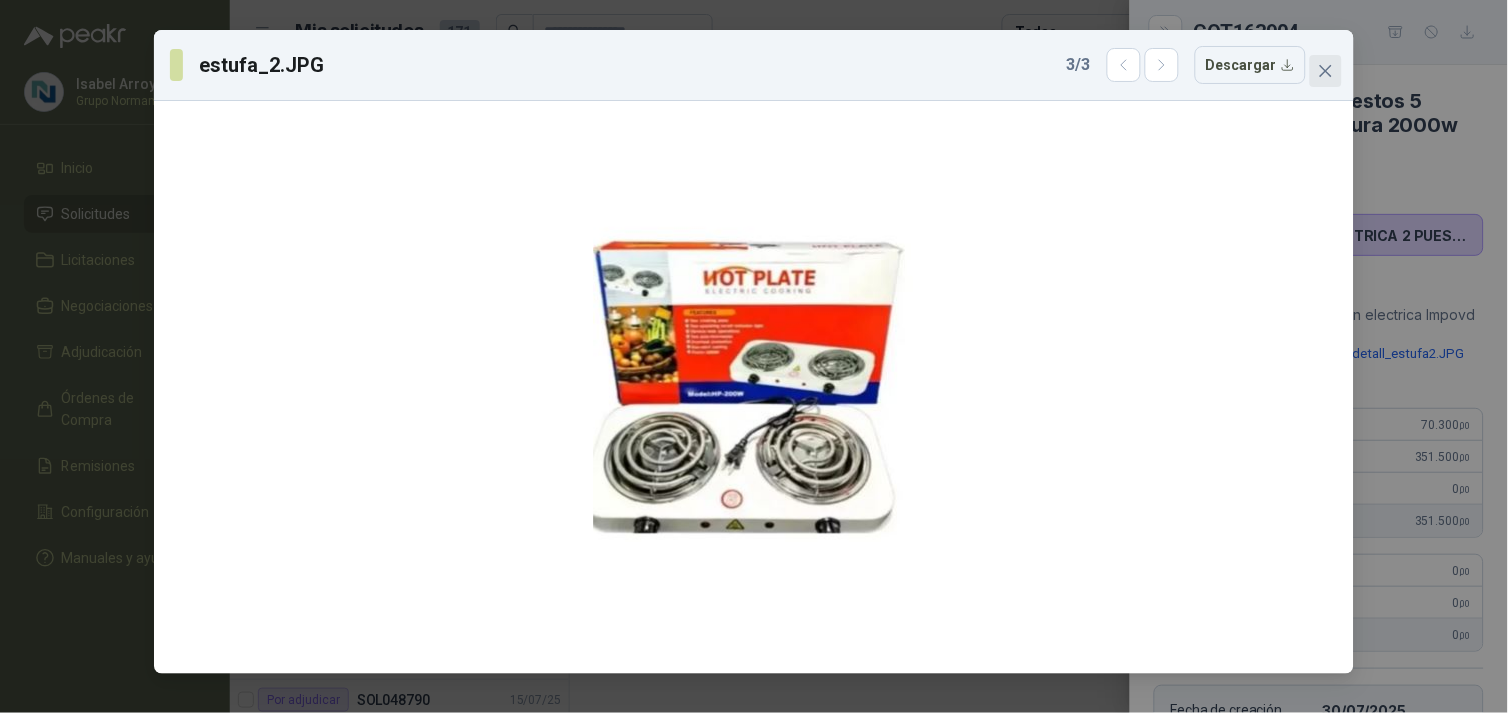 click 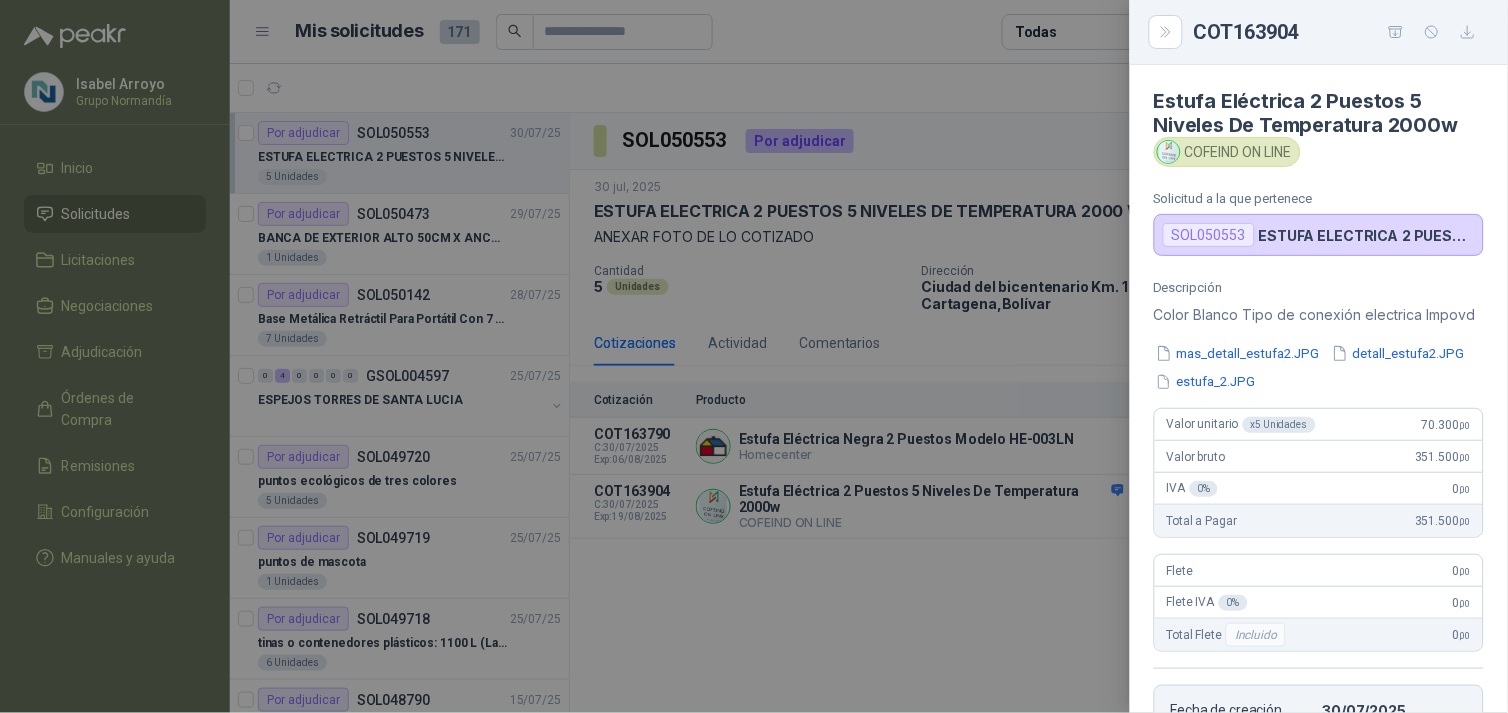 click at bounding box center (754, 356) 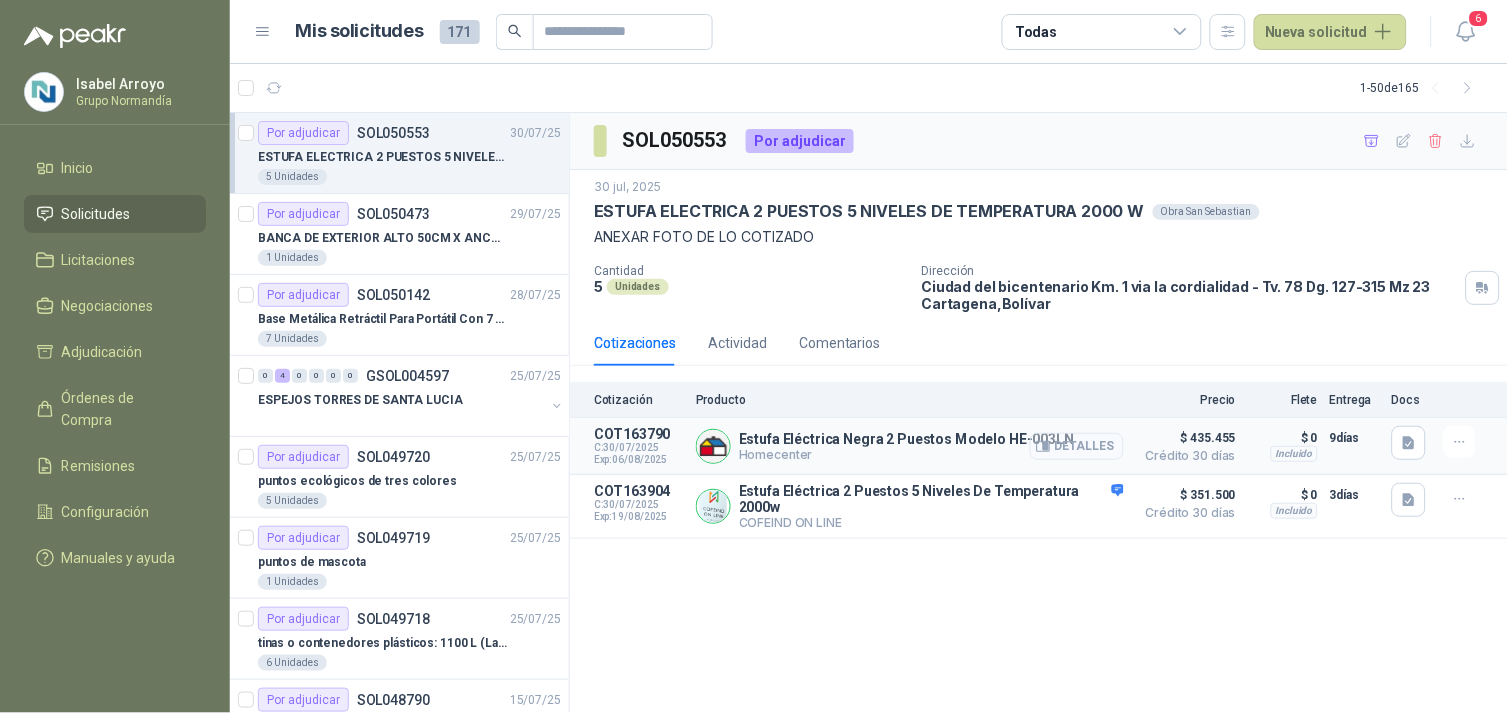 click on "Detalles" at bounding box center [1077, 446] 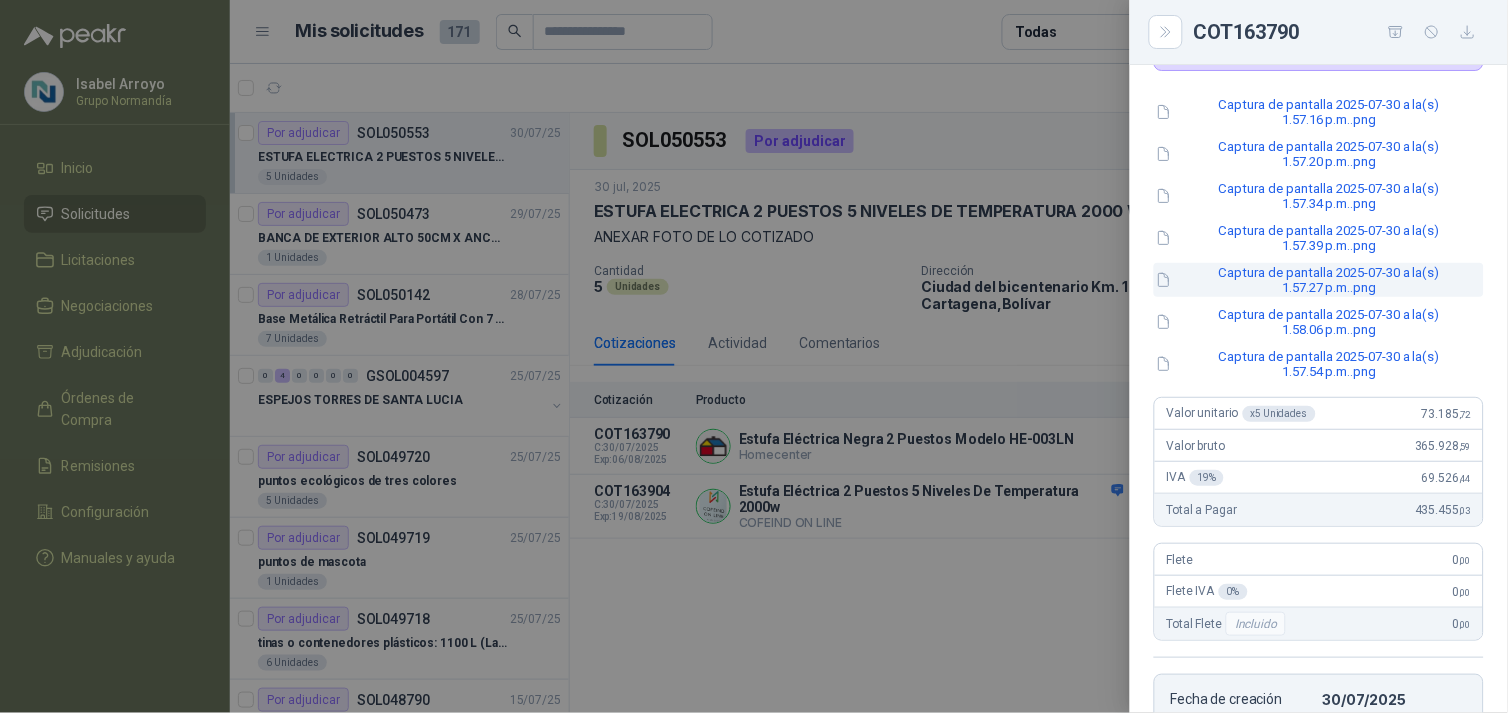scroll, scrollTop: 222, scrollLeft: 0, axis: vertical 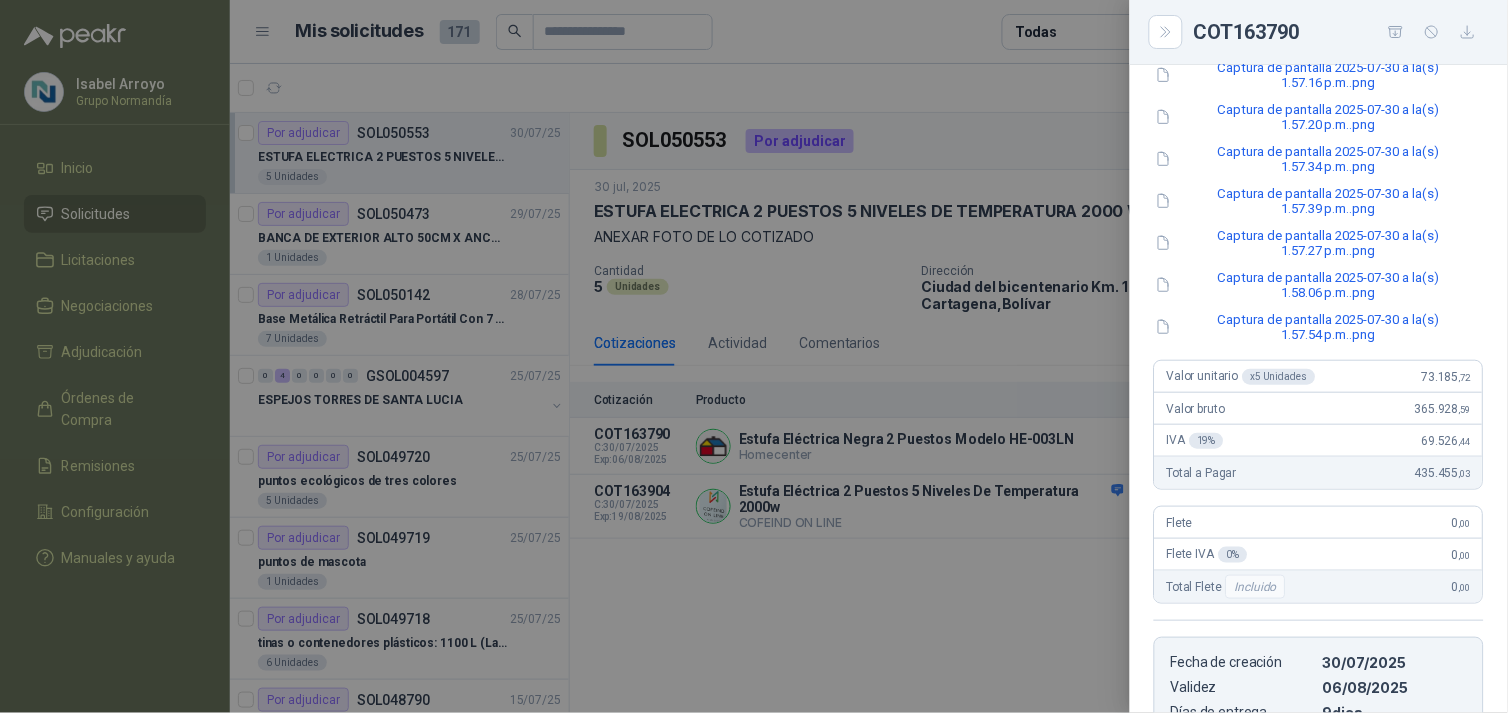 click at bounding box center [754, 356] 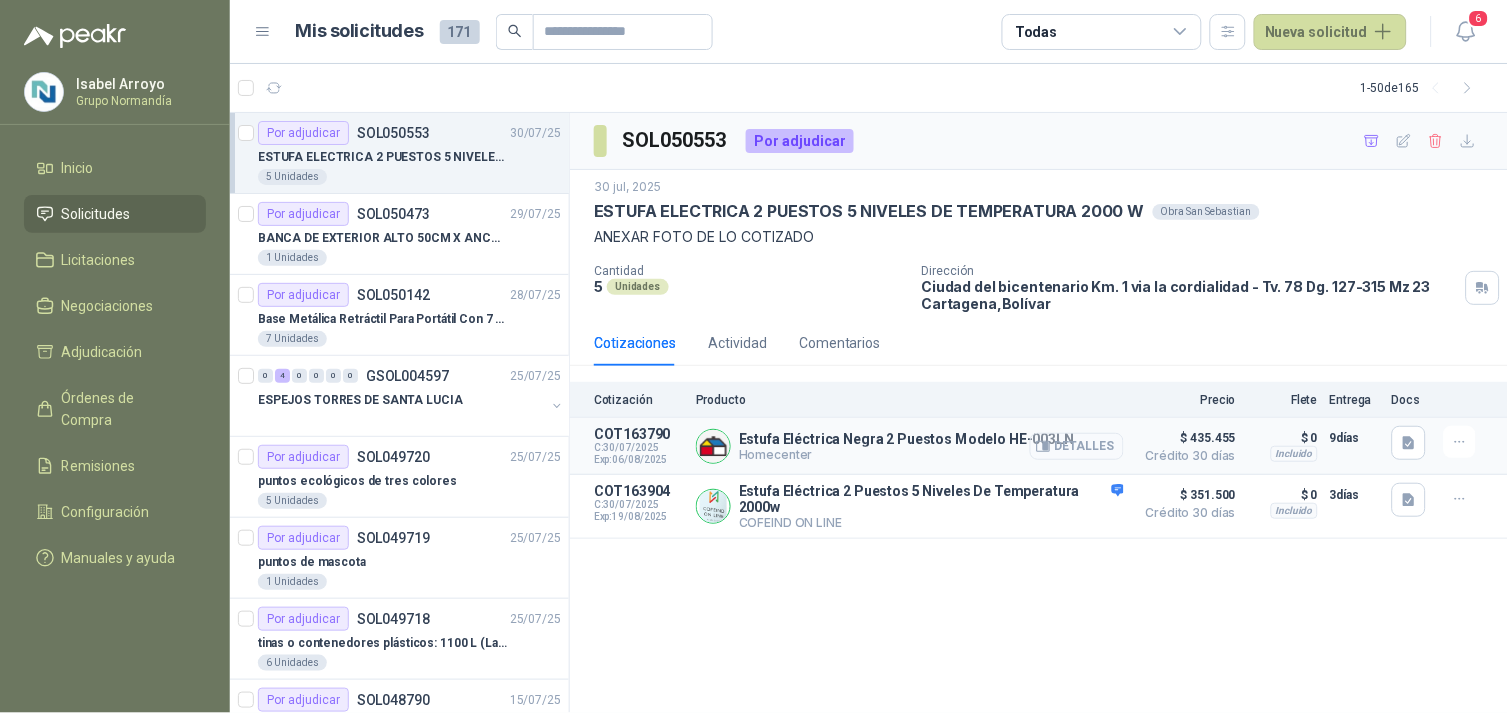 click on "Detalles" at bounding box center (1077, 446) 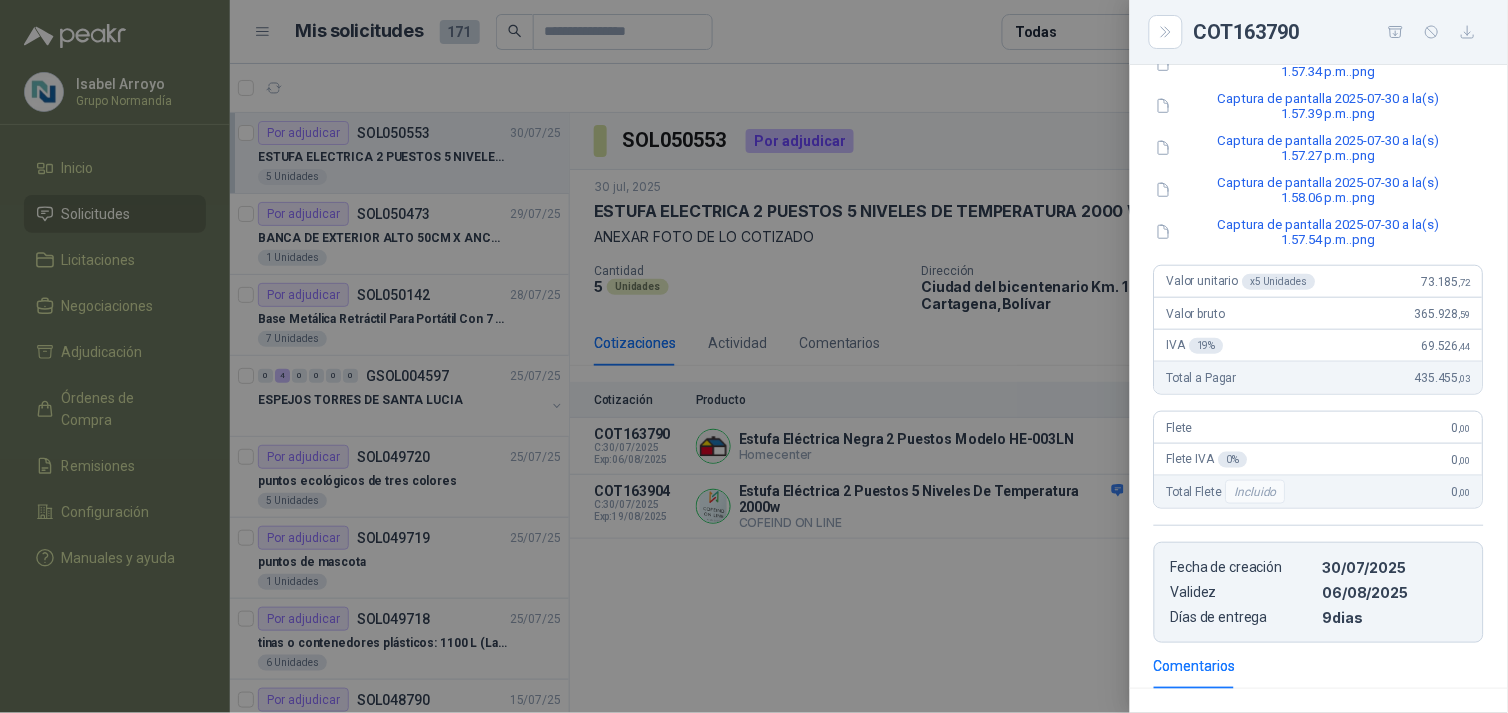scroll, scrollTop: 444, scrollLeft: 0, axis: vertical 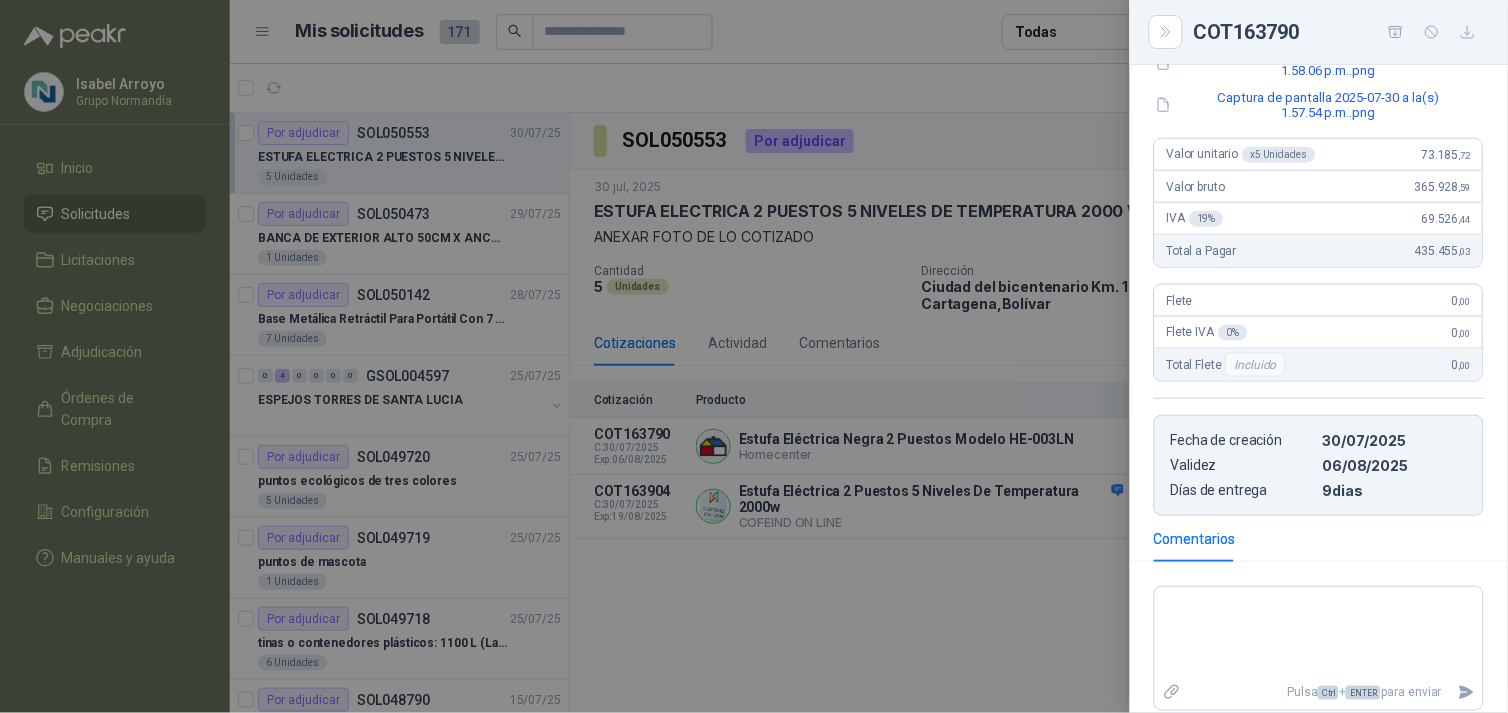 click at bounding box center [754, 356] 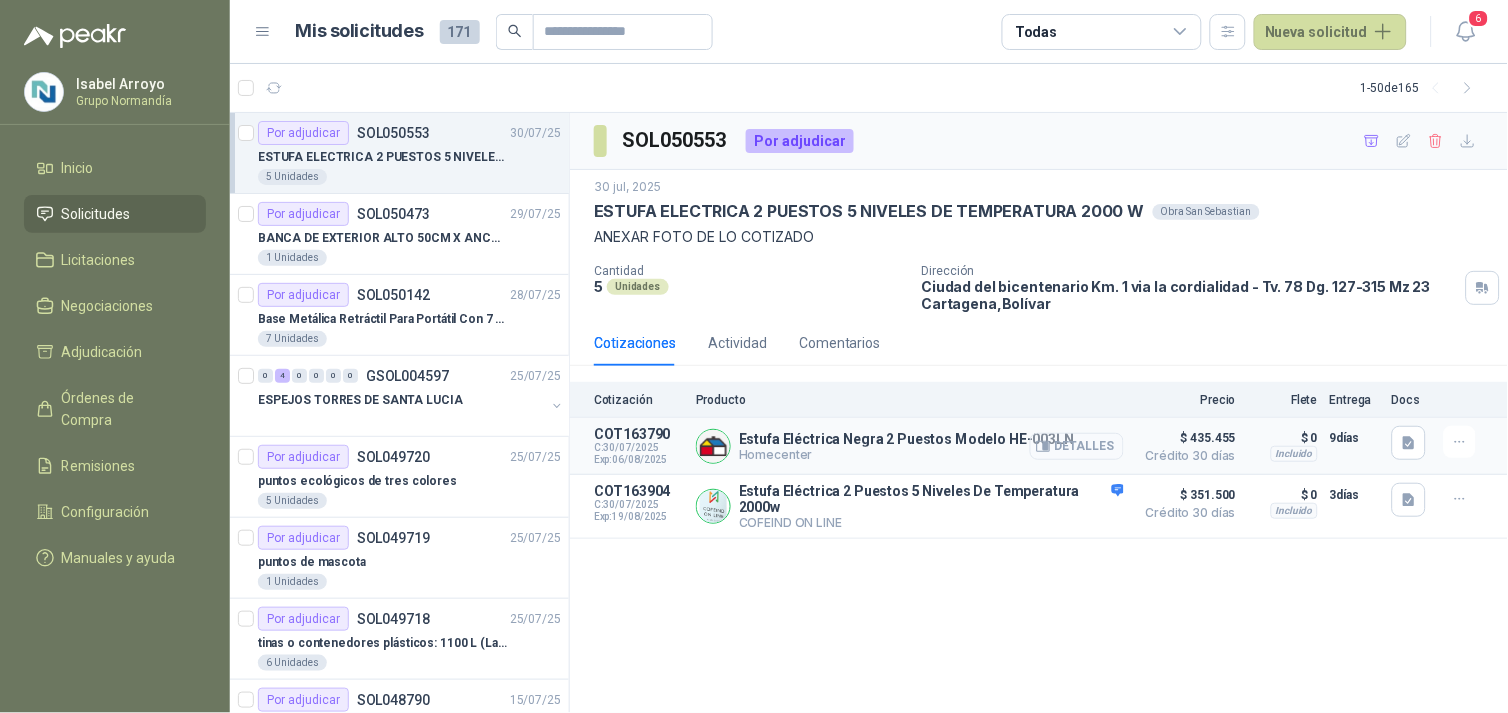 click on "Detalles" at bounding box center (1077, 446) 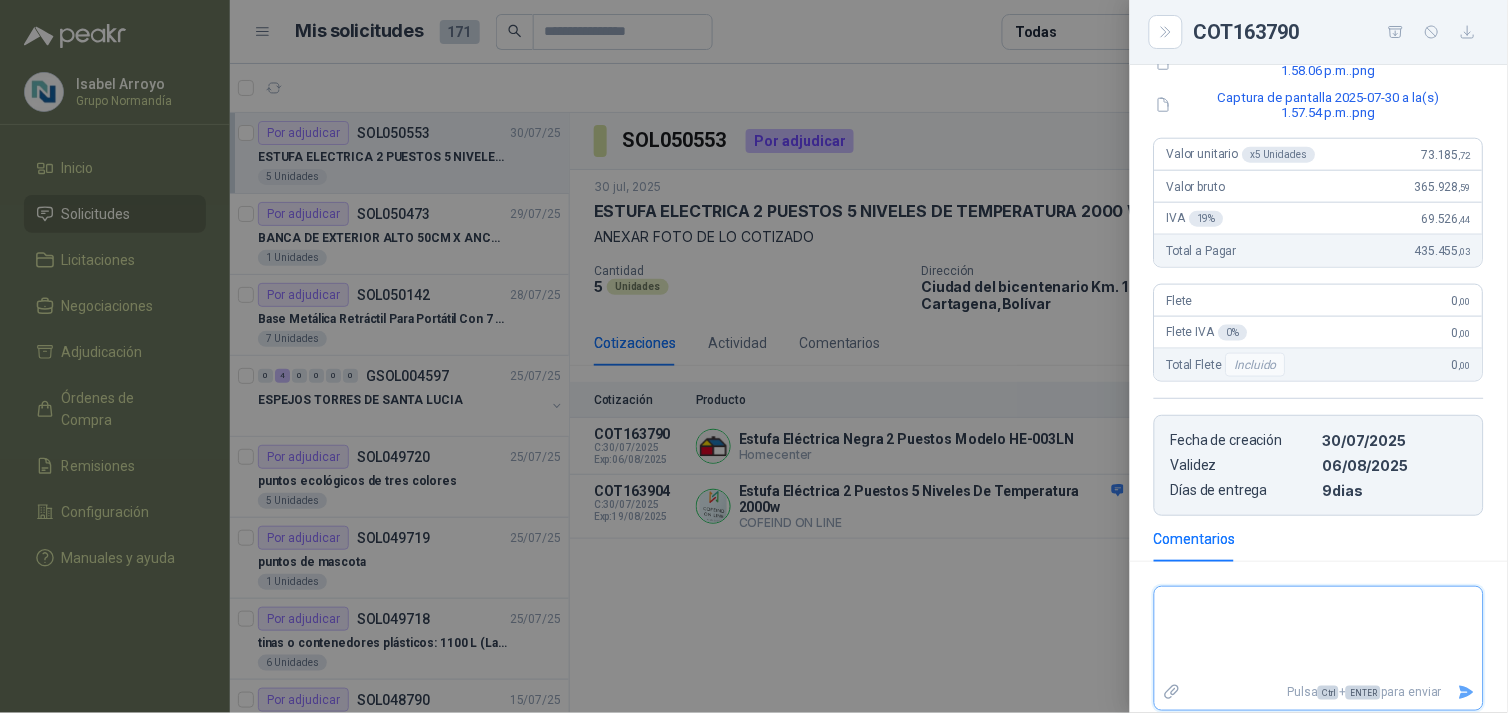 click at bounding box center (1319, 633) 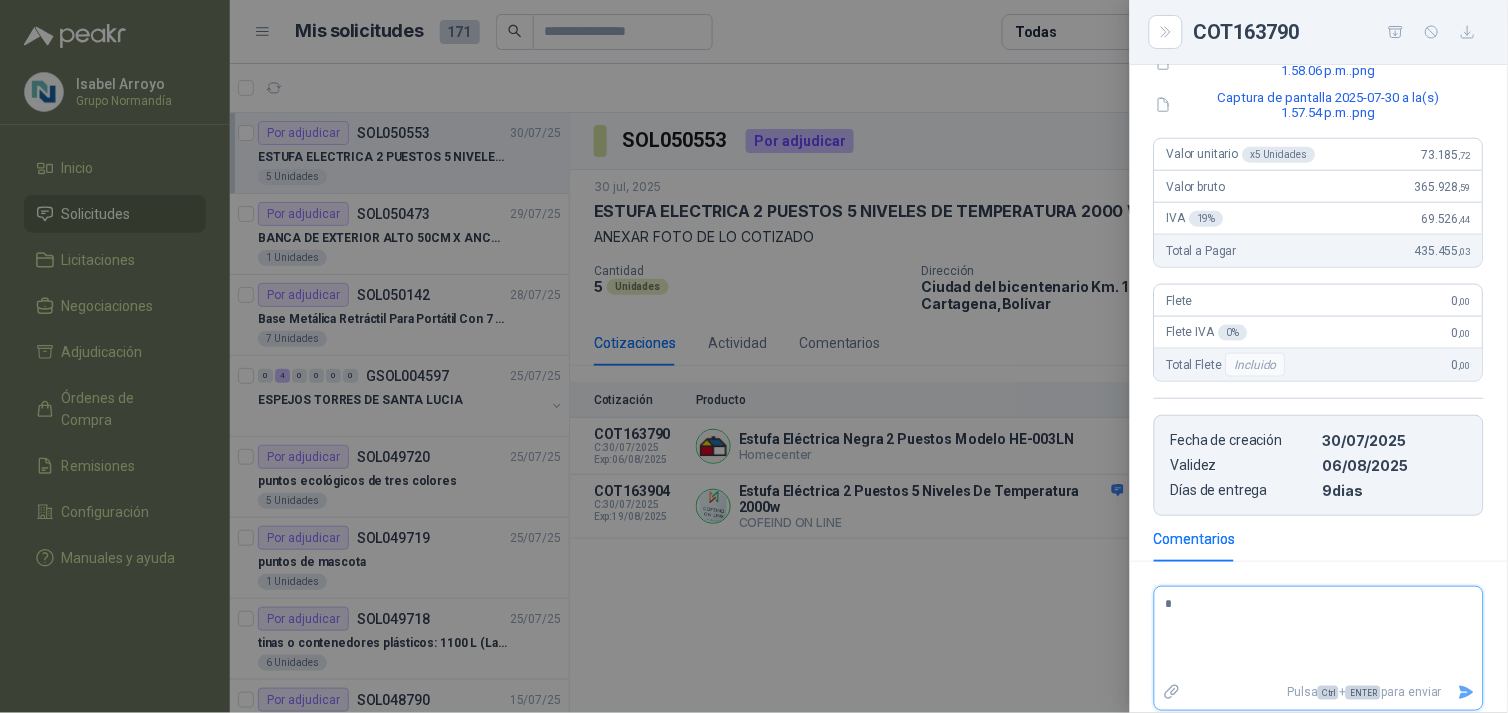 type 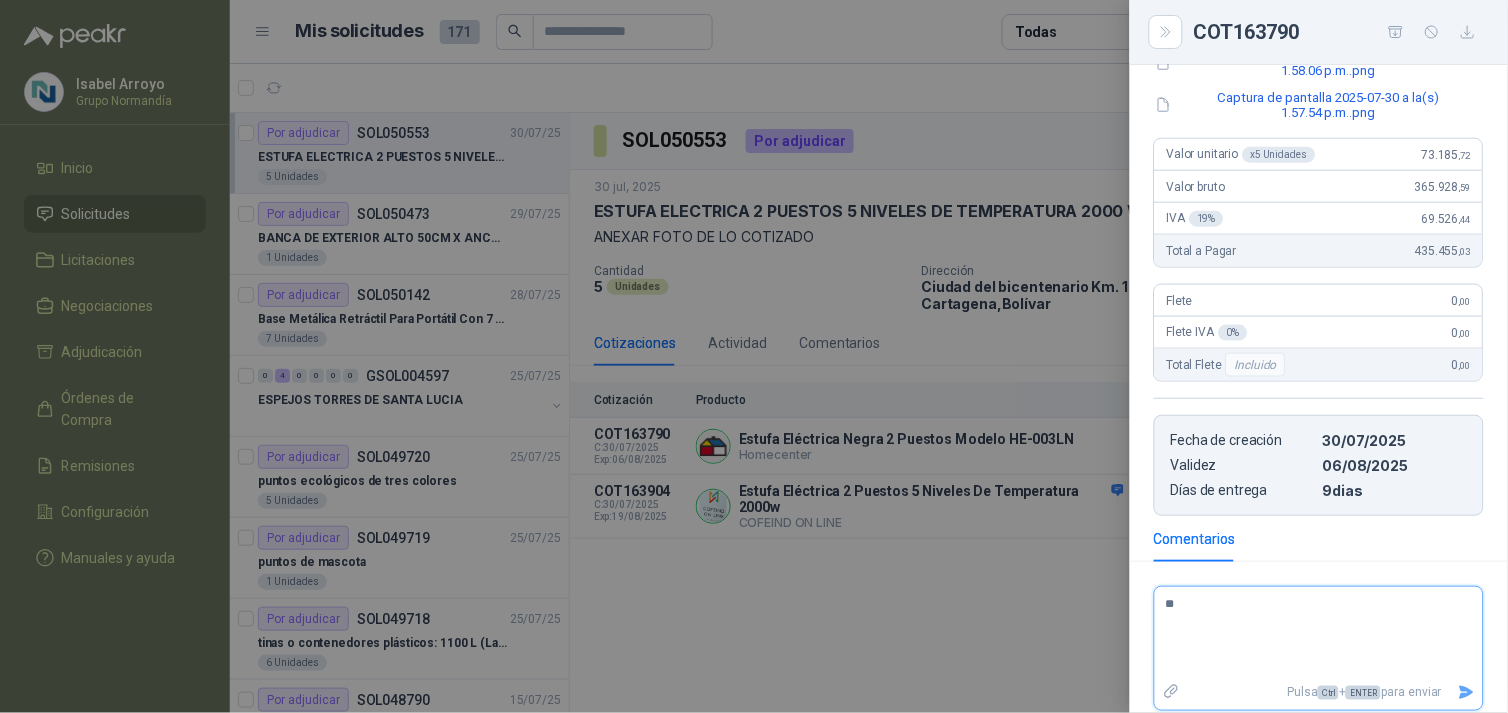 type 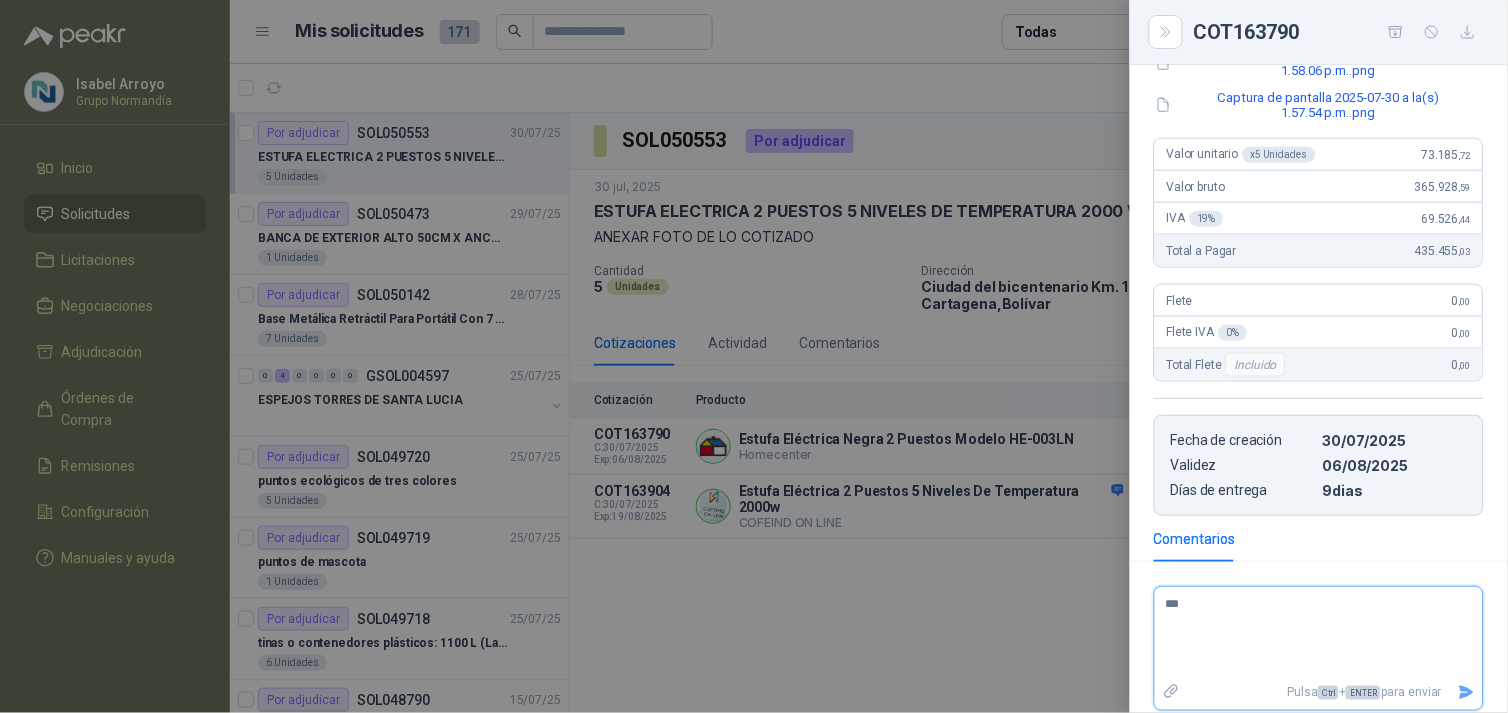 type 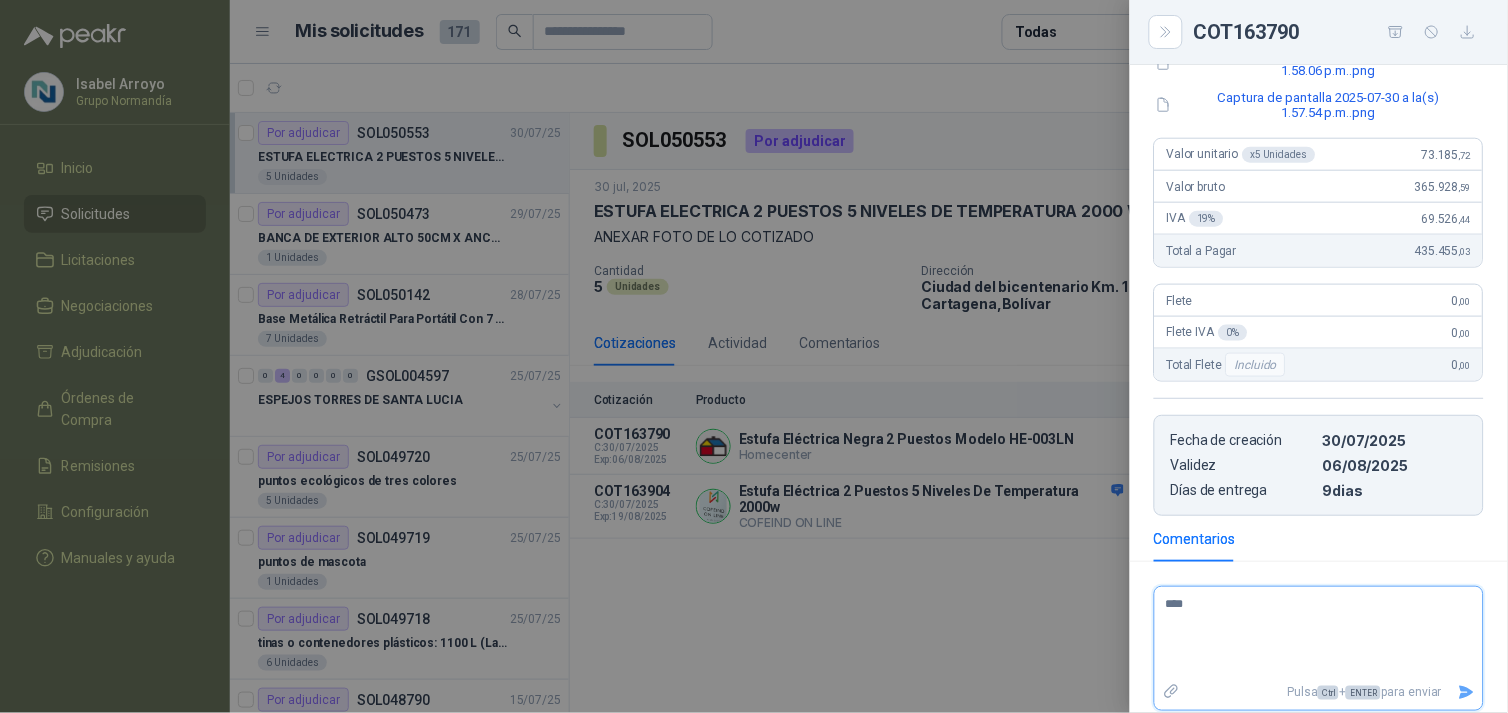 type 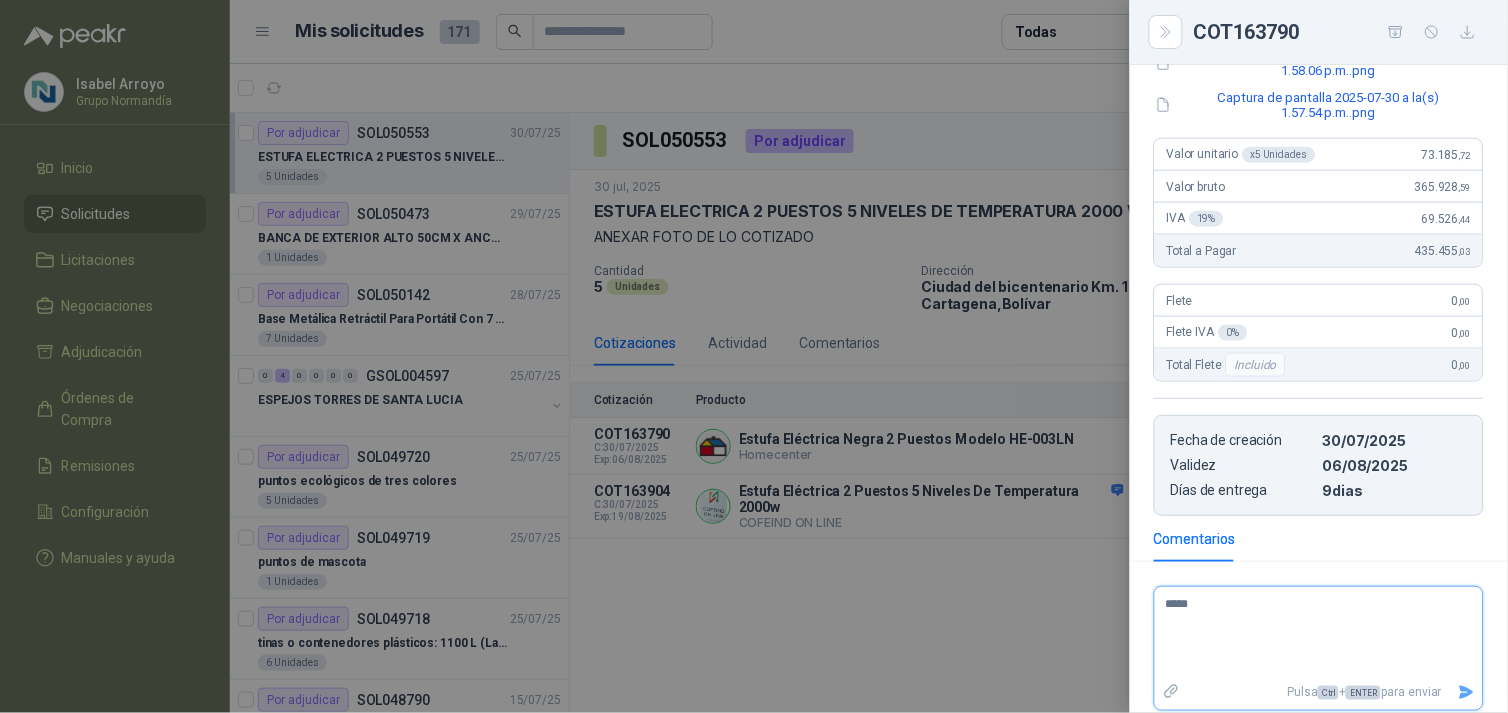 type 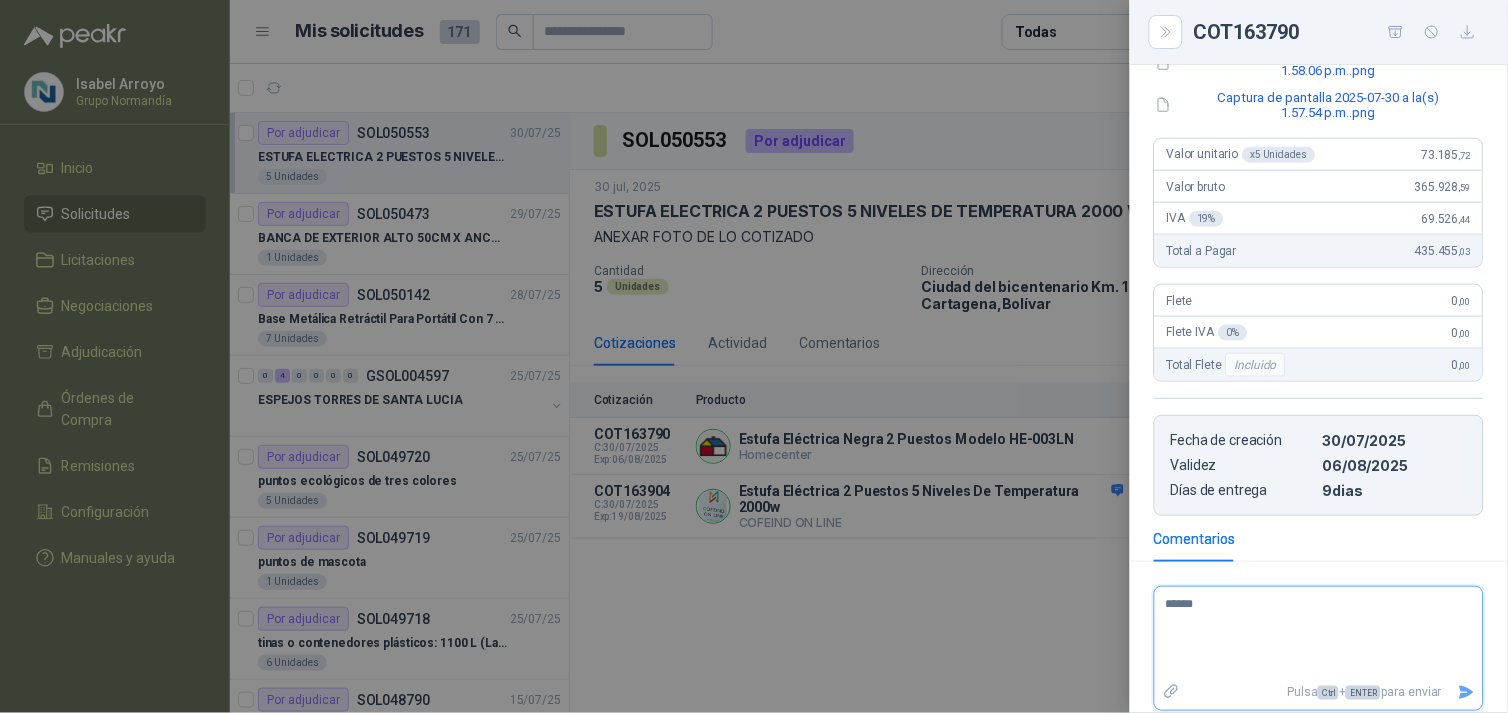 type 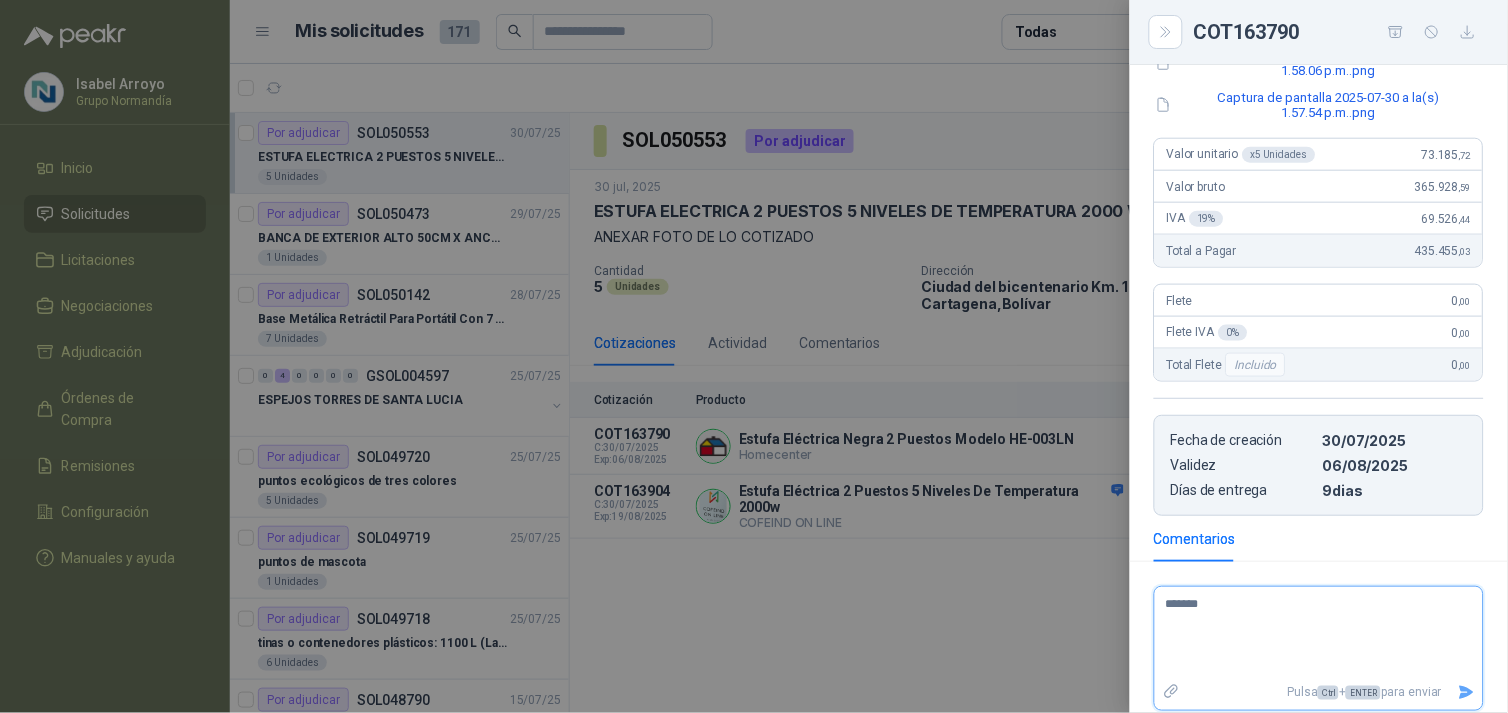 type 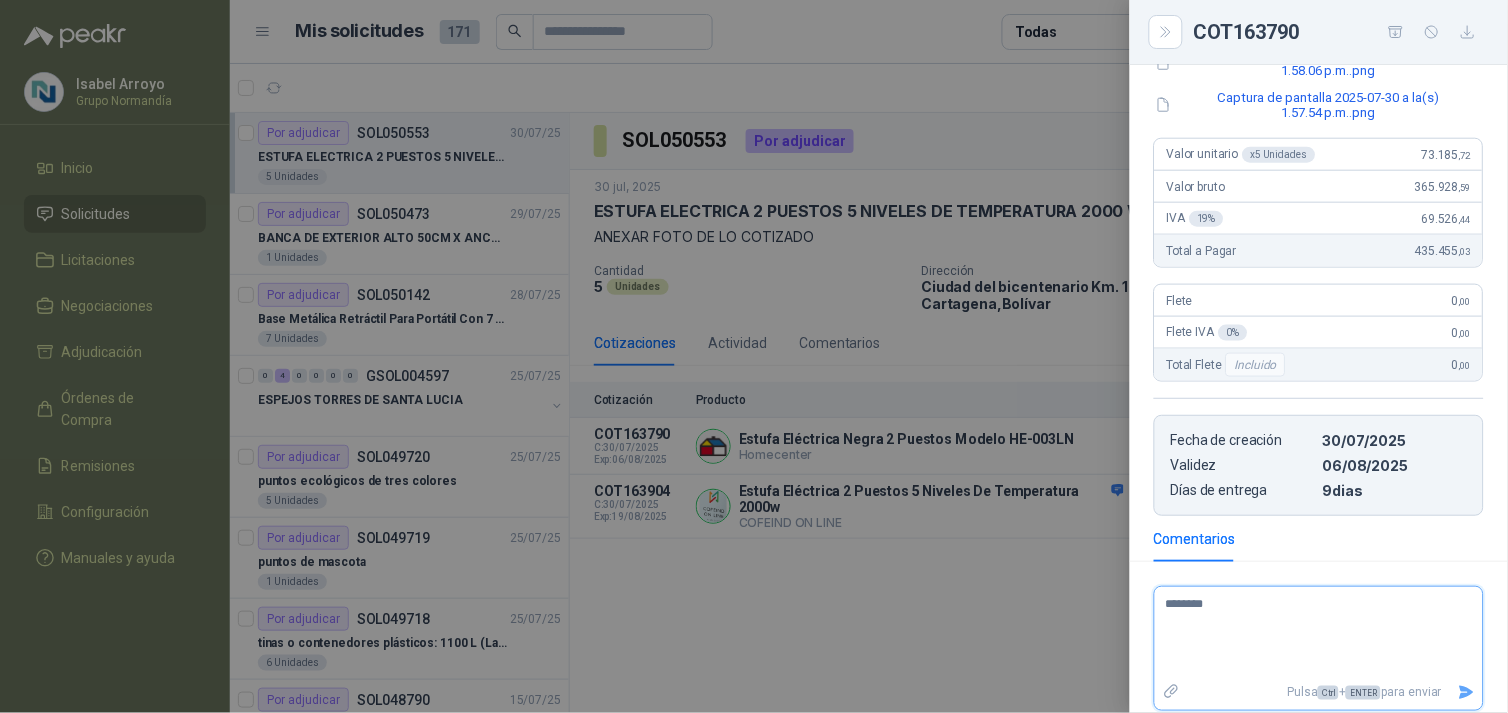 type 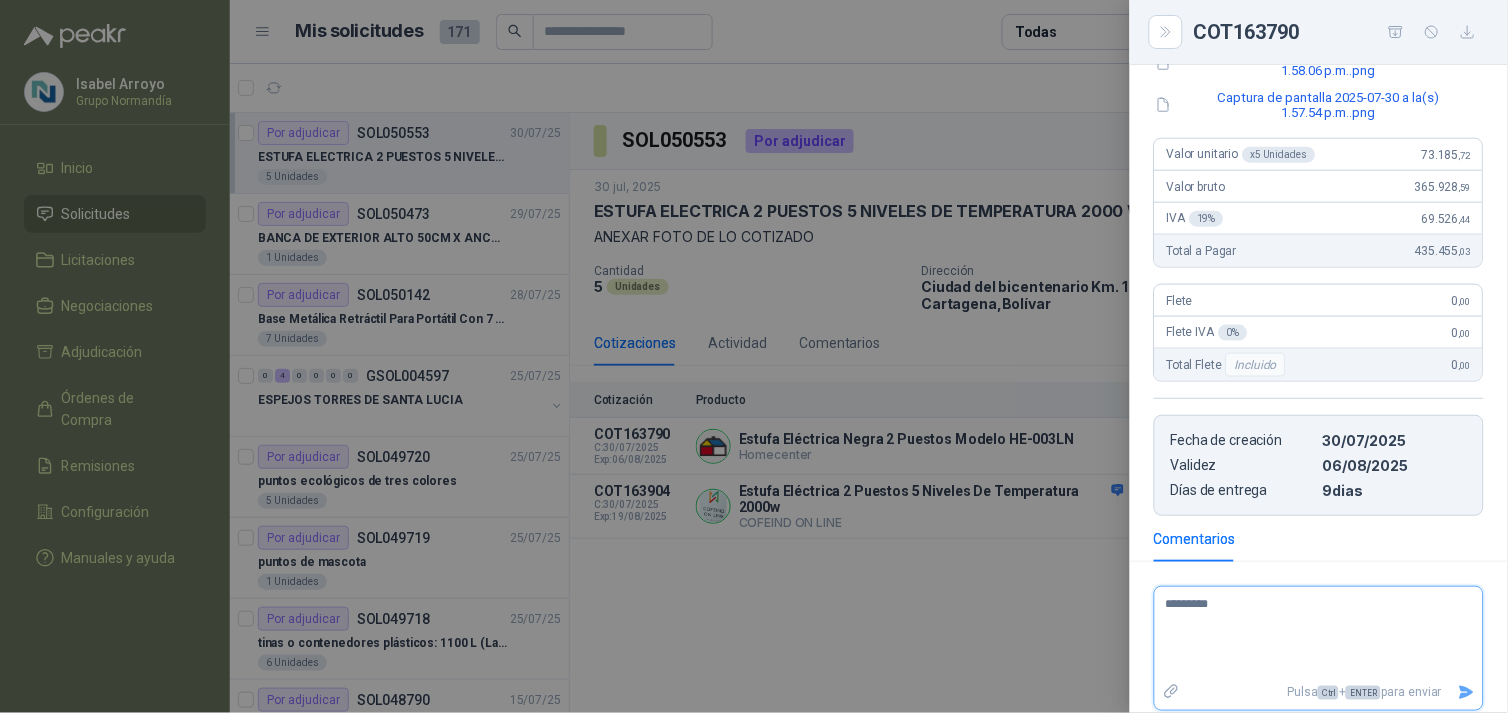 type 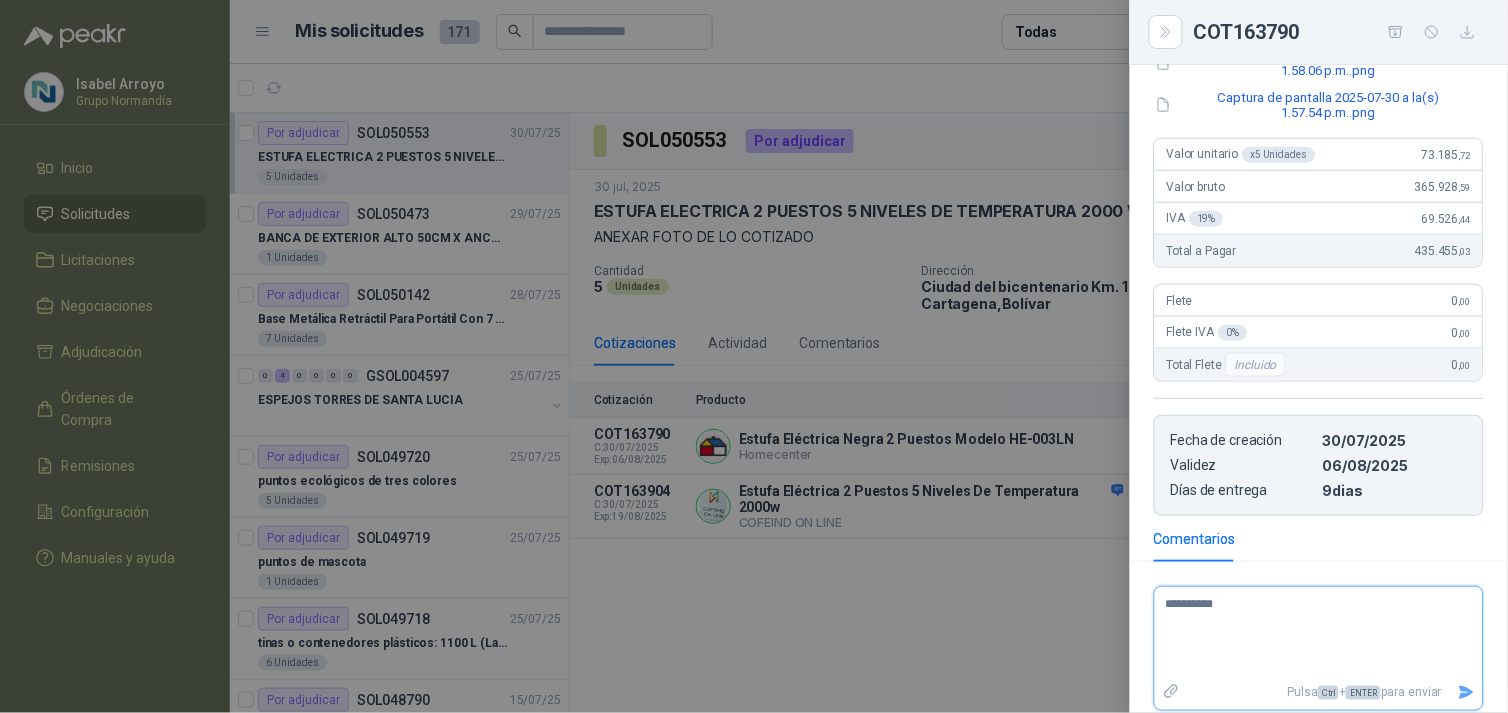 type 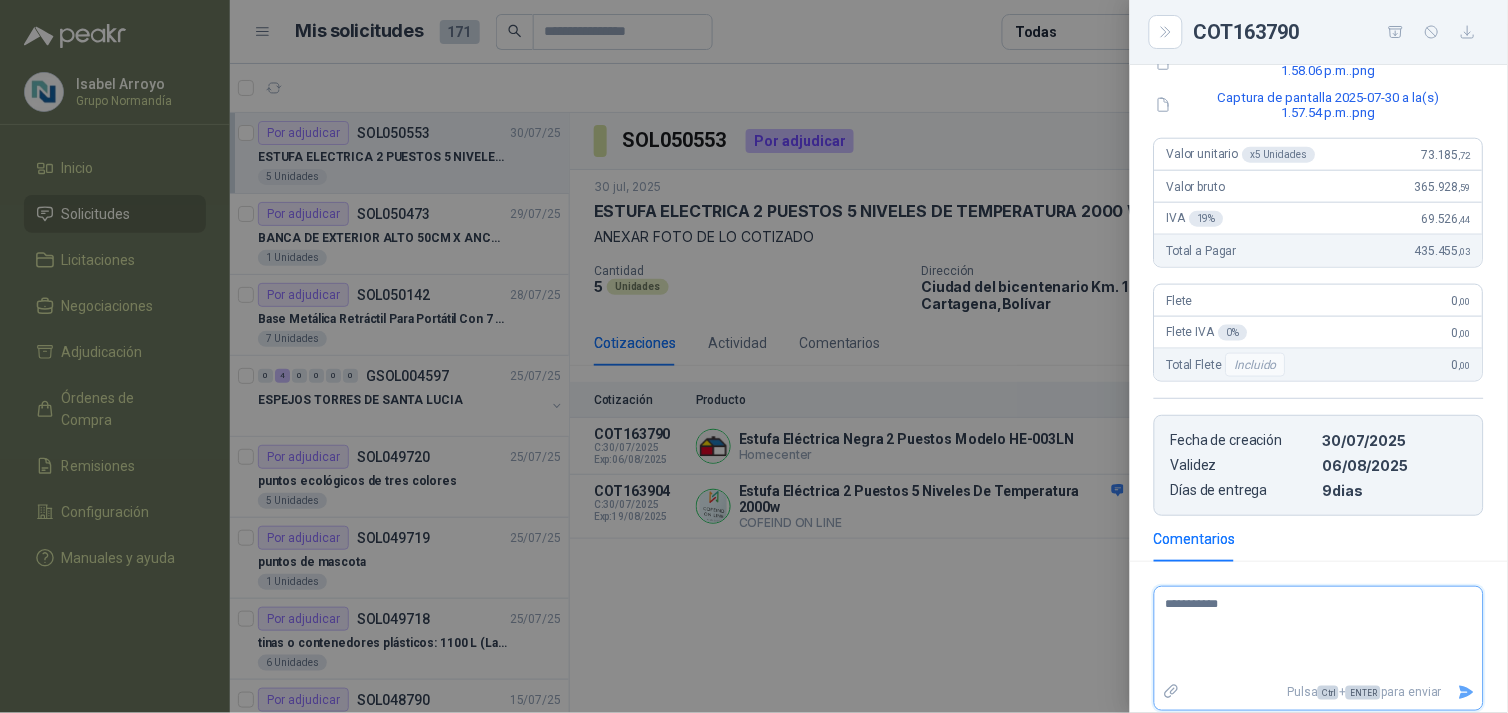 type 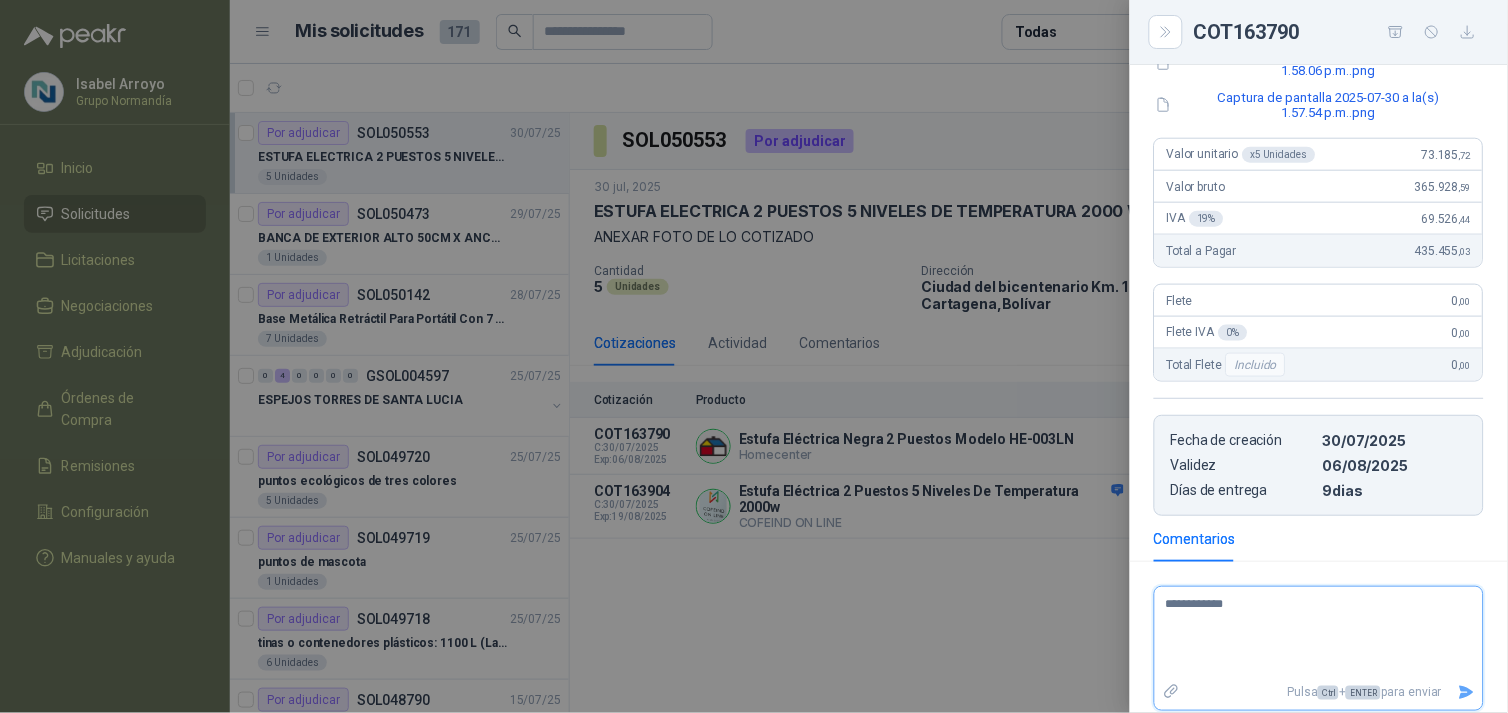 type 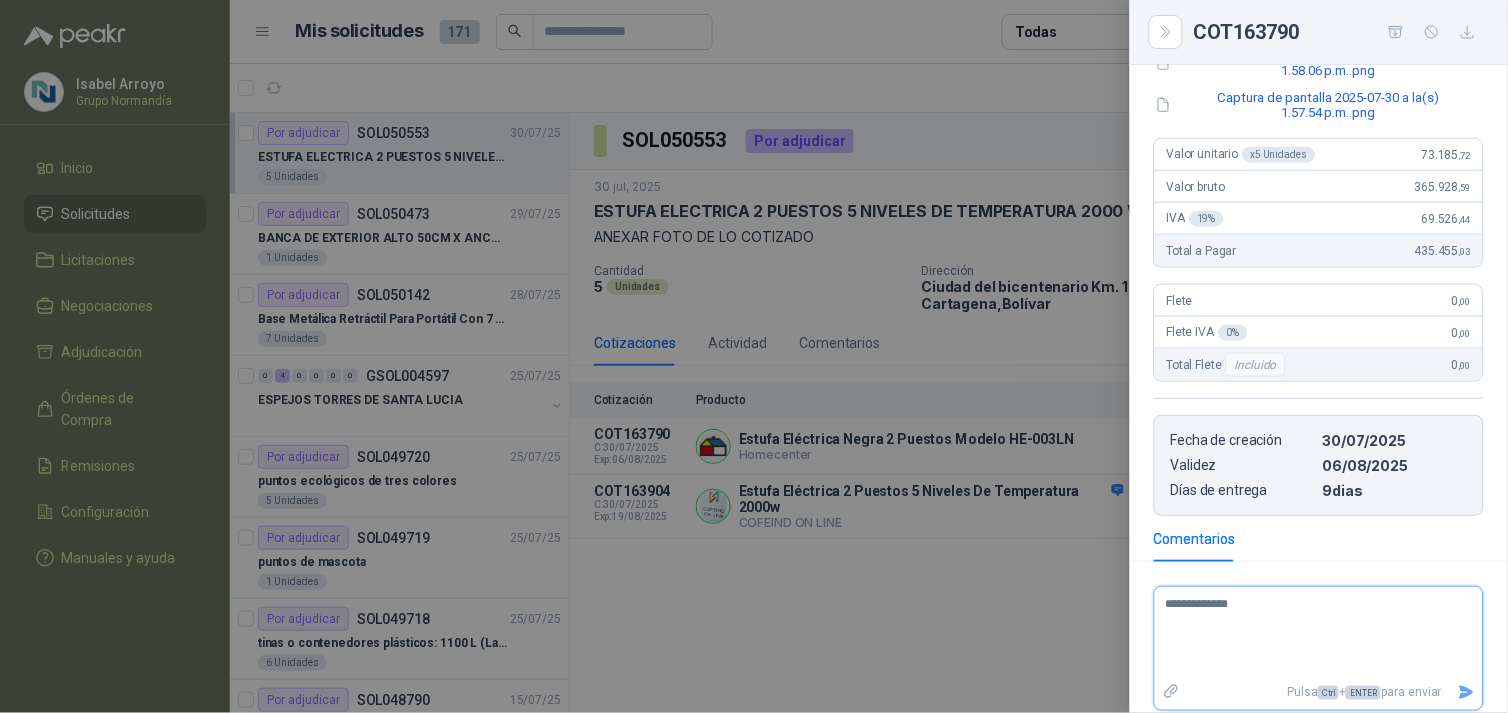type 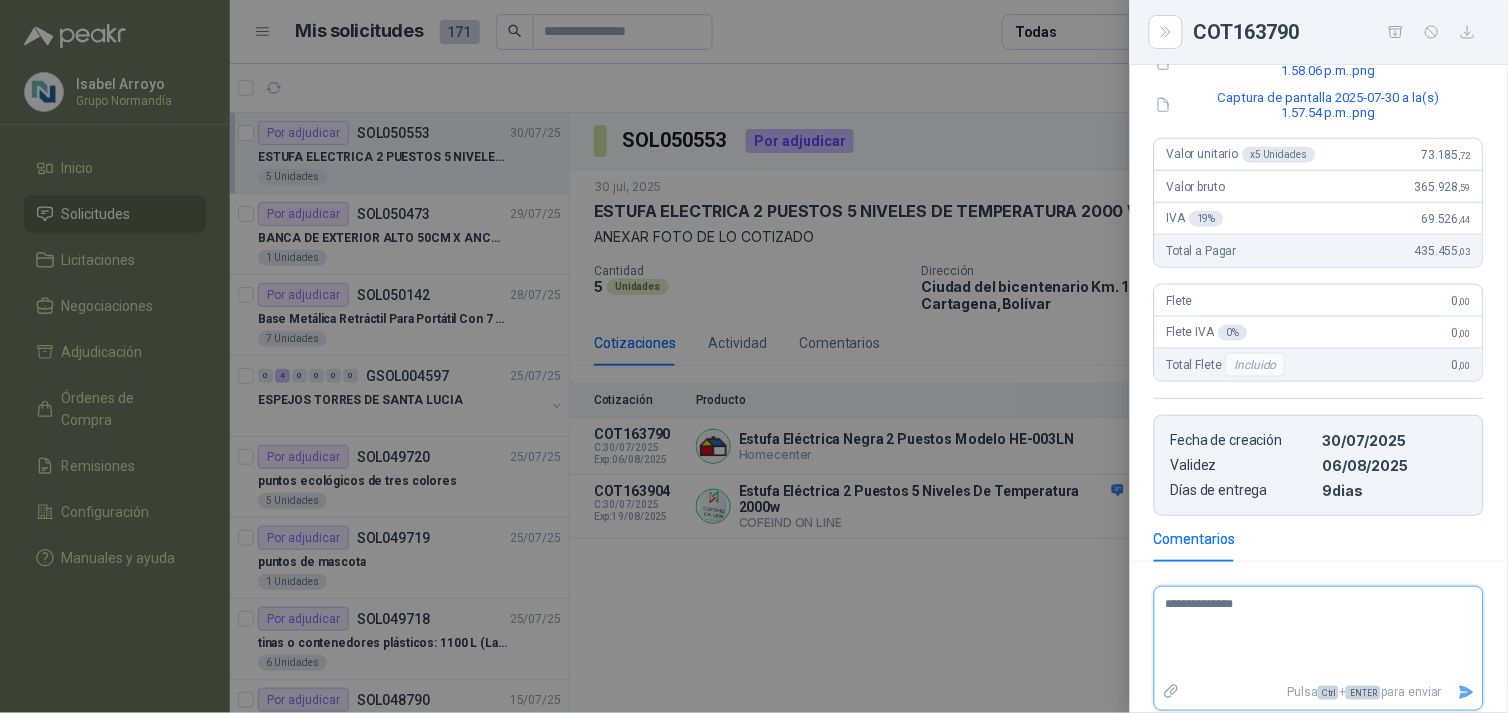 type on "**********" 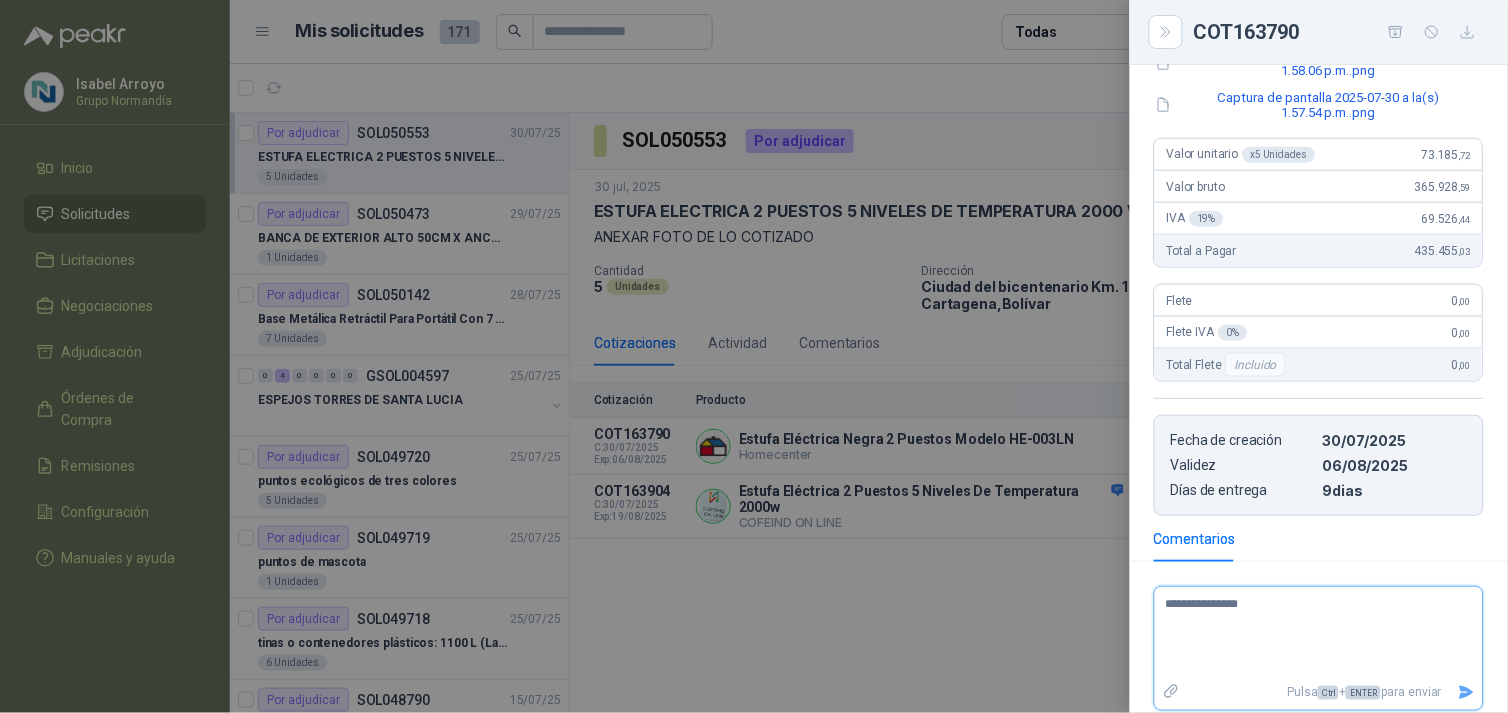 type 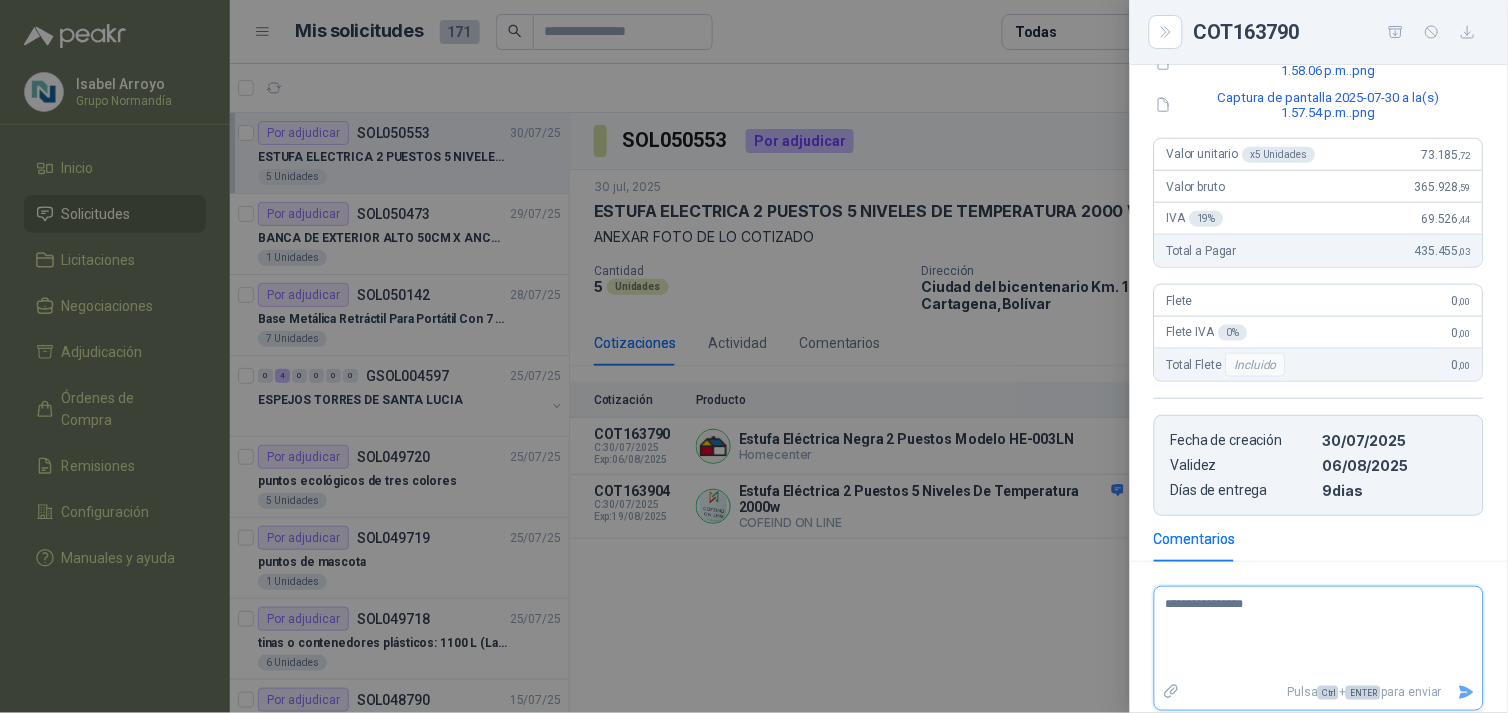 type 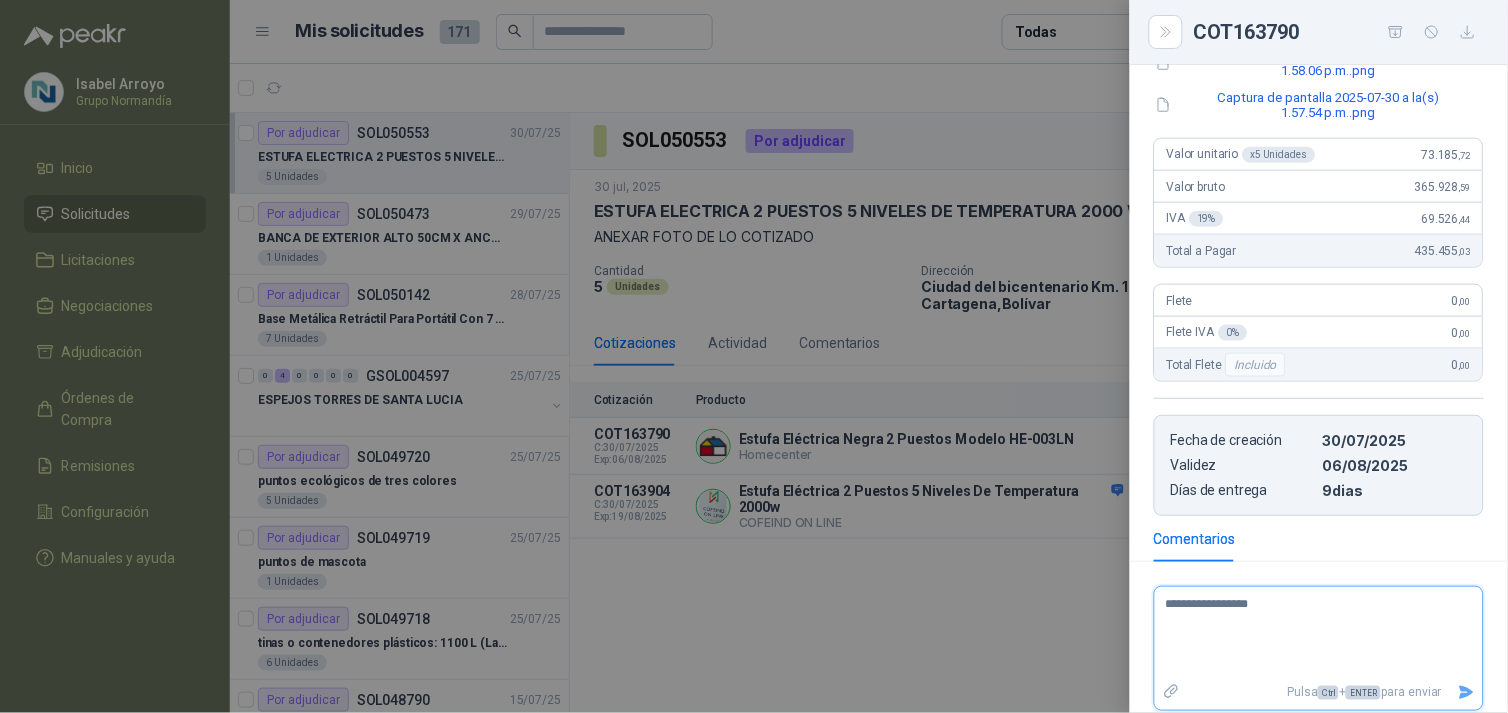 type 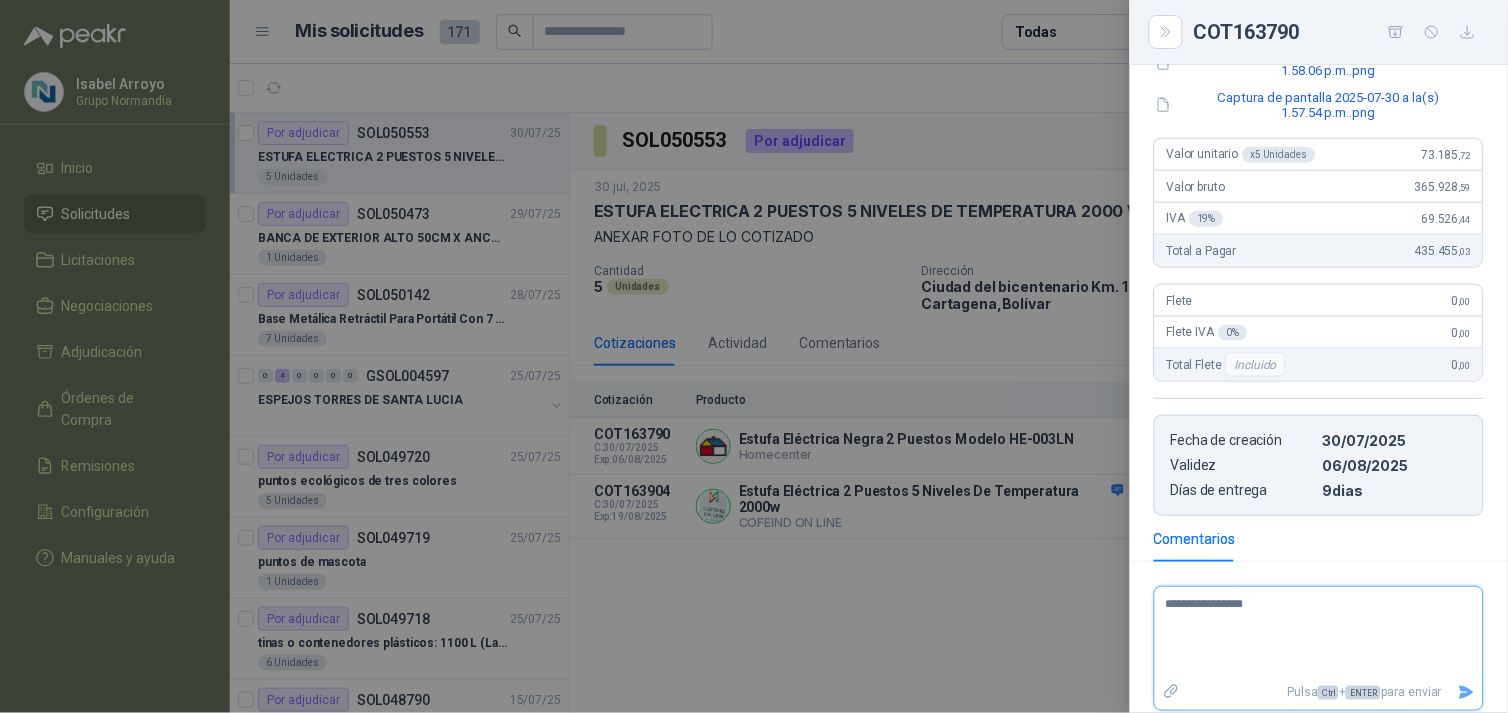 type 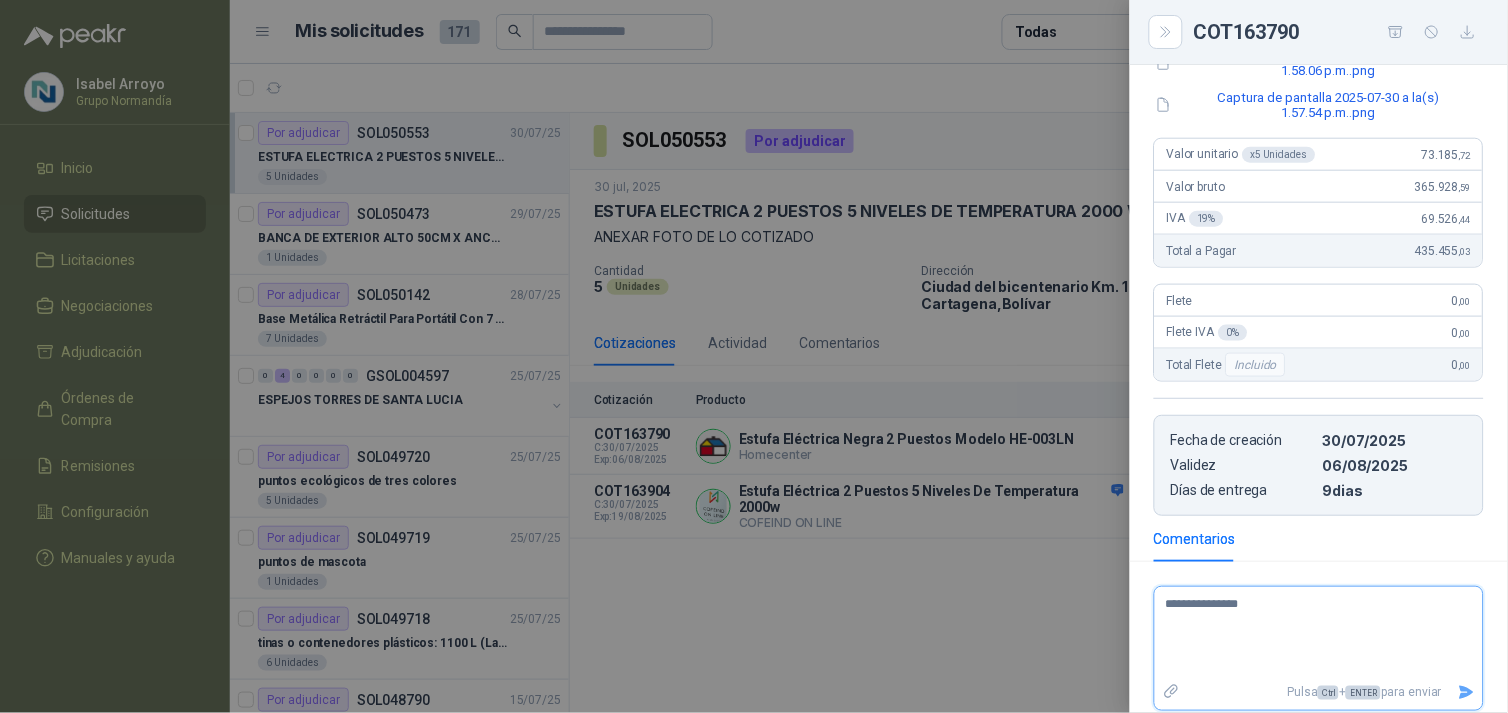 type 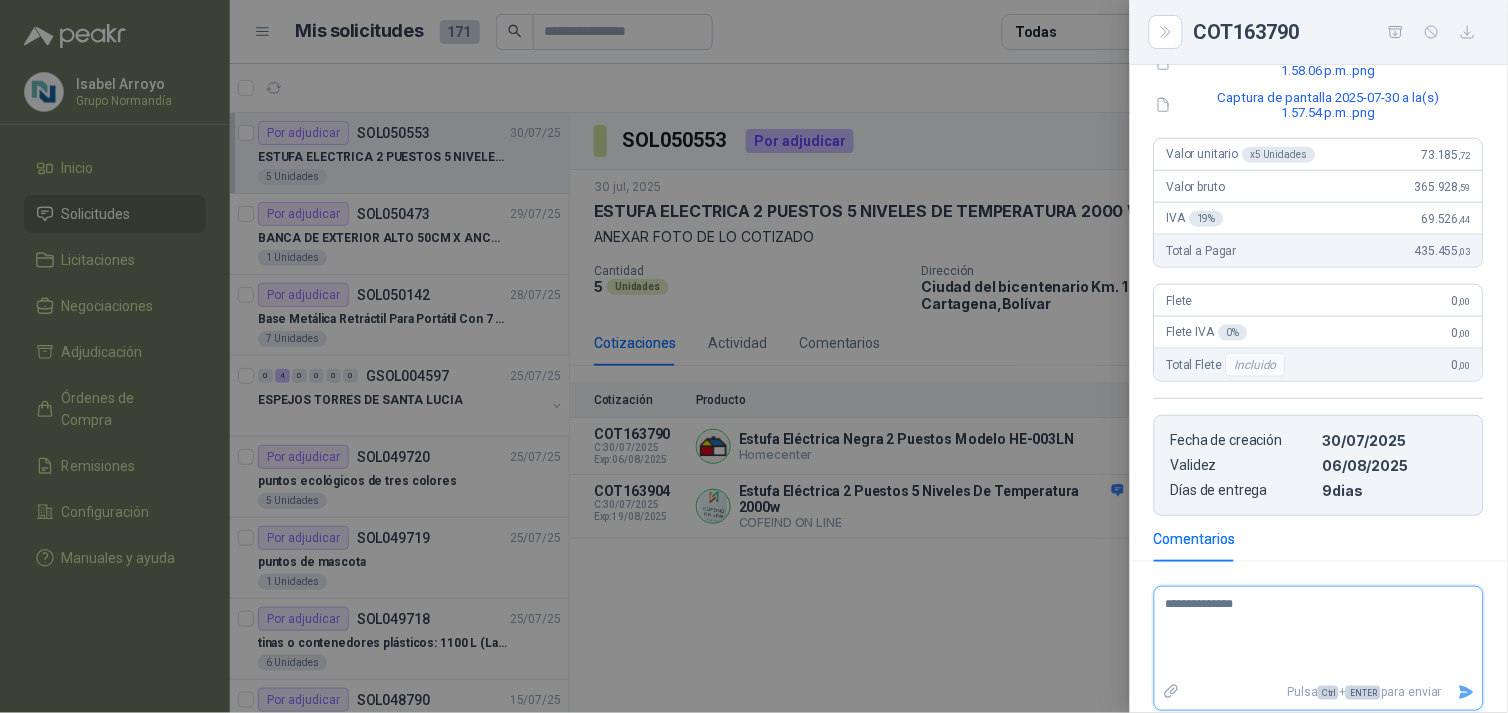 type 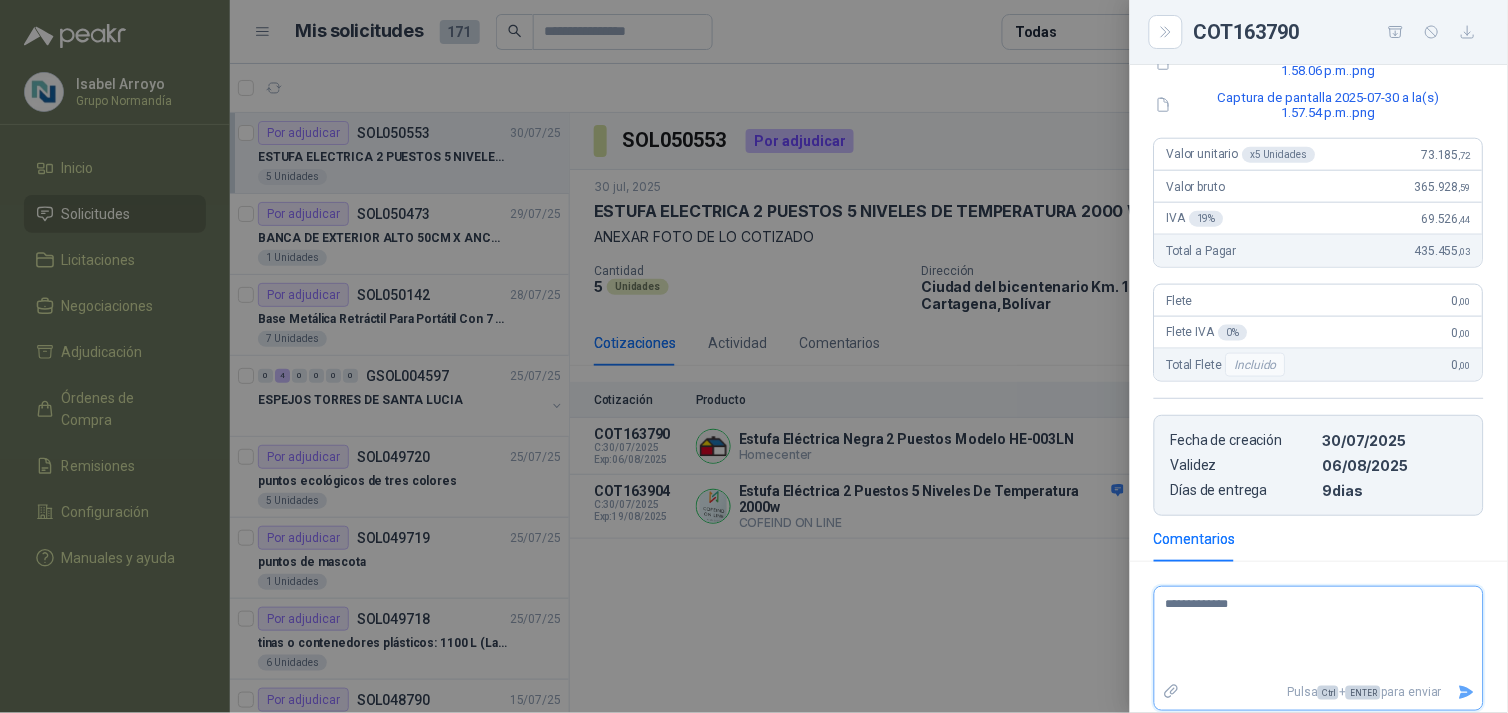 type 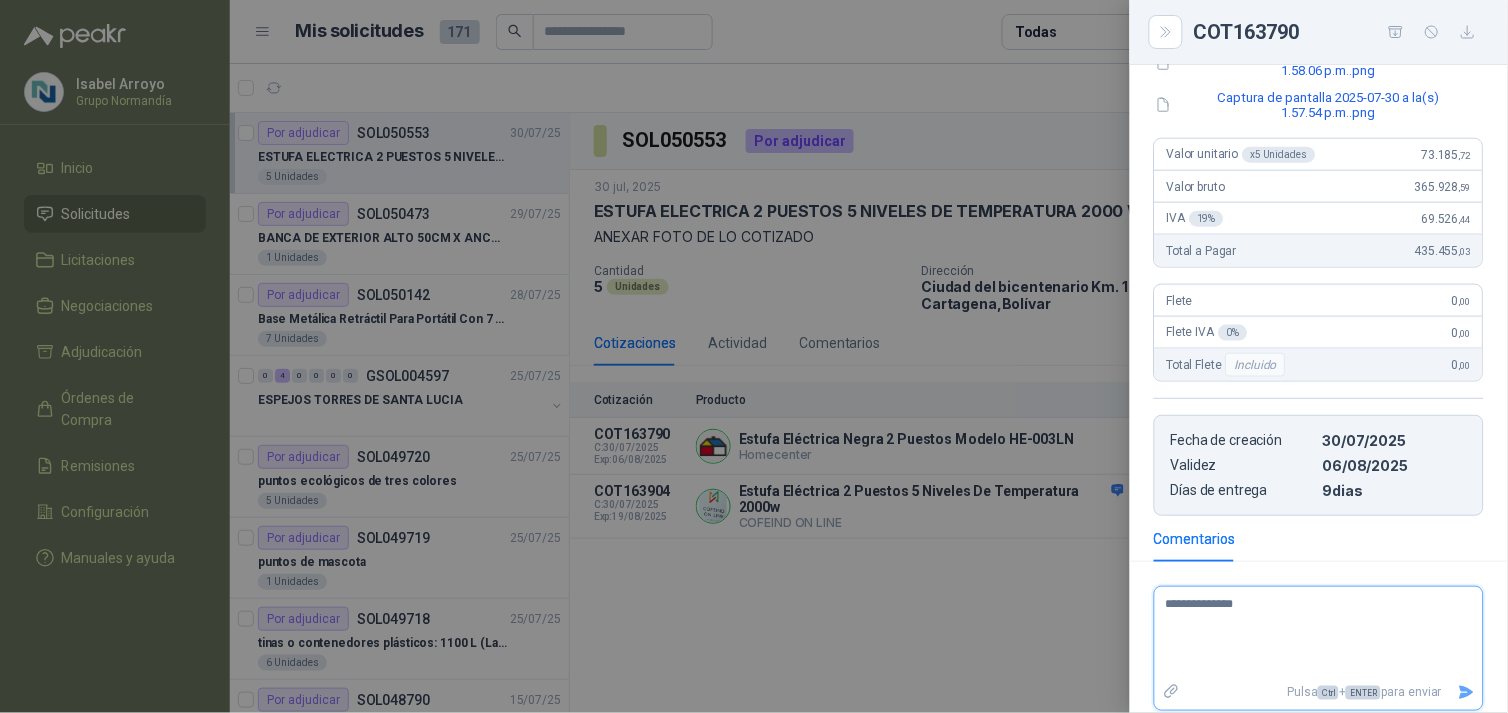 type 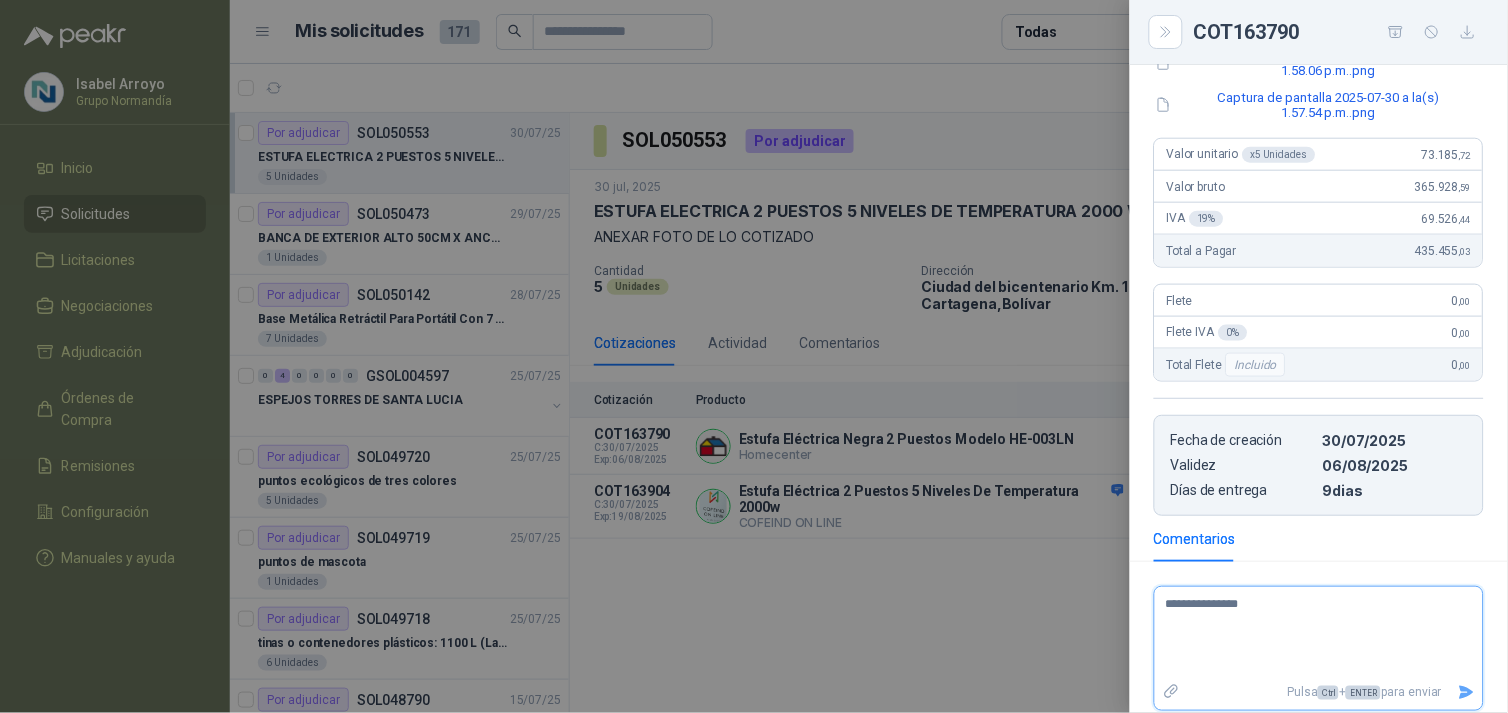 type 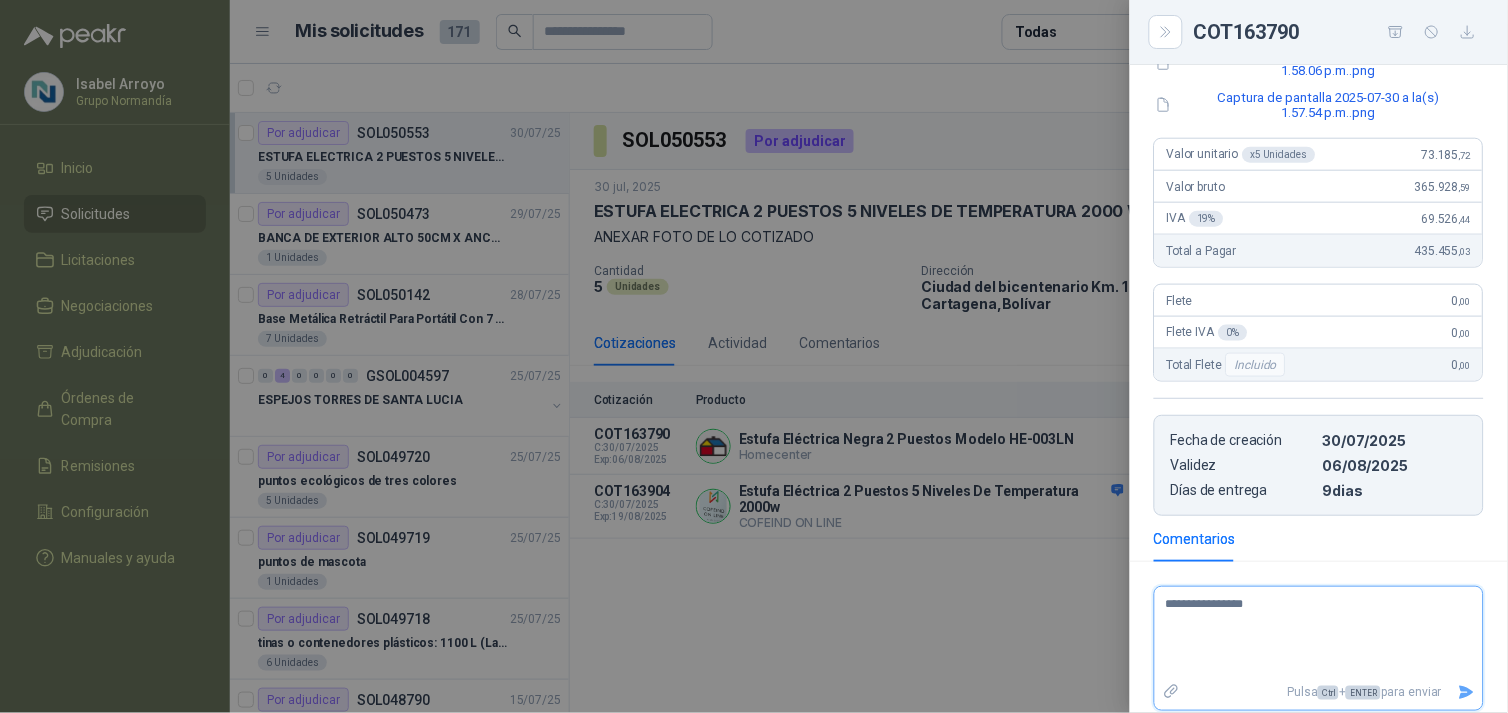 type 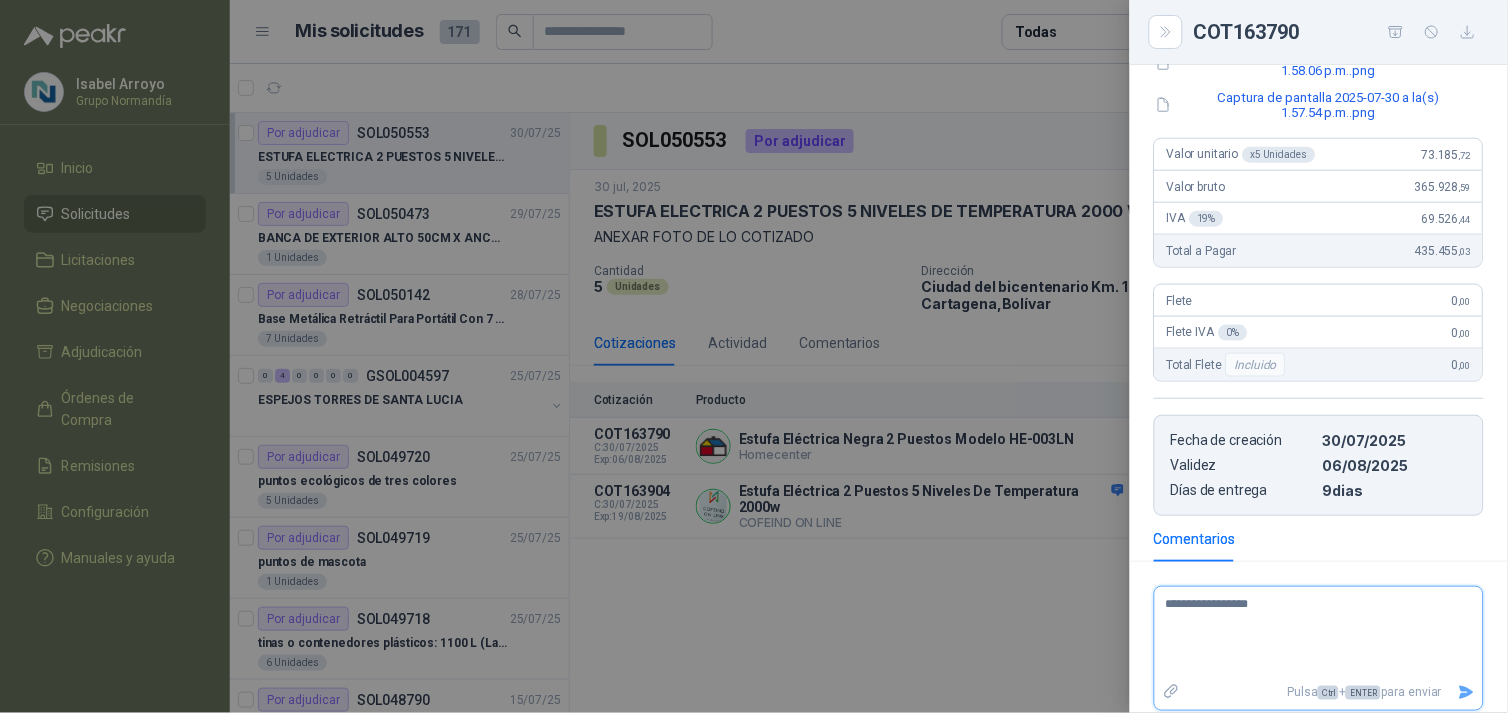 type 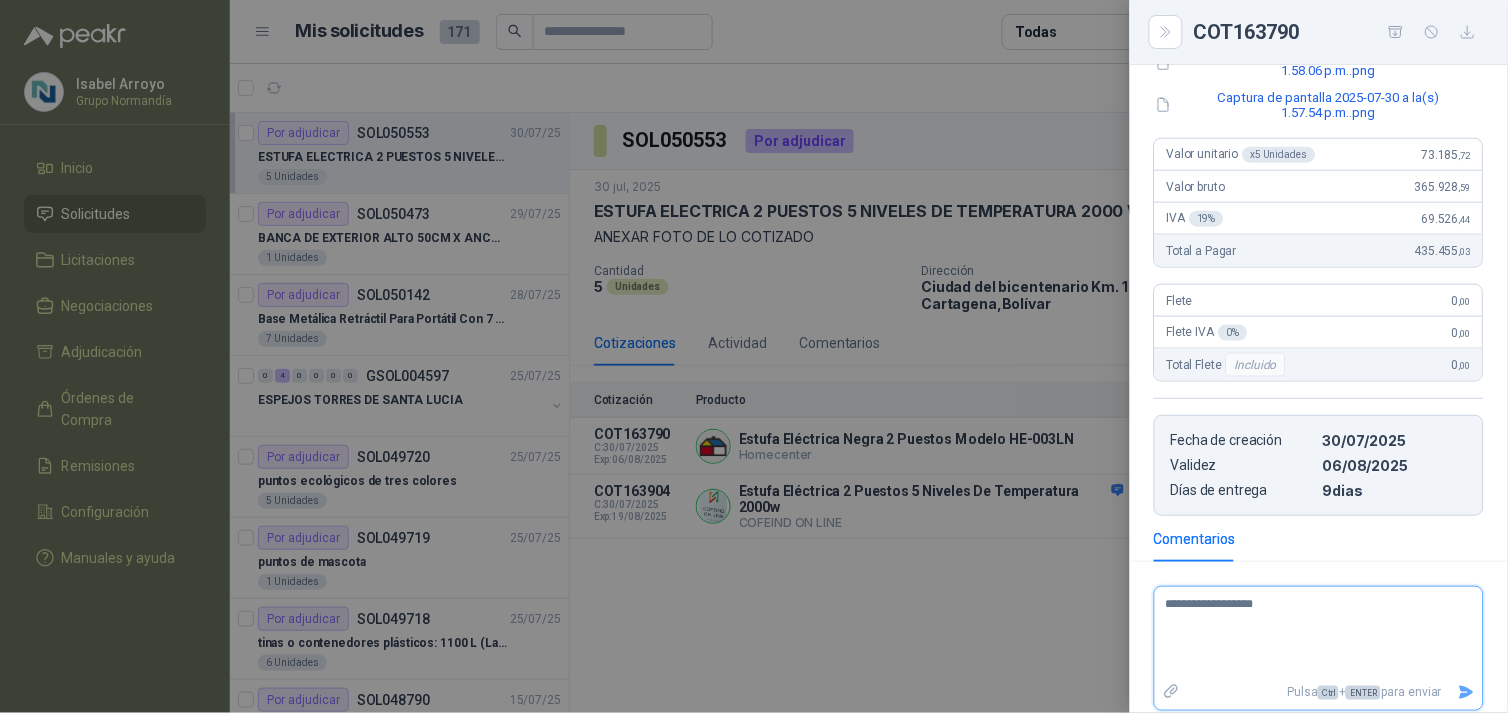 type 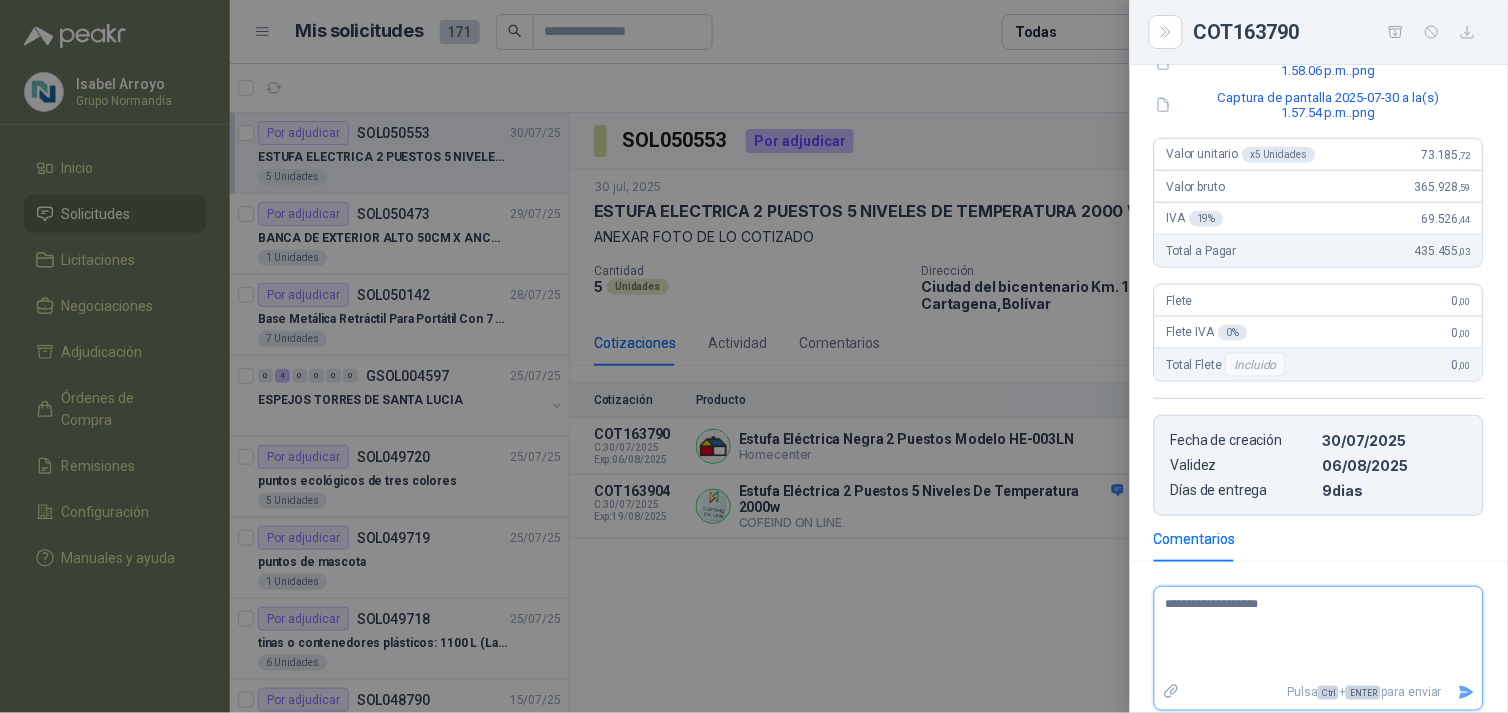 type 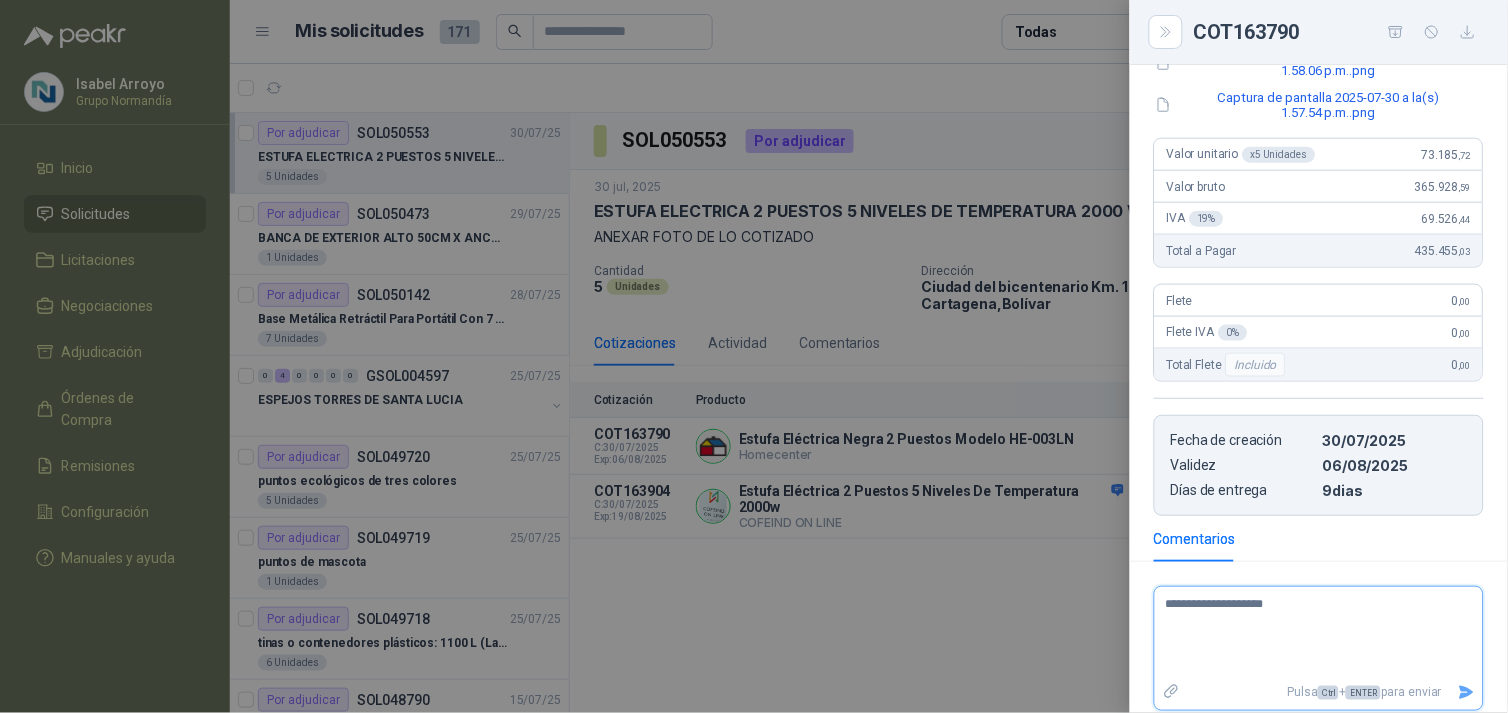 type 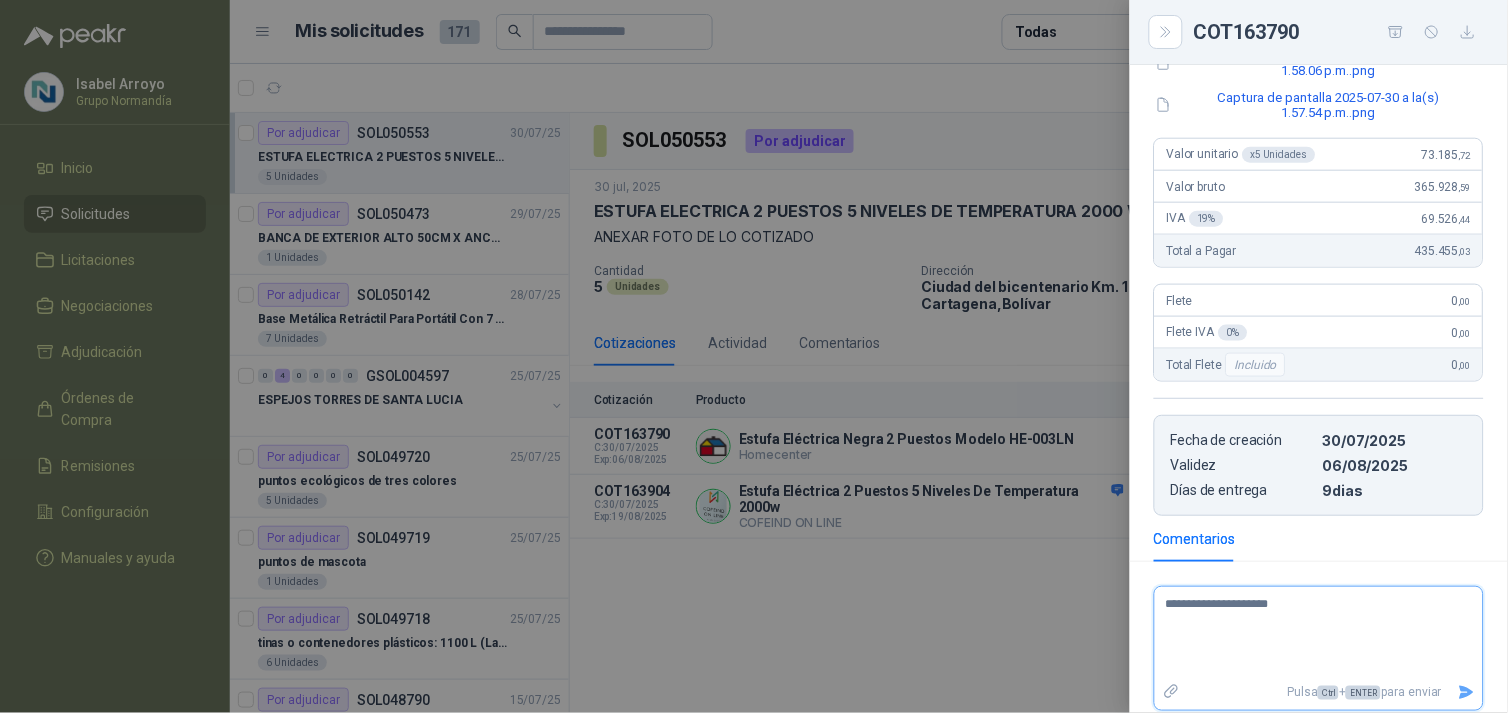 type 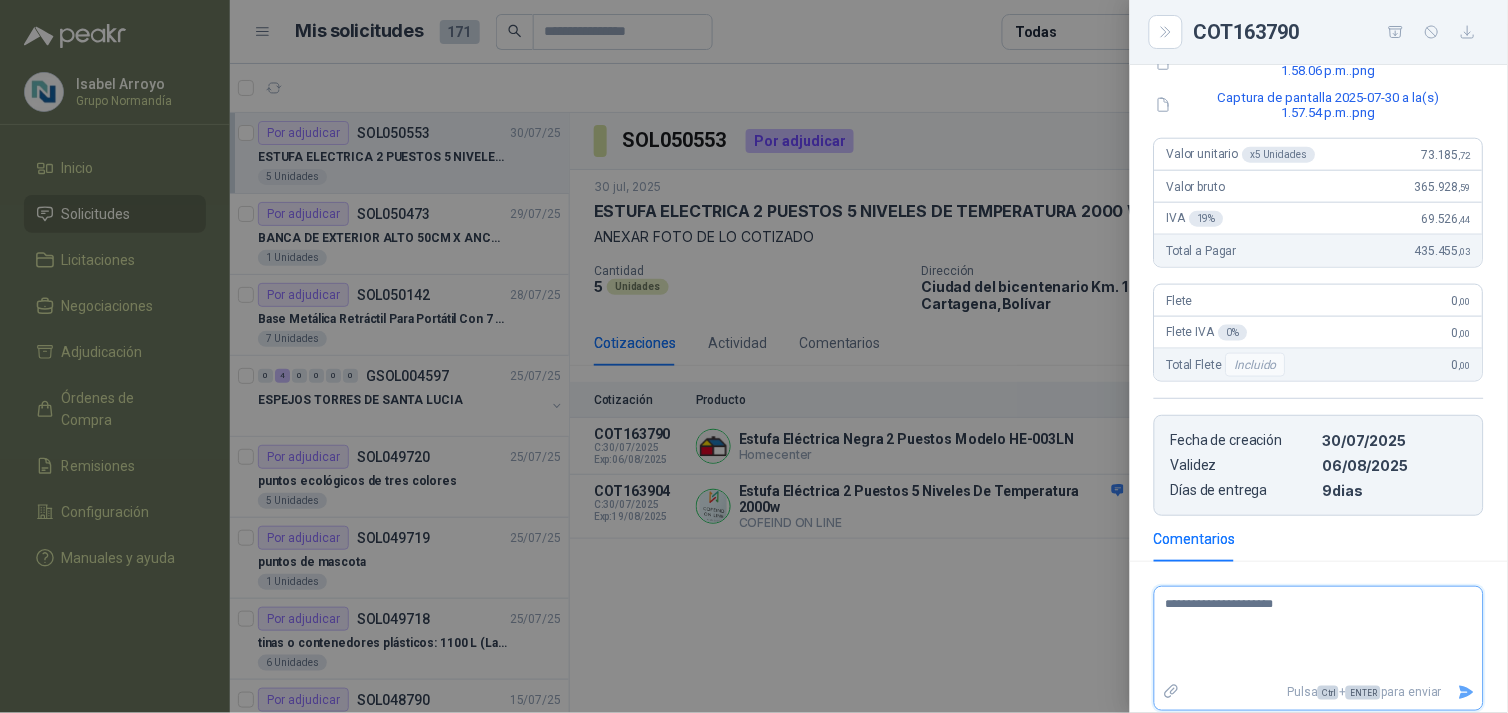 type 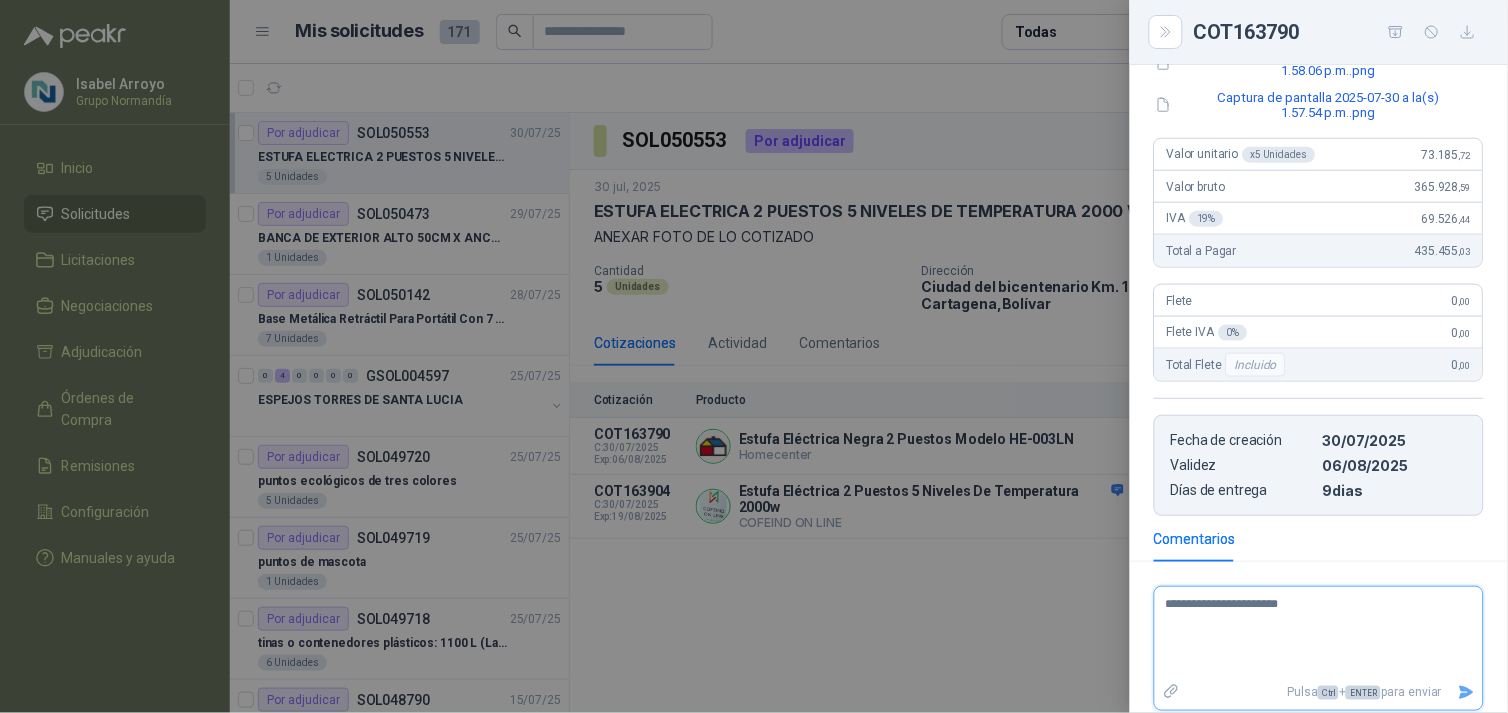 type 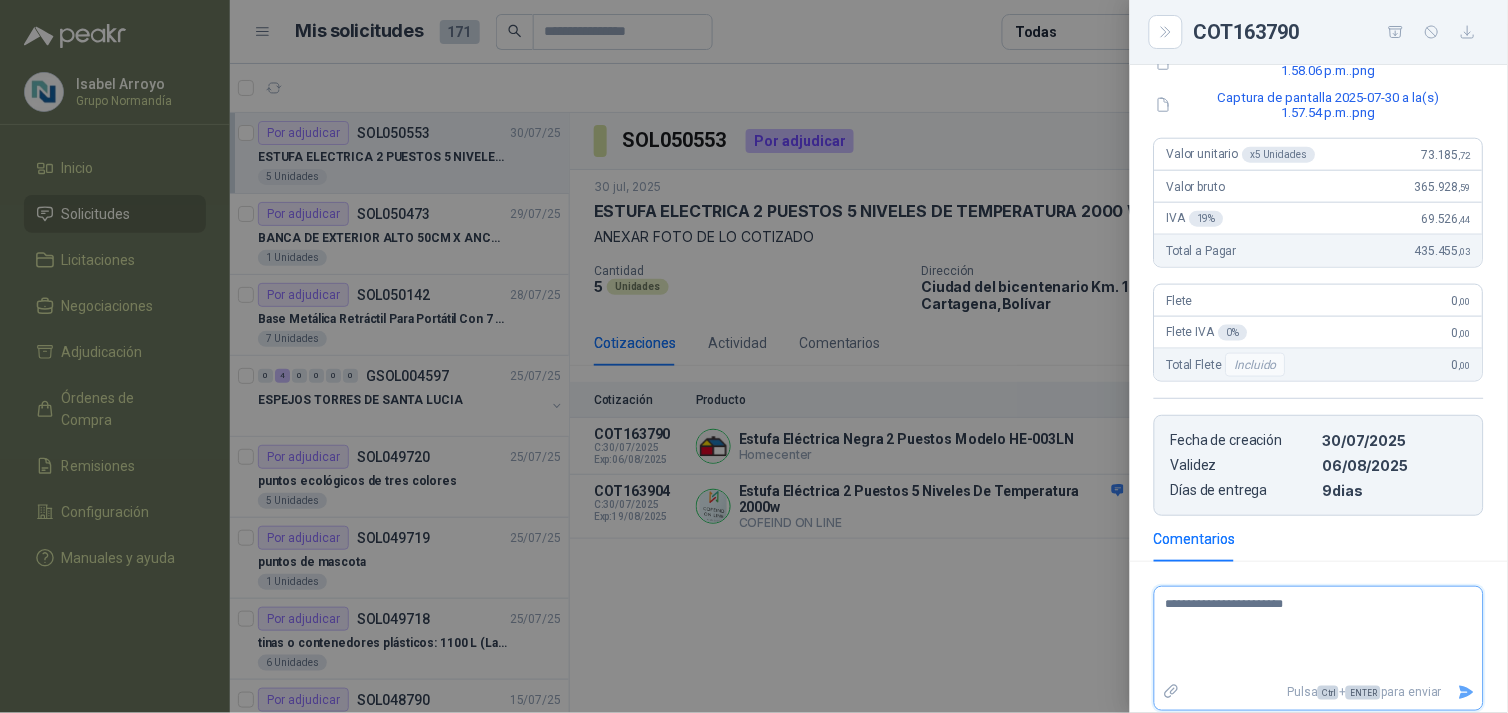 type 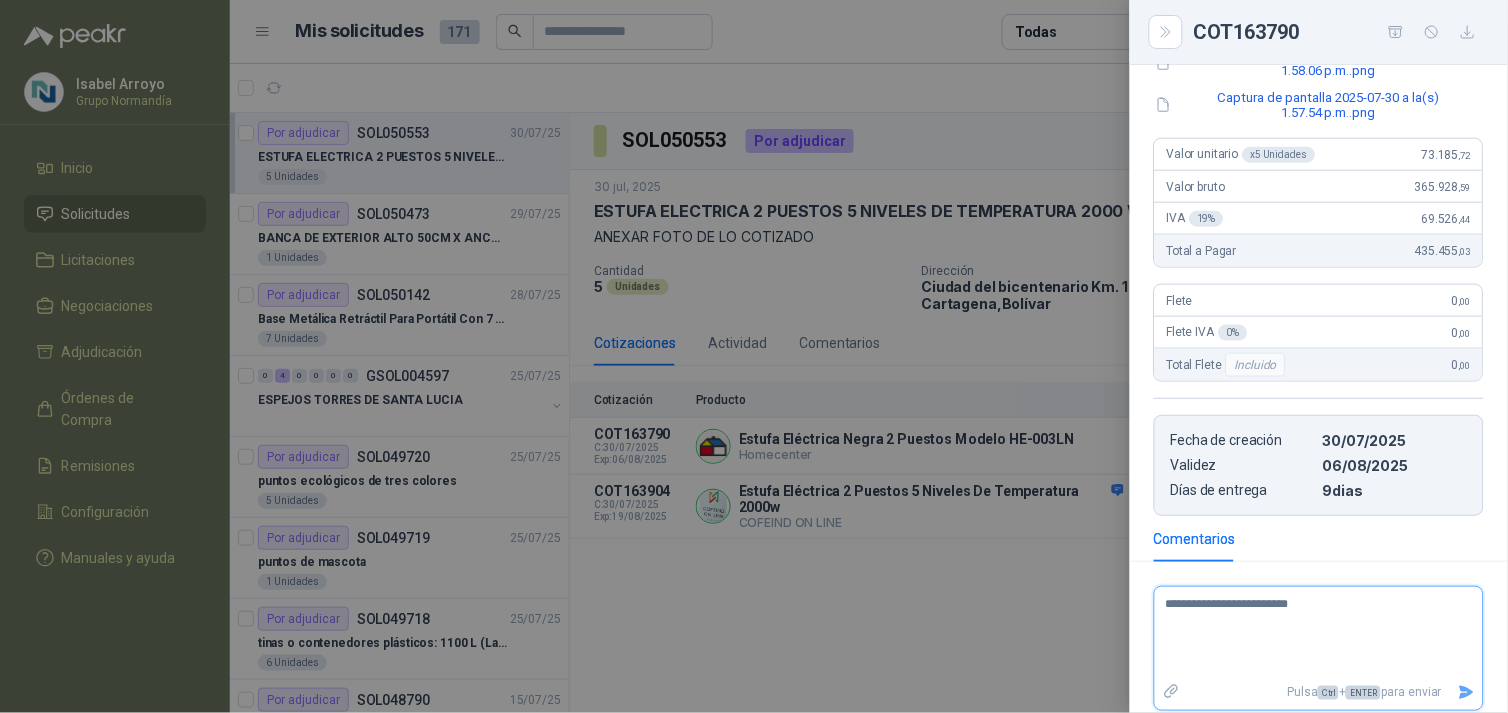 type 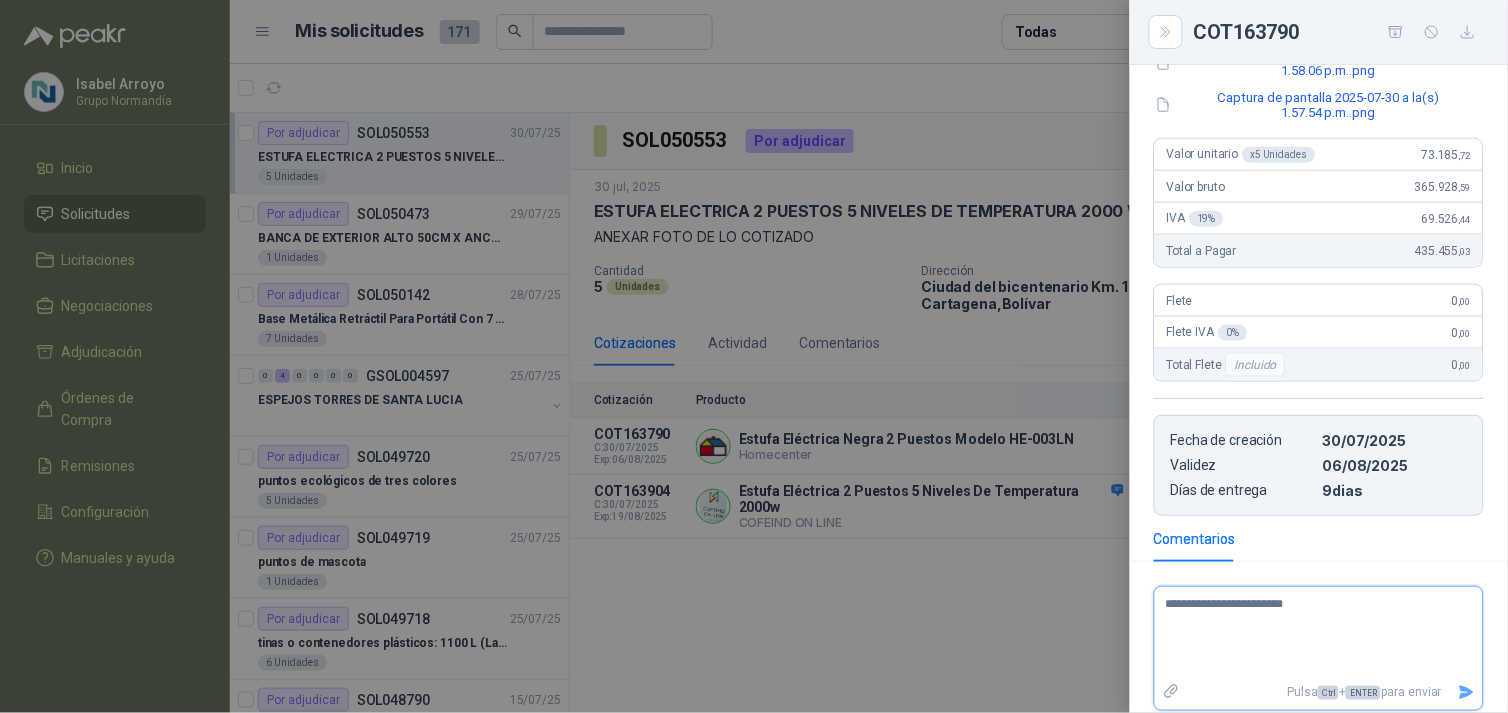 type 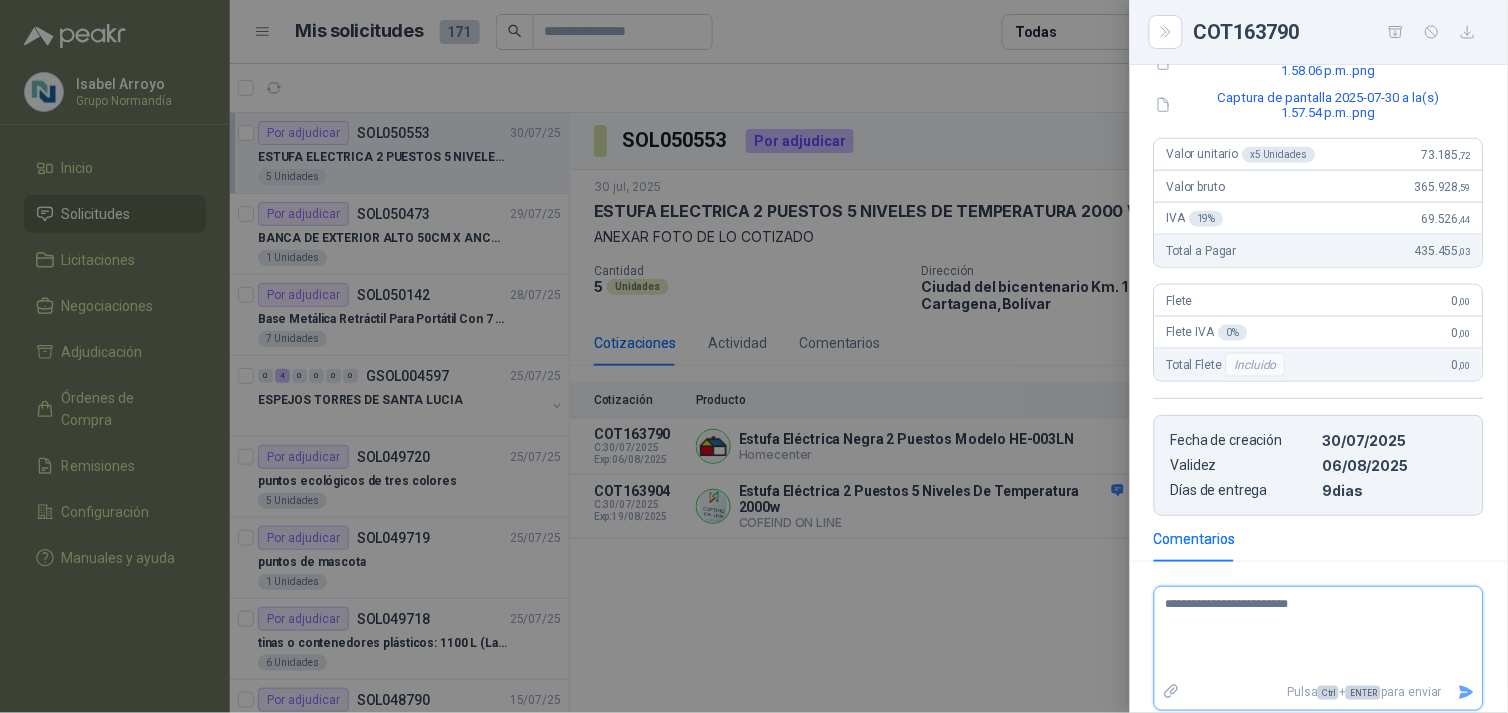 type 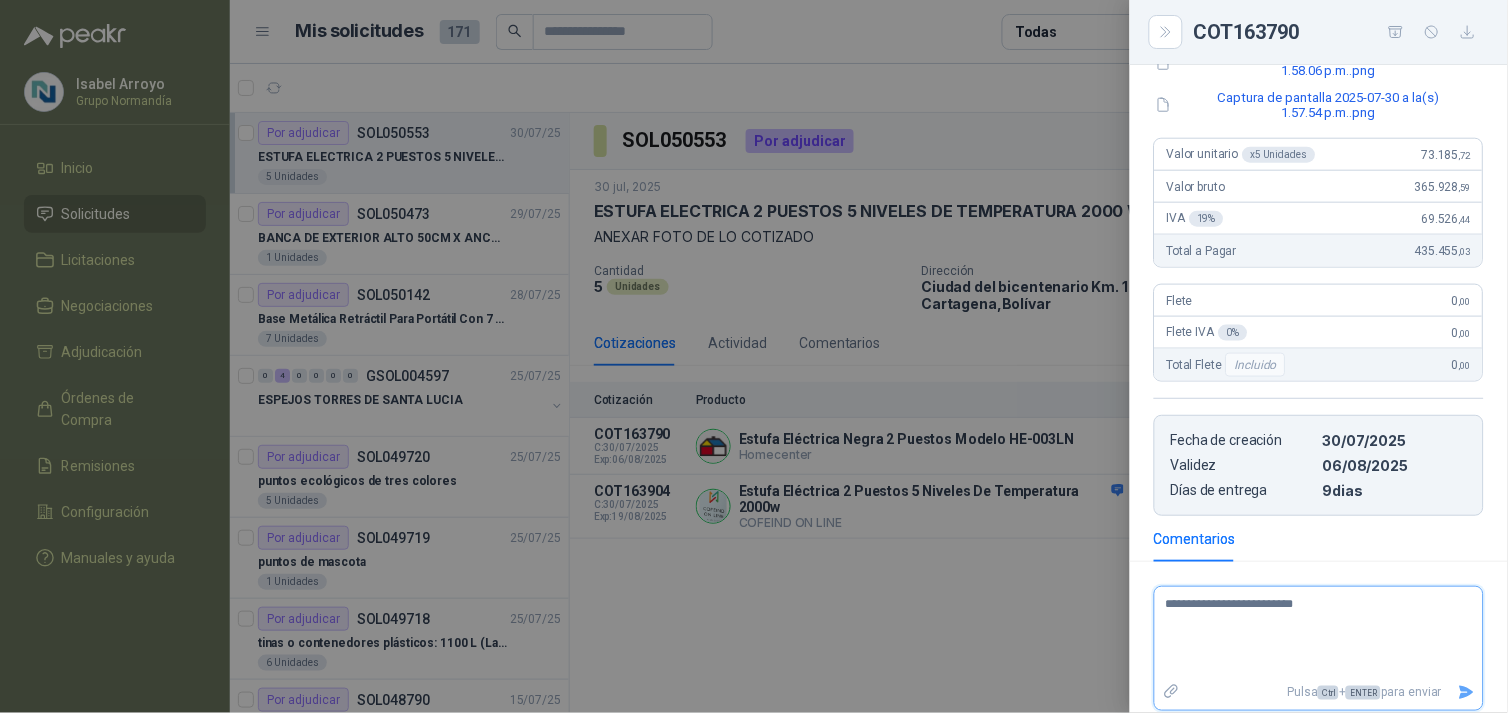 type 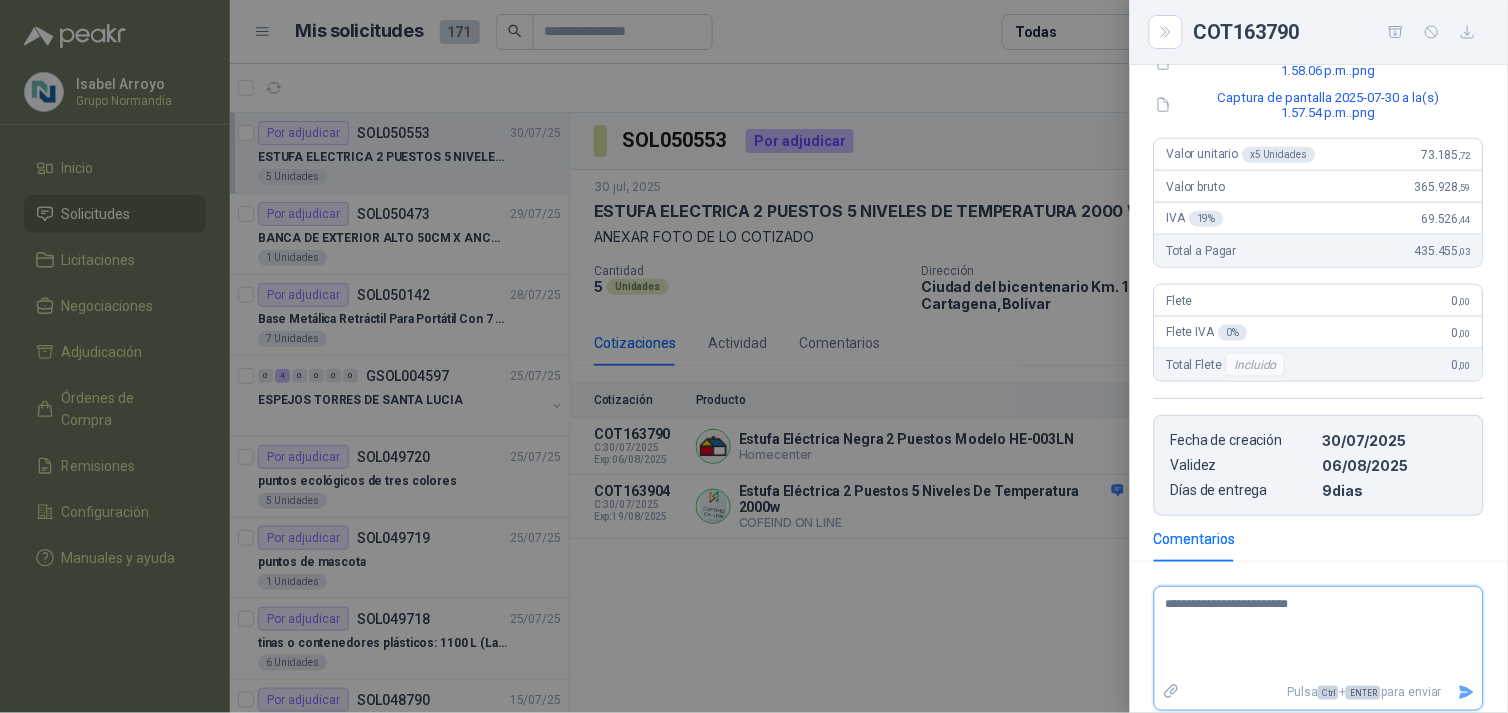 type 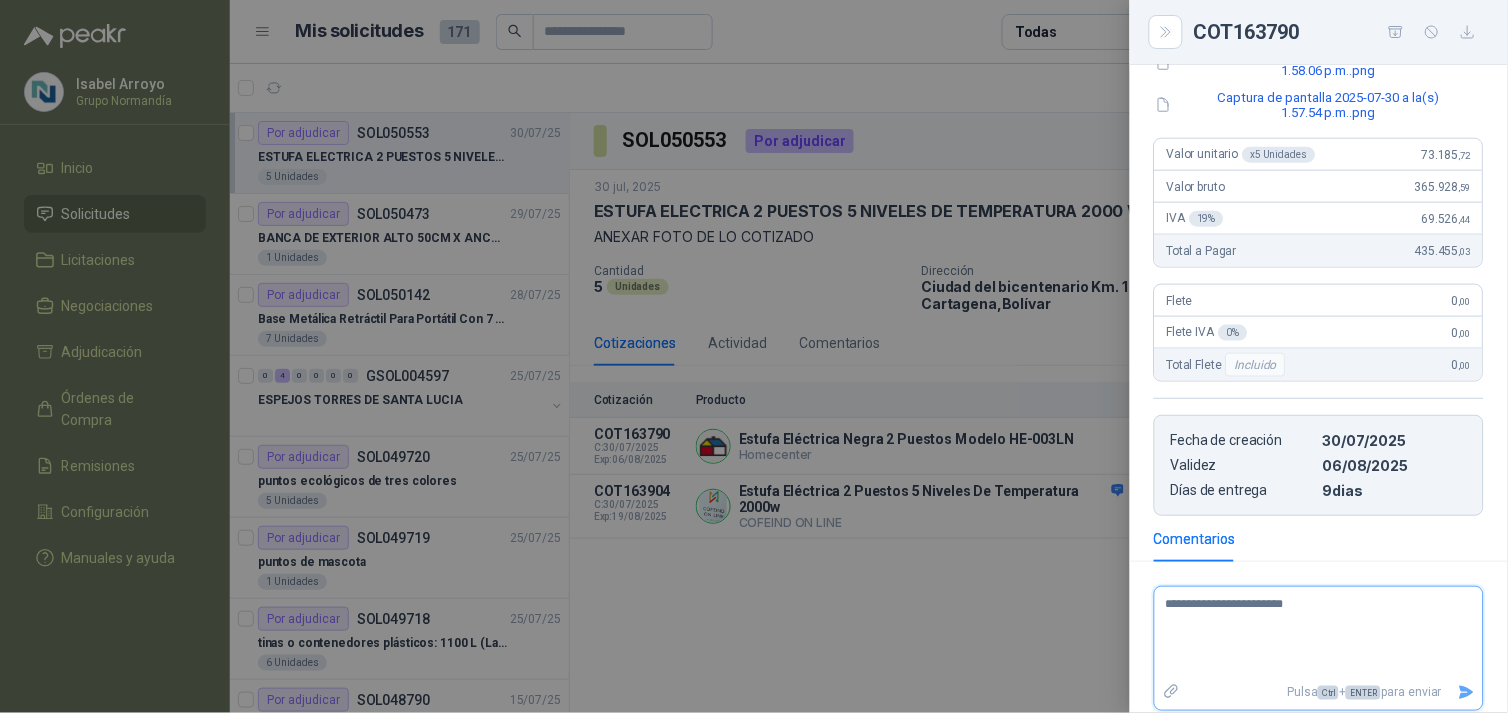 type 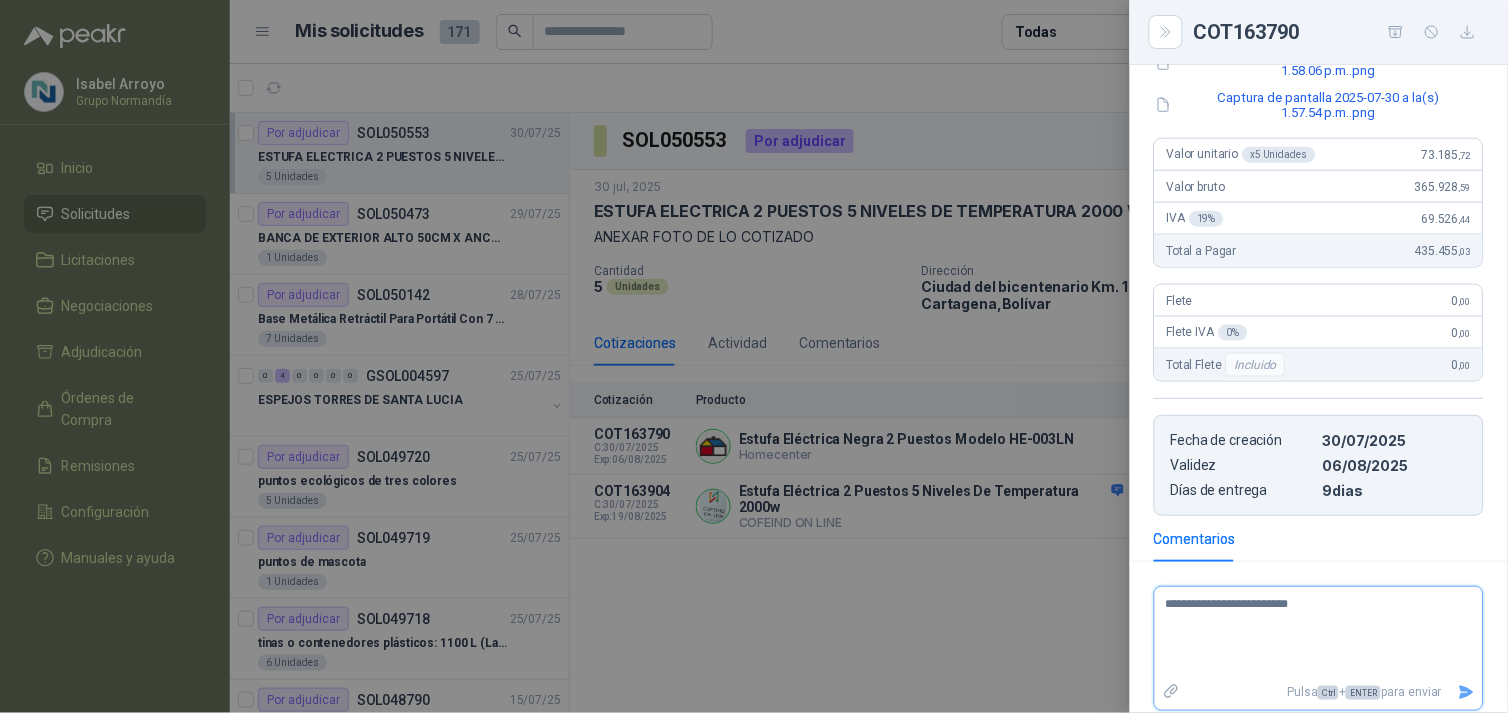 type 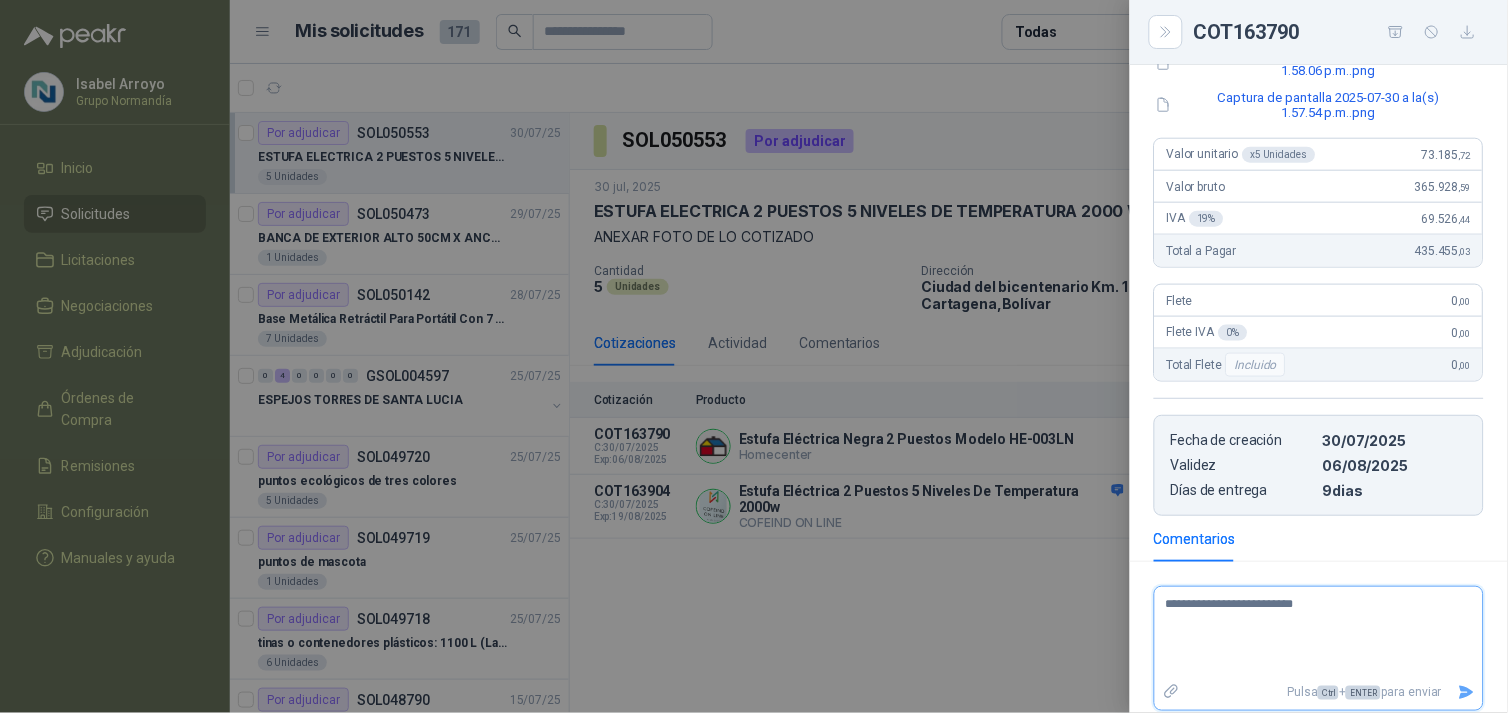 type 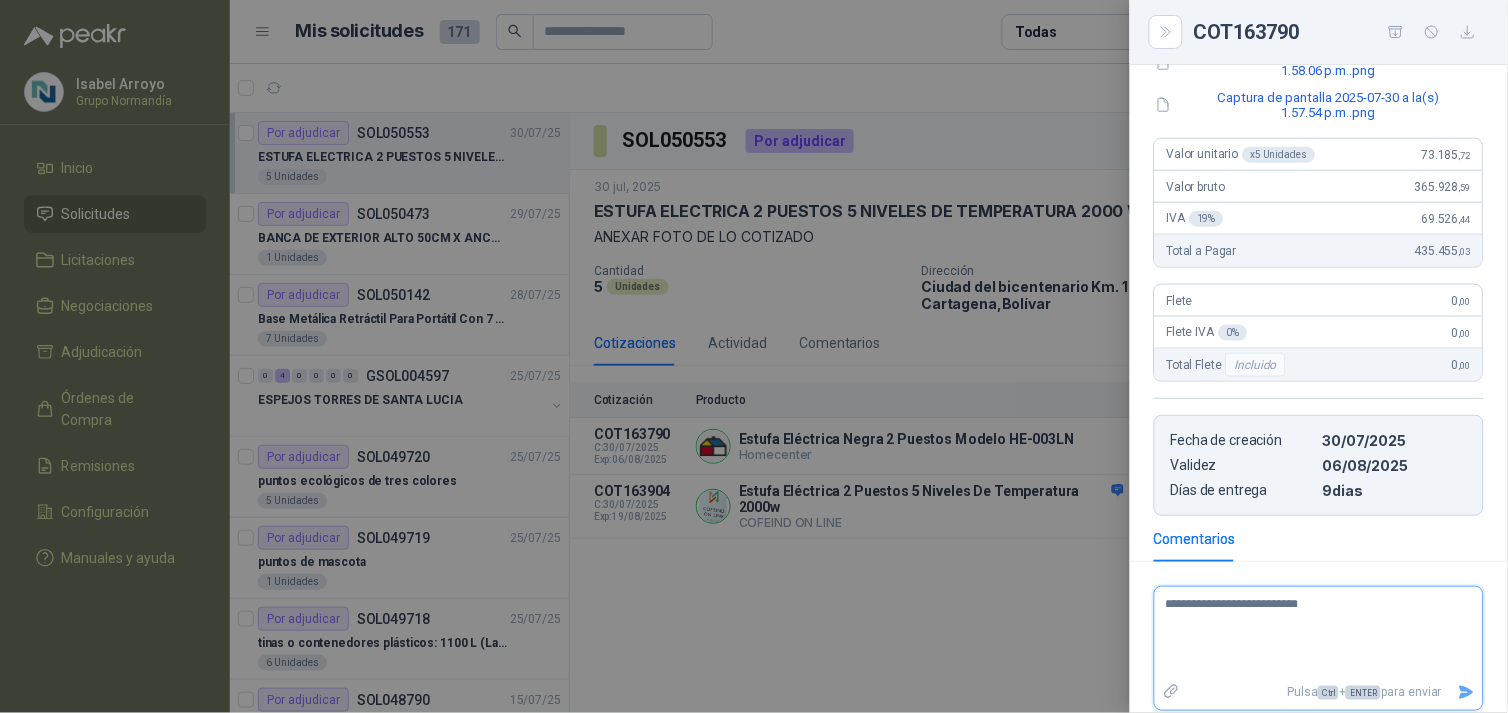type 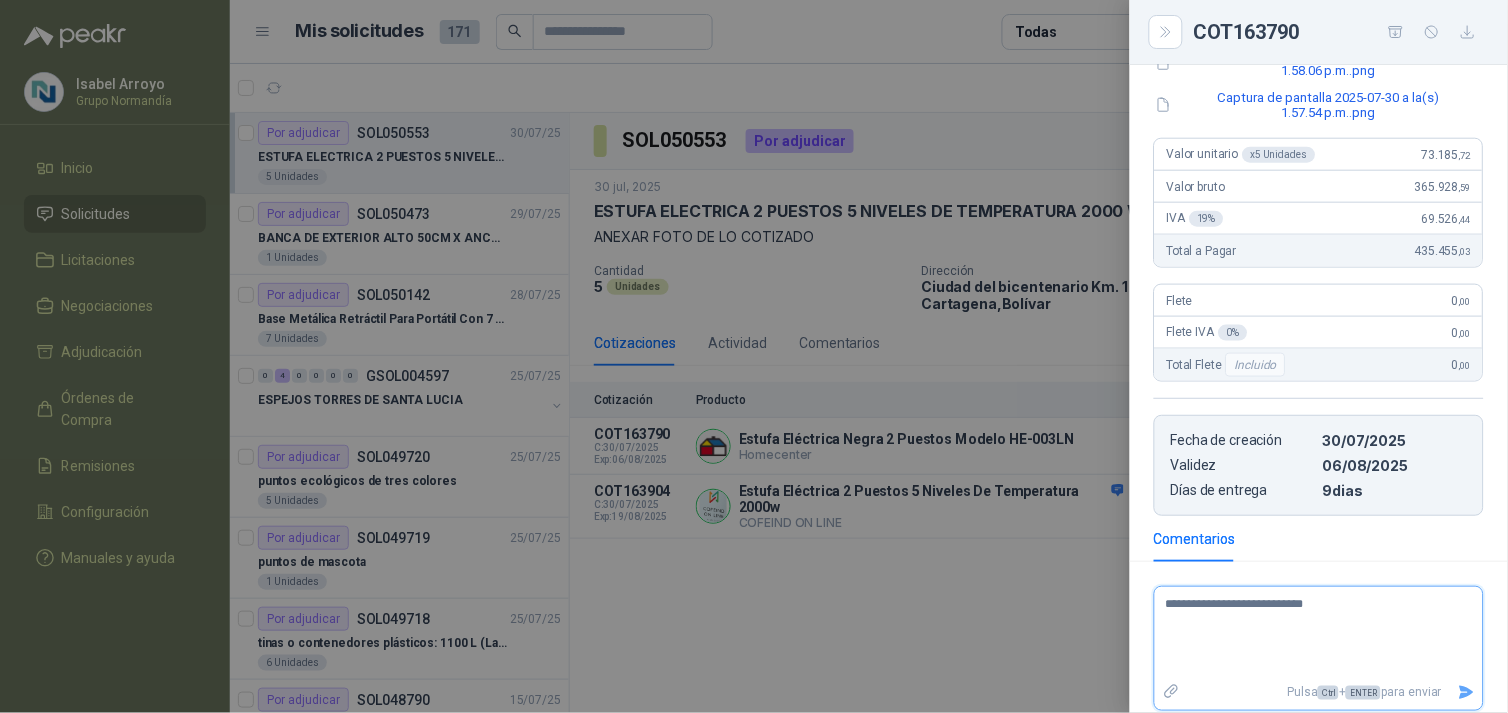type 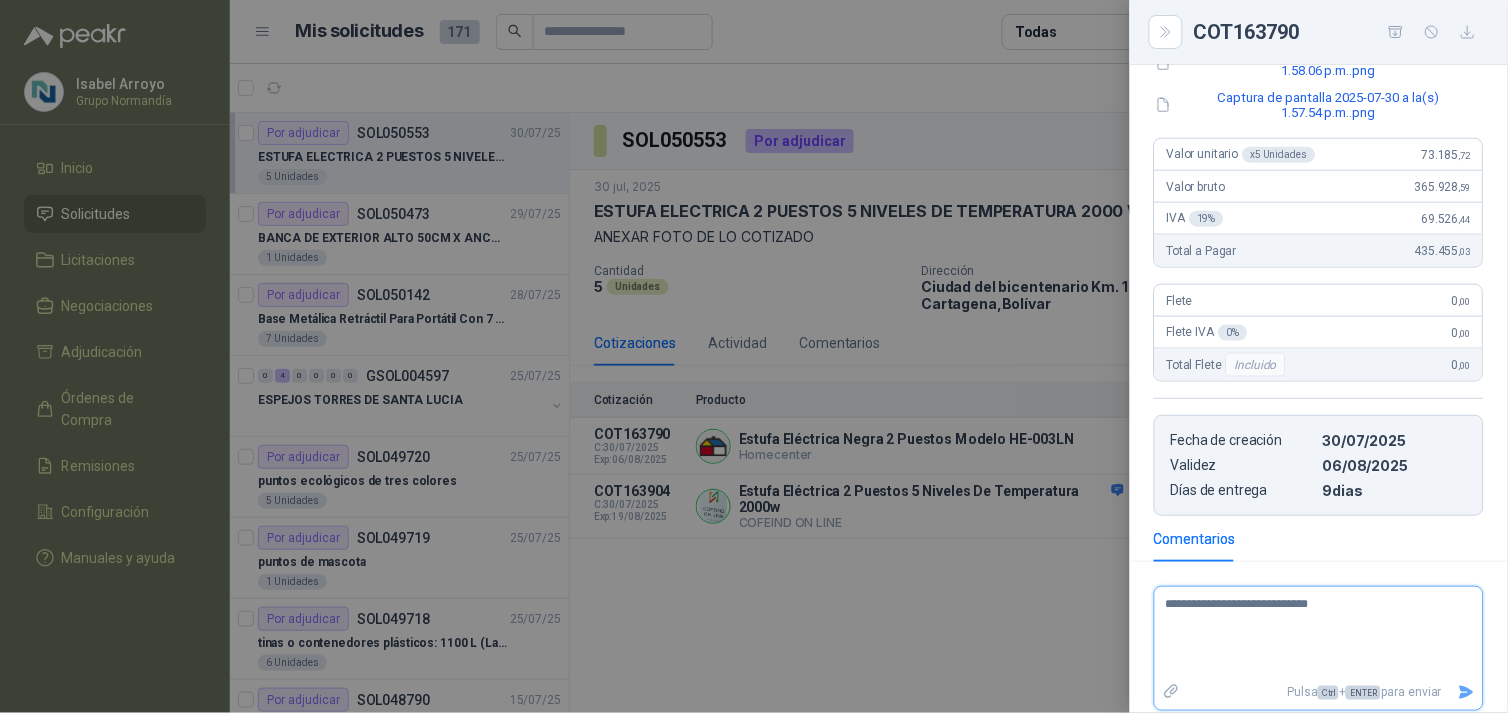 type 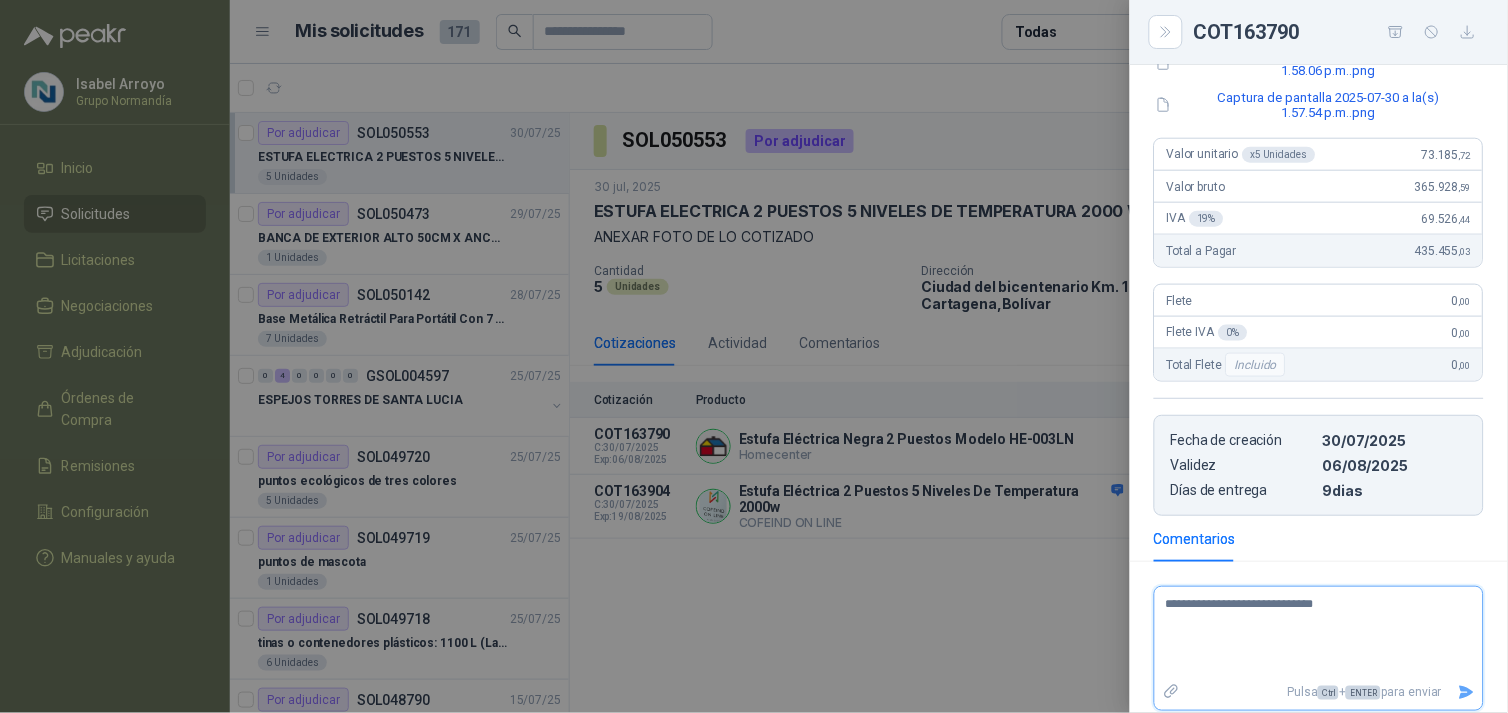 type 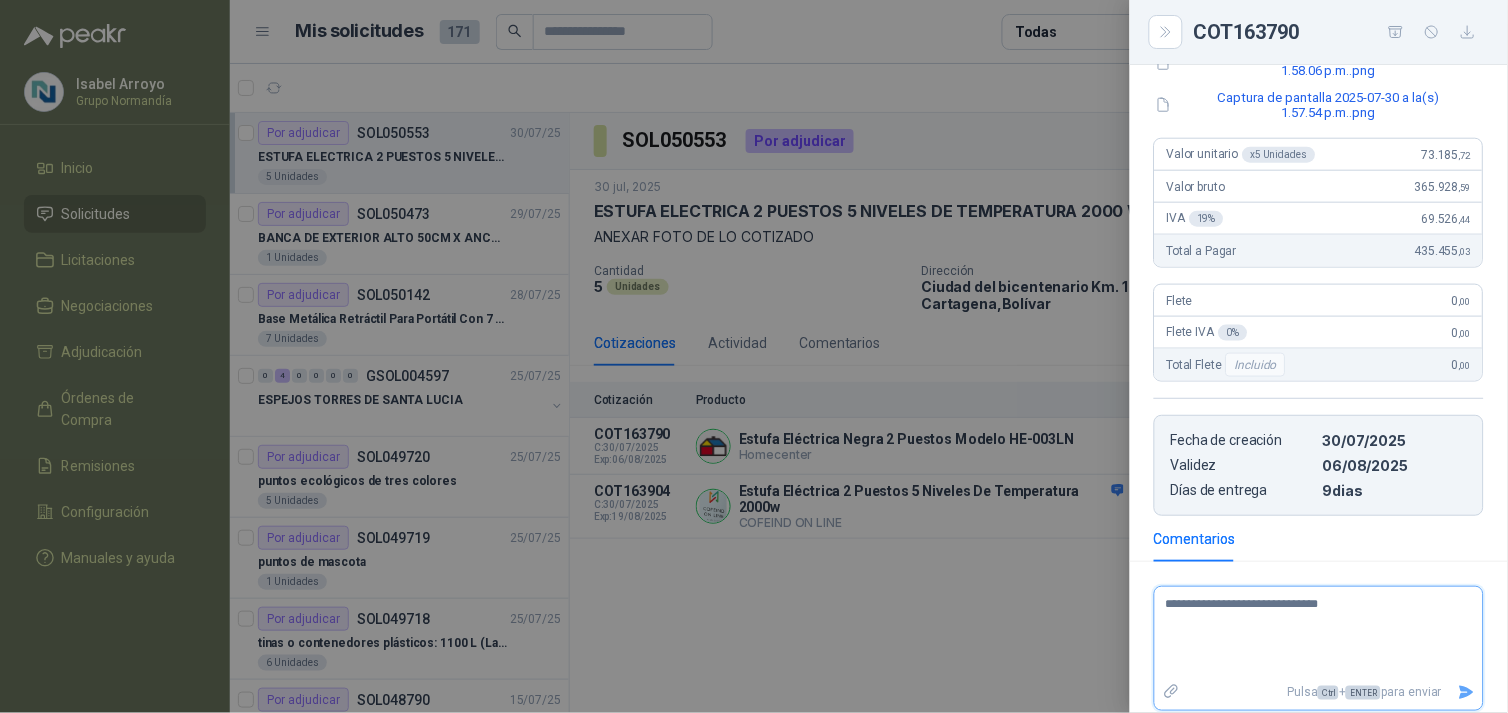 type 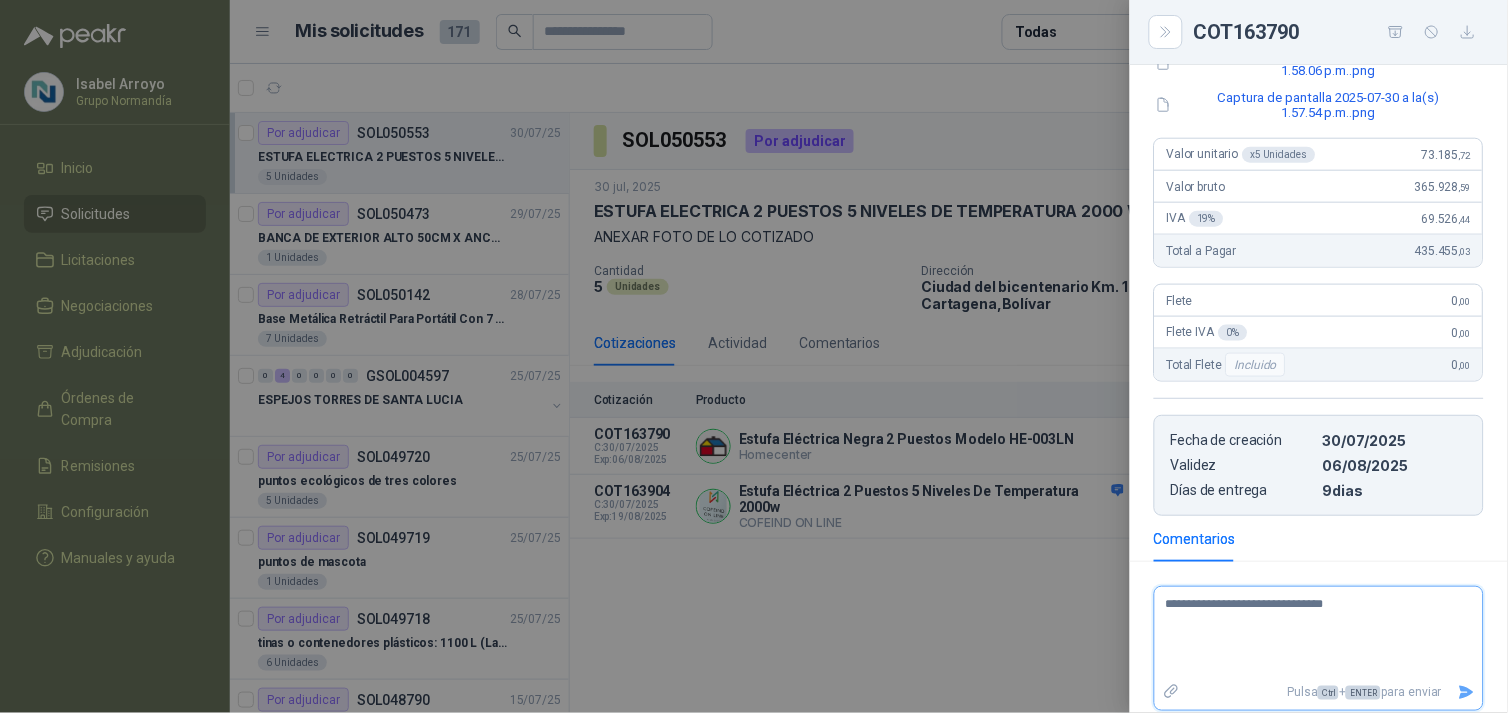 type 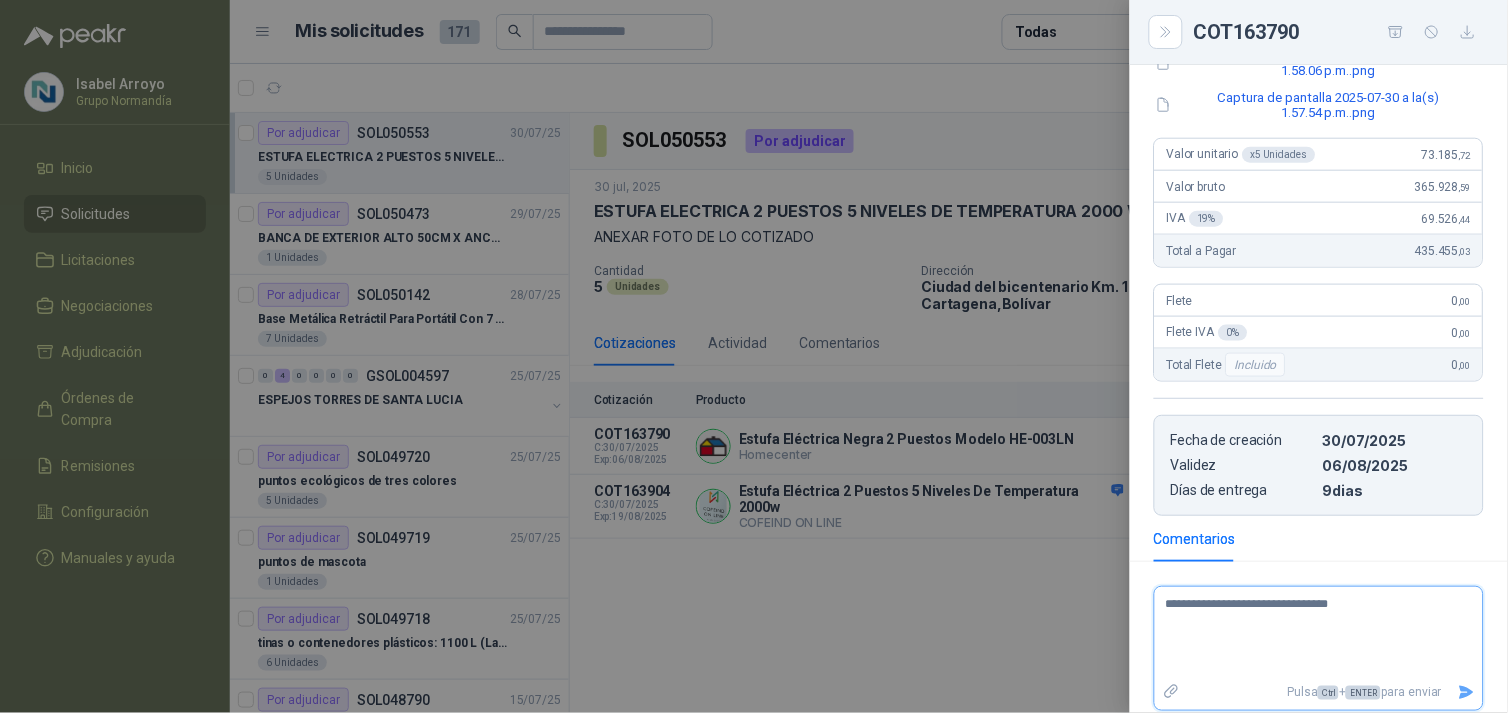 type 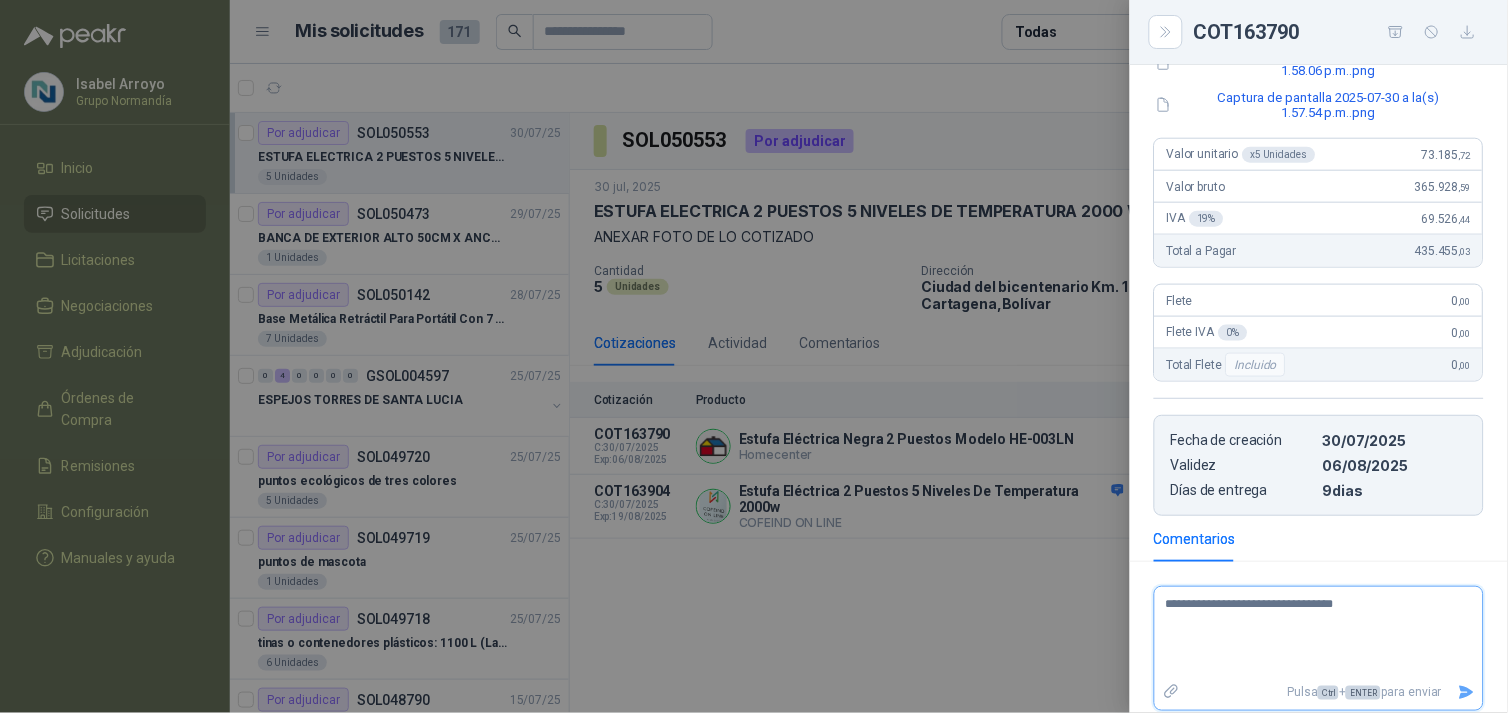 type 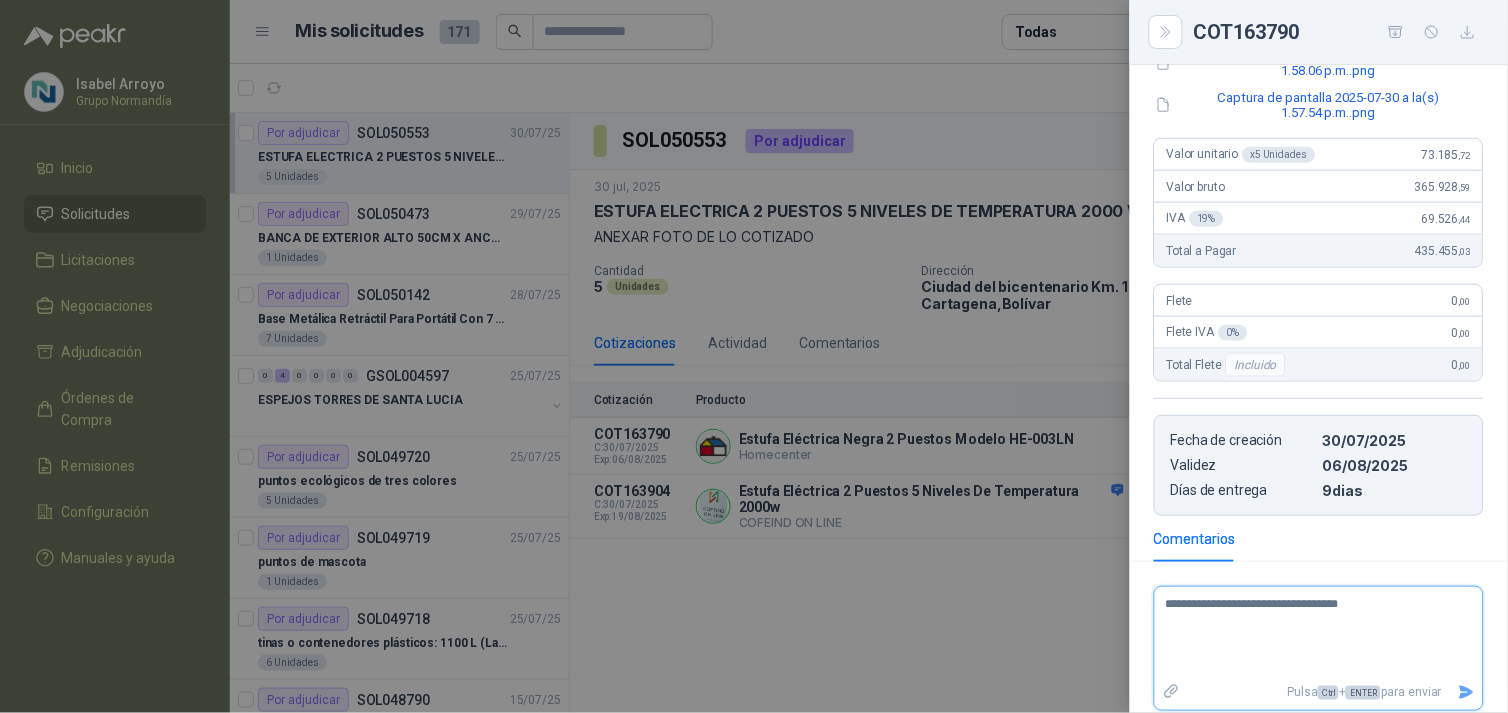 type 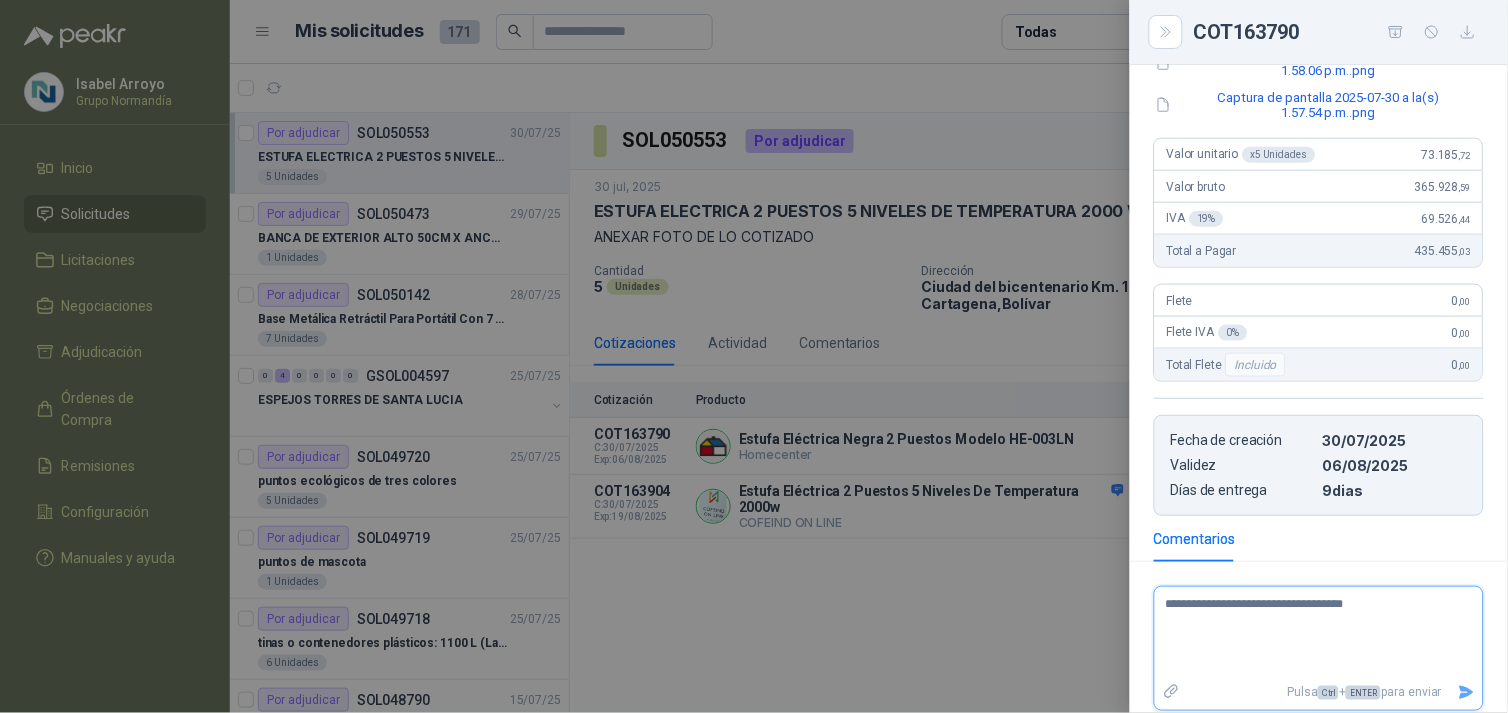 type 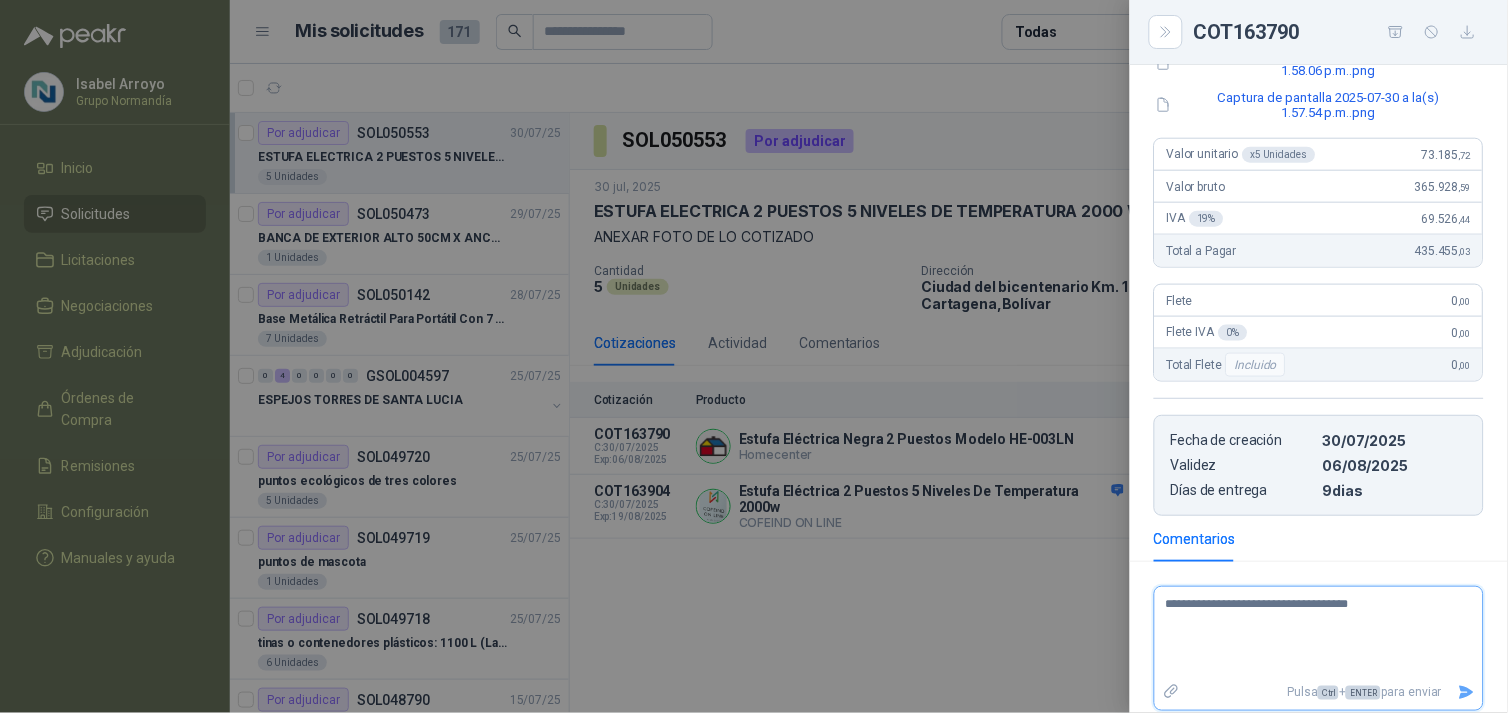 type 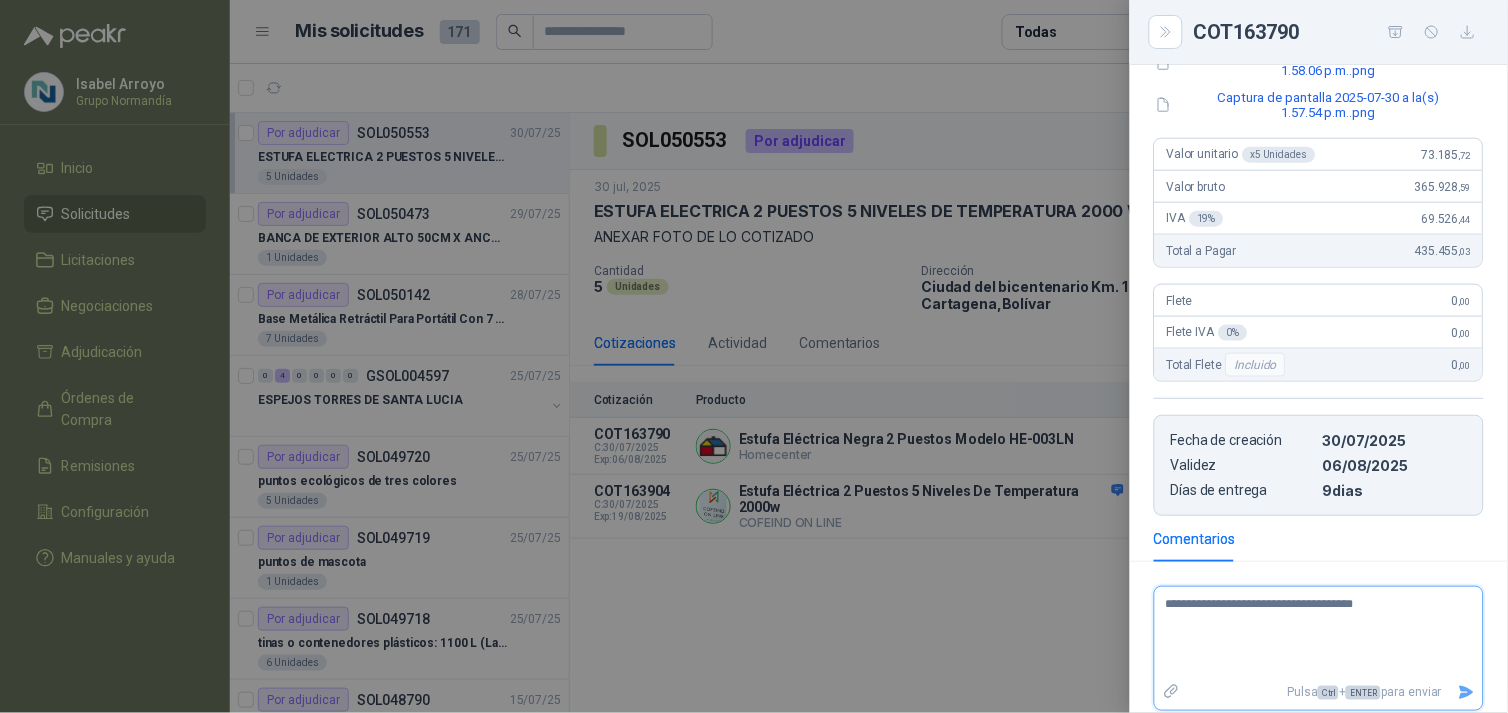 type 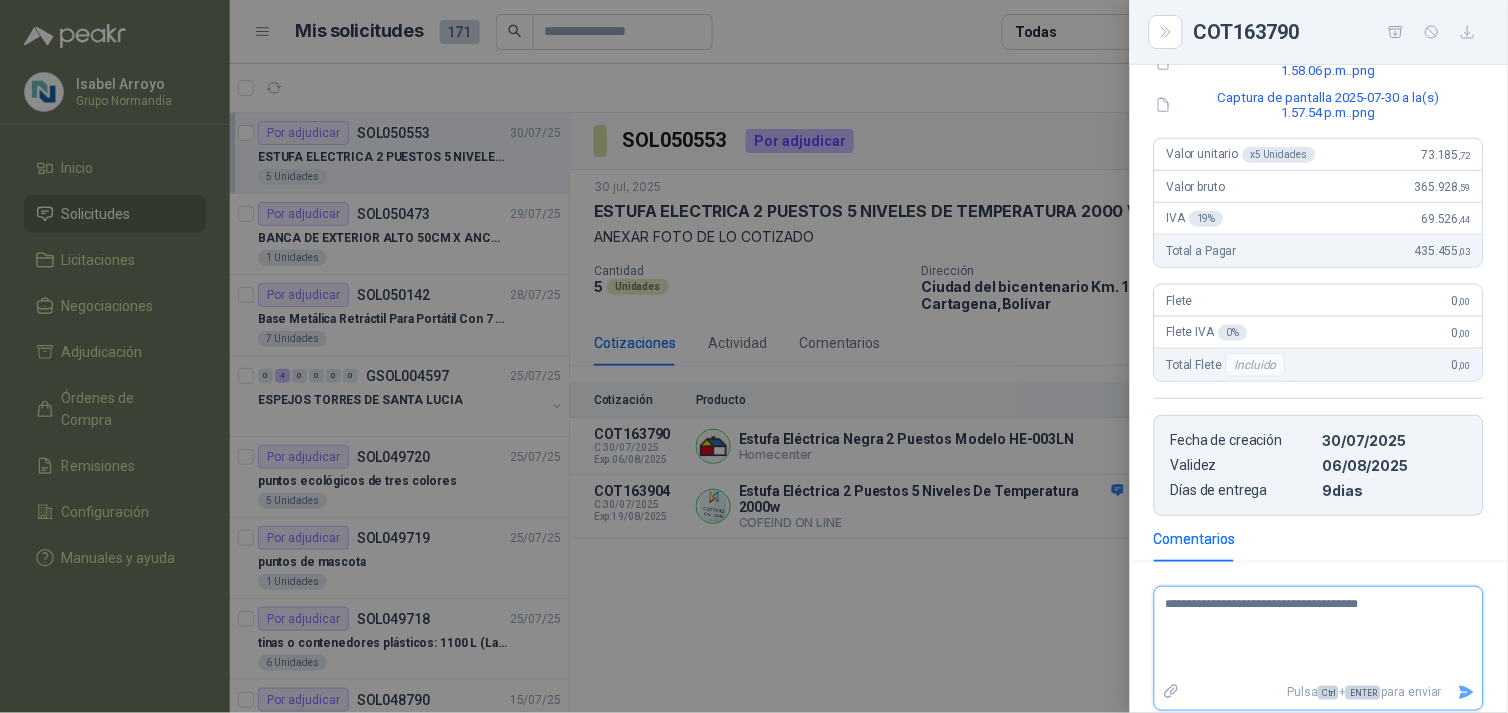 type 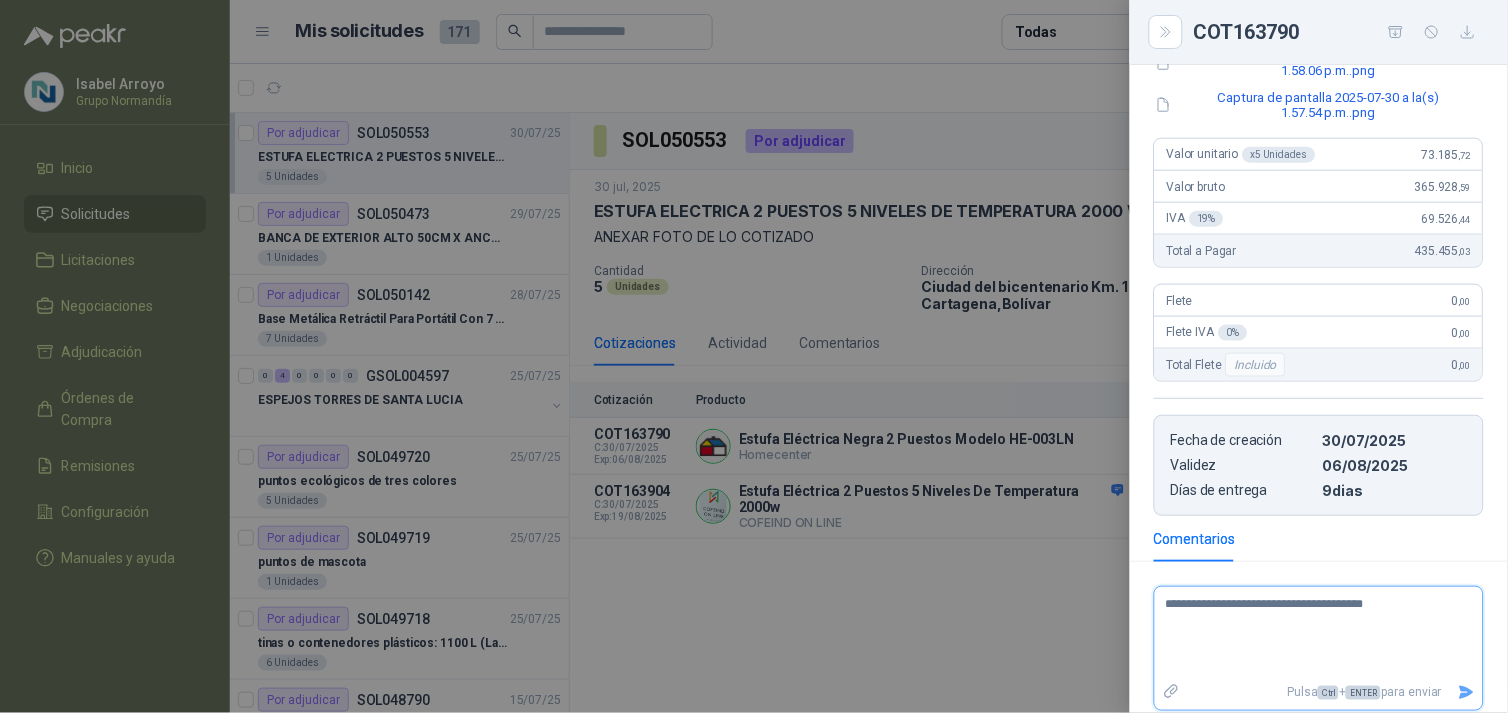type 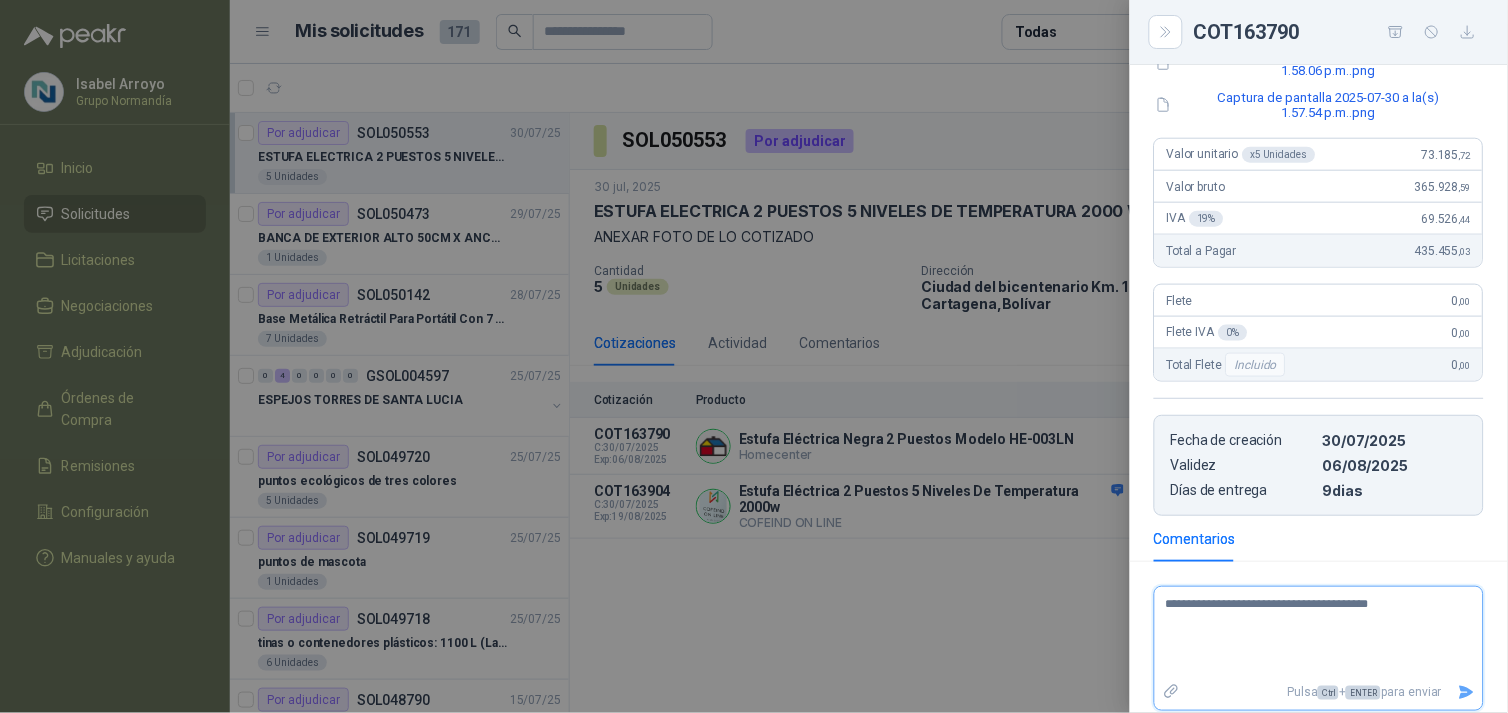 type 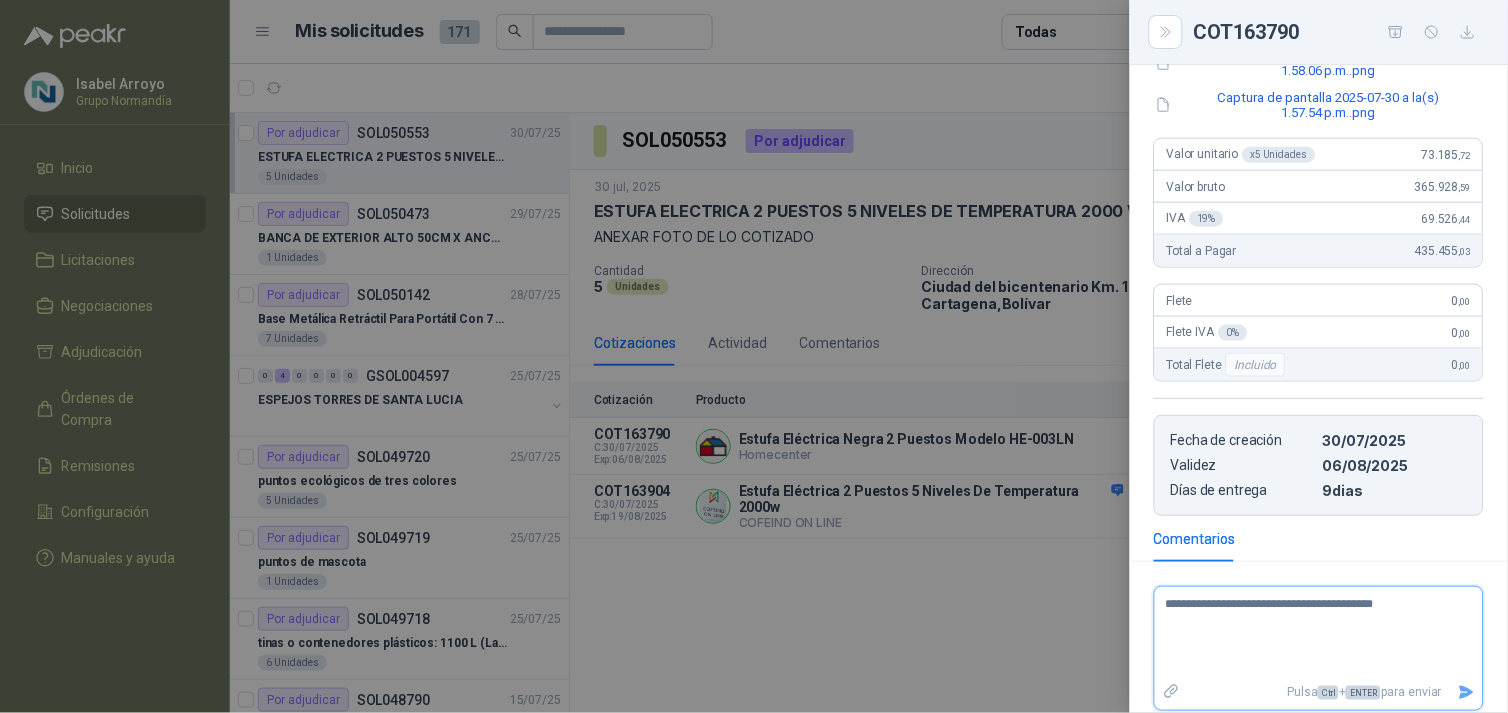 type 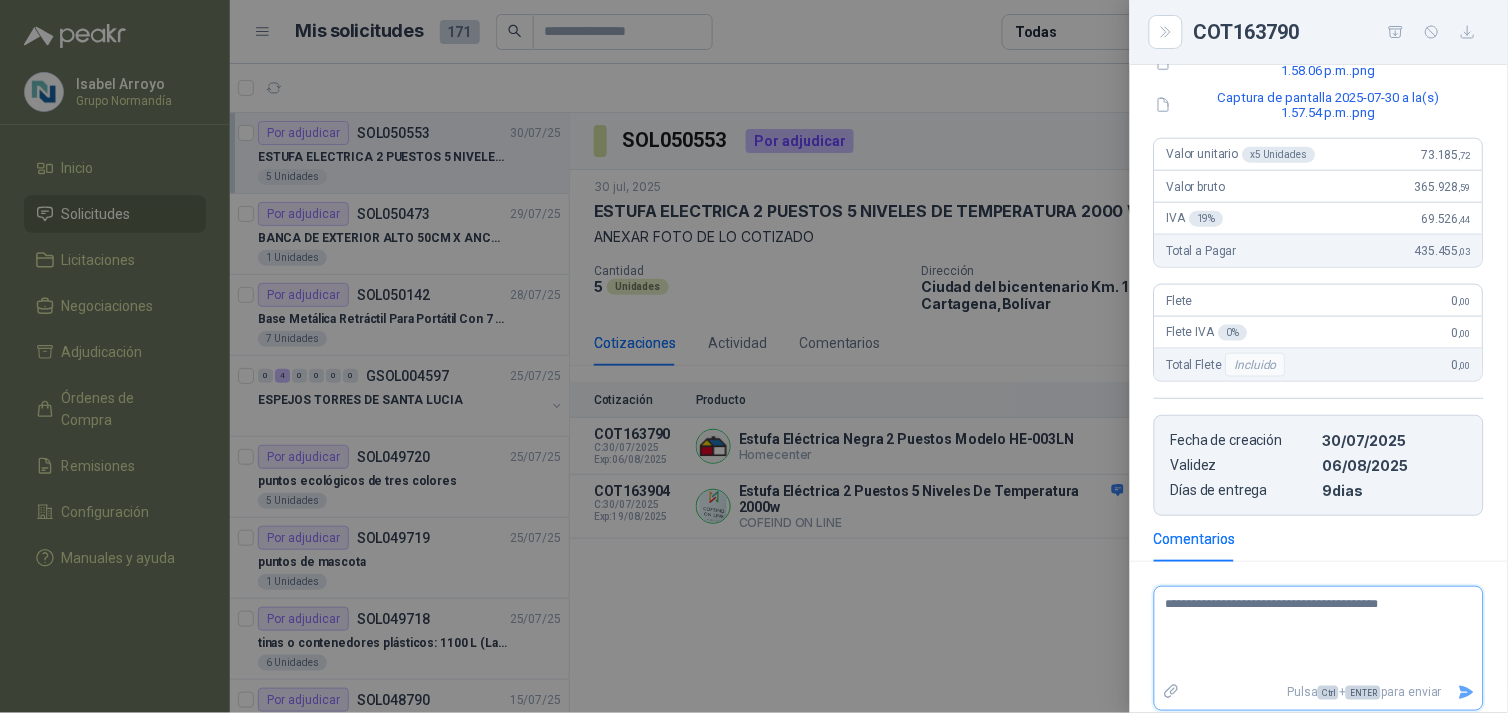 type 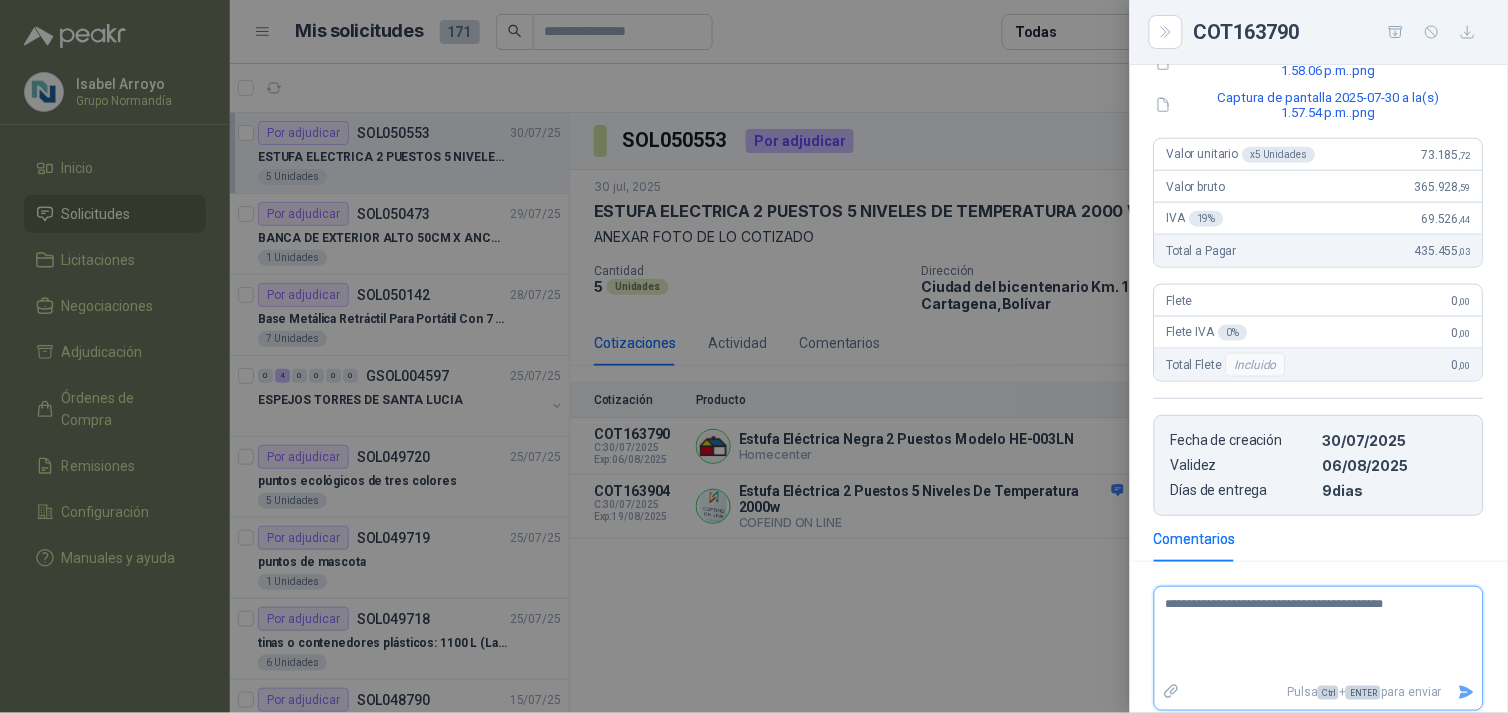 type 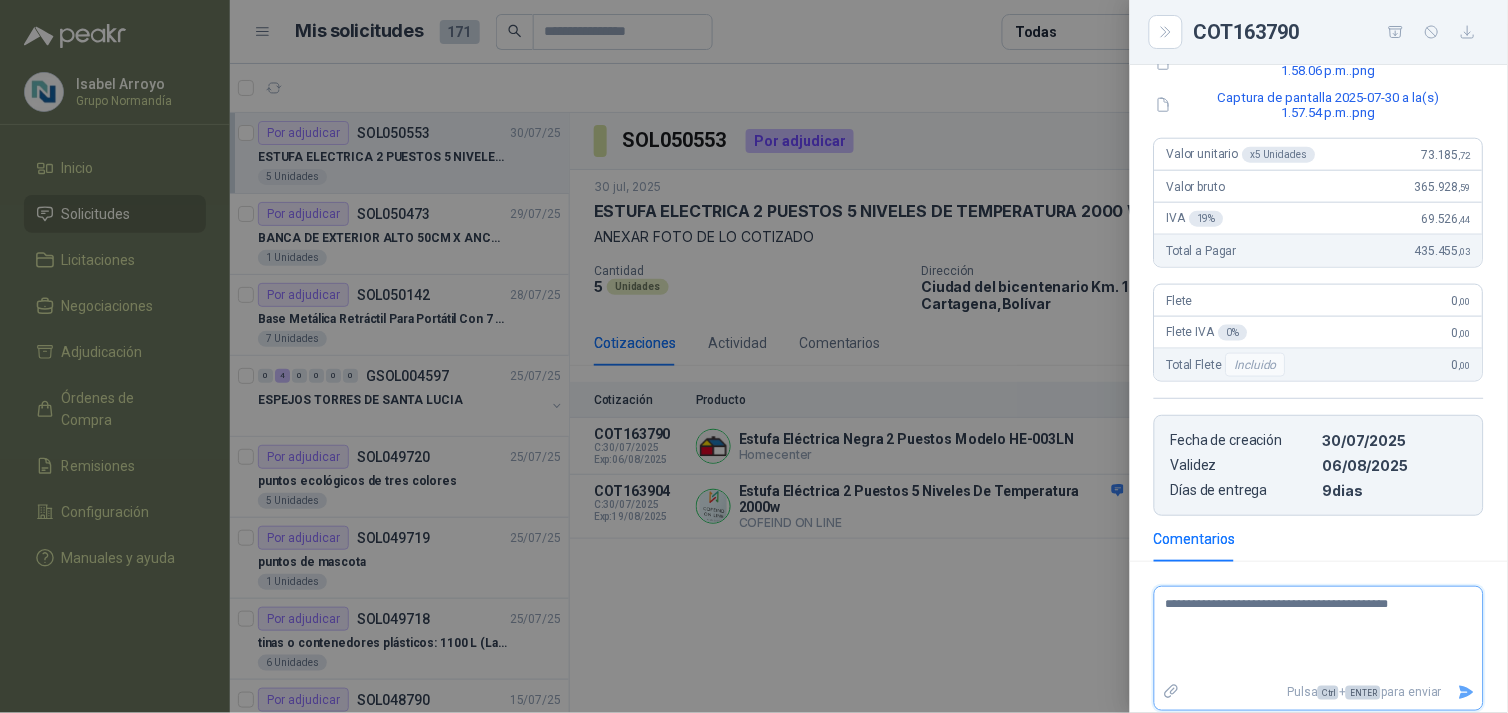 type 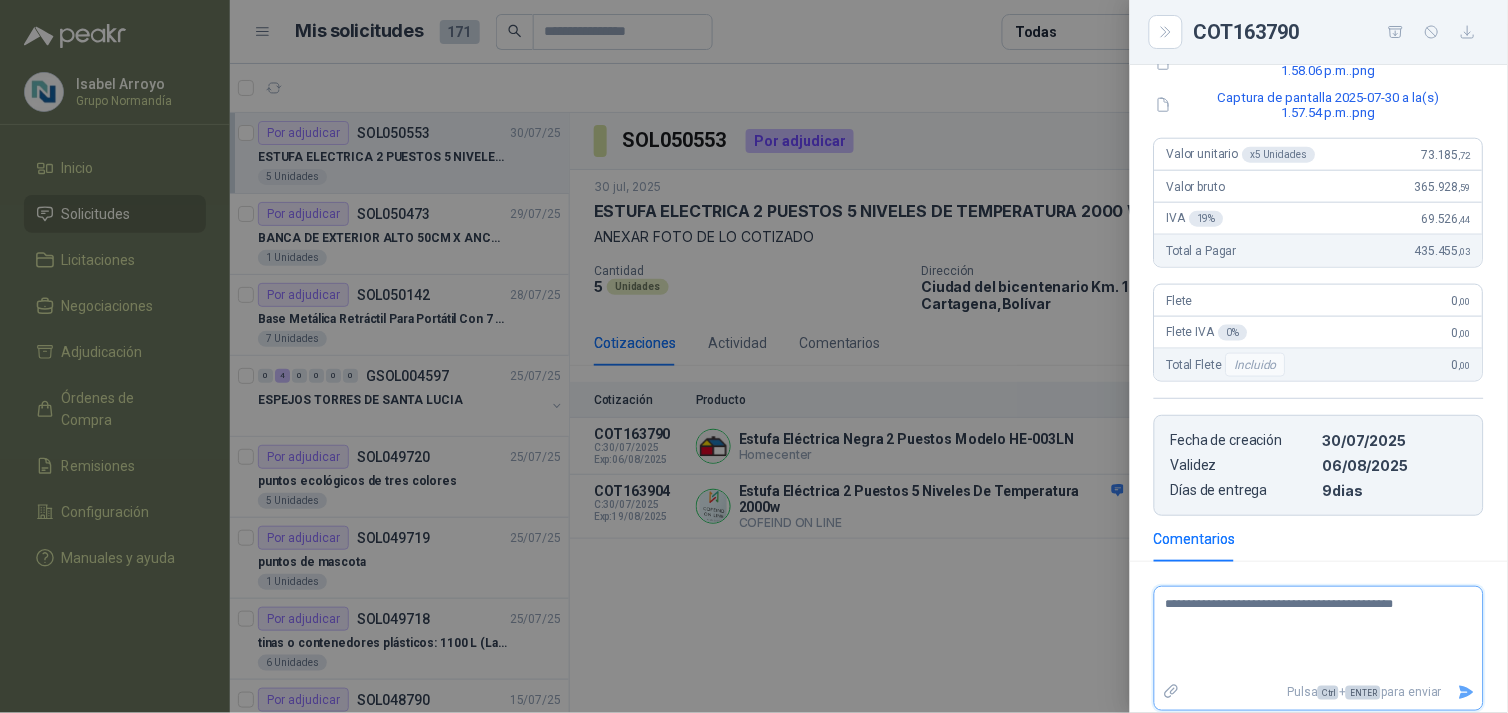type 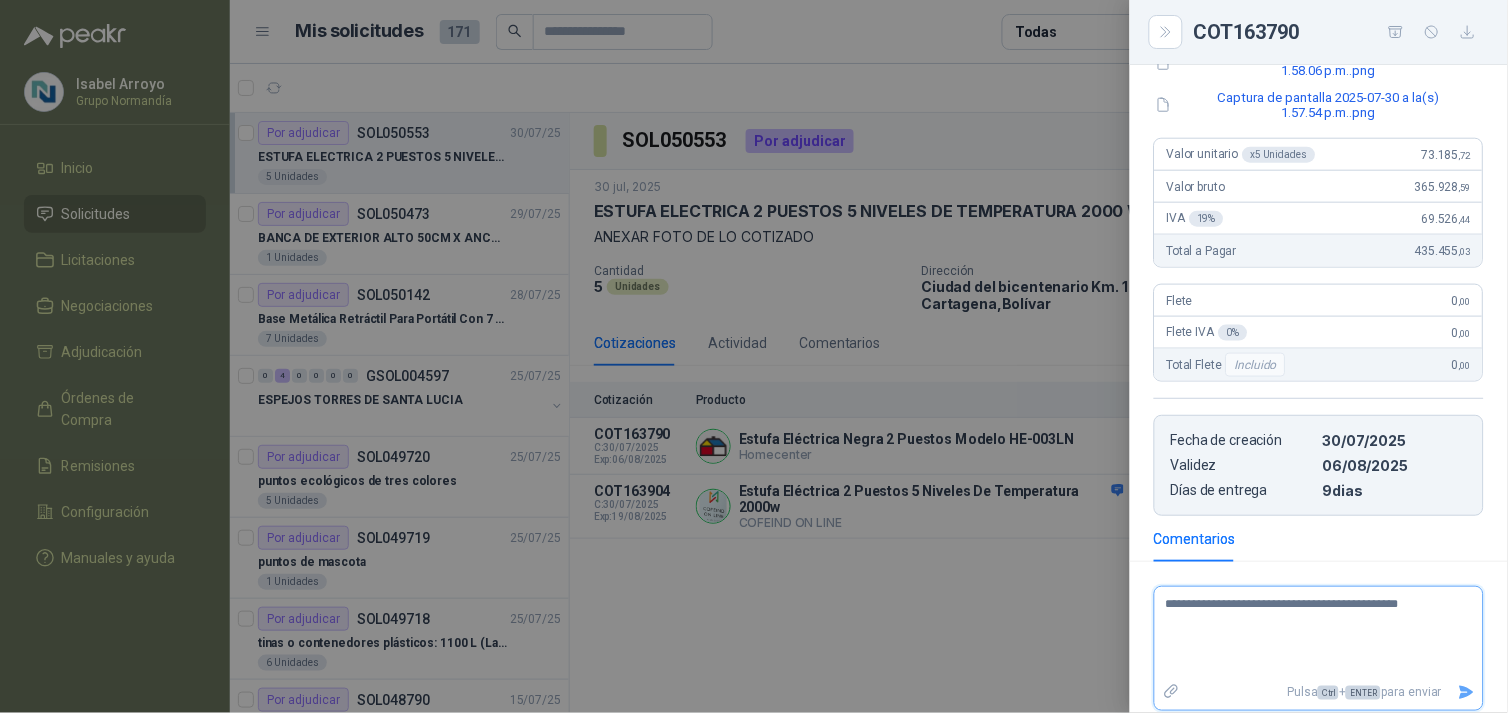 type 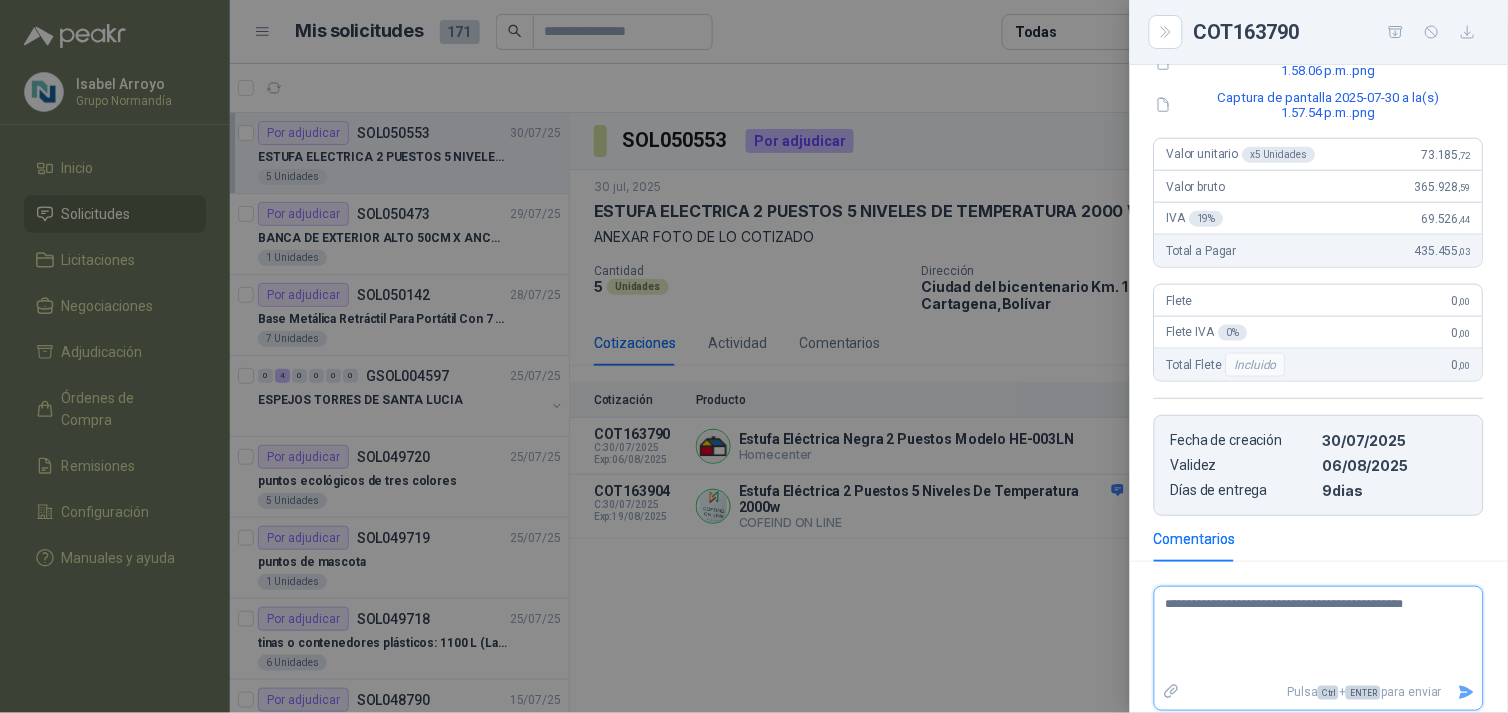 type 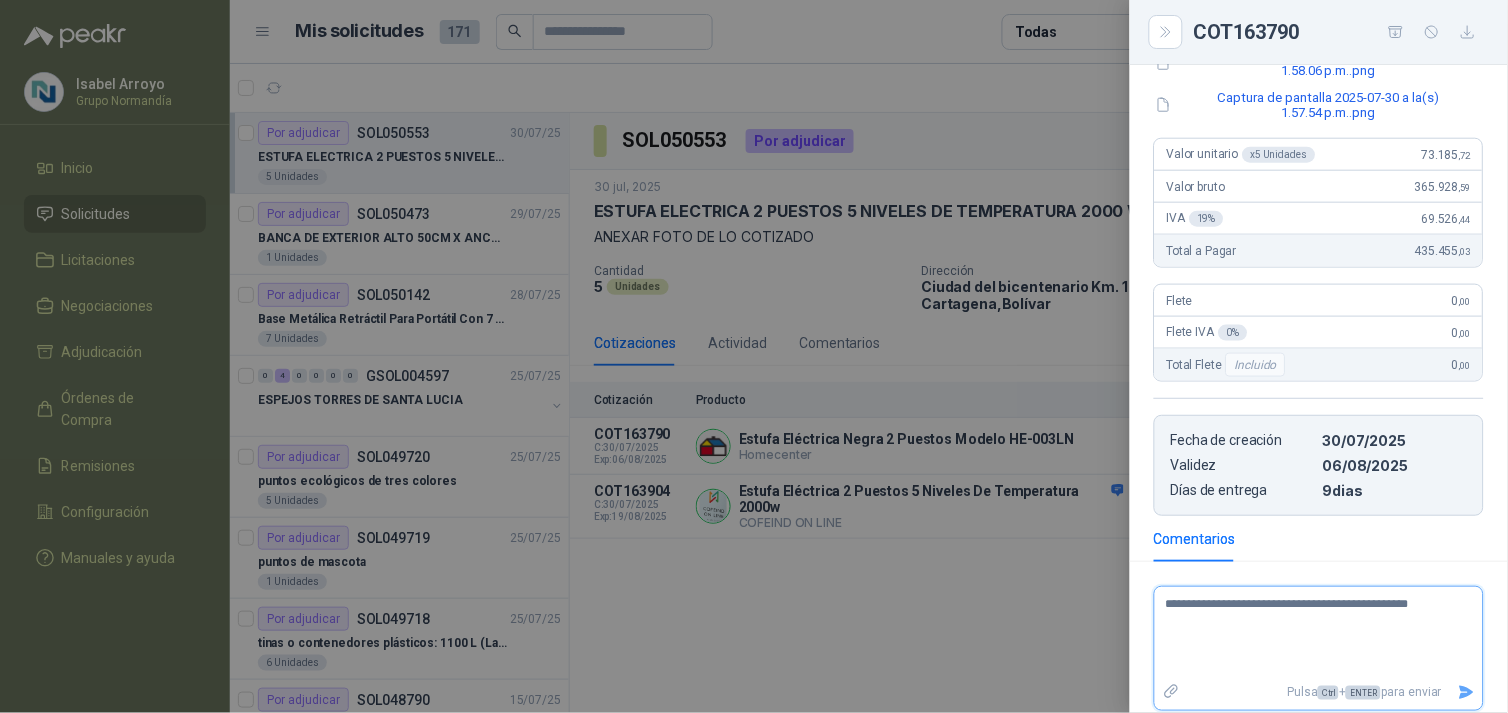 type 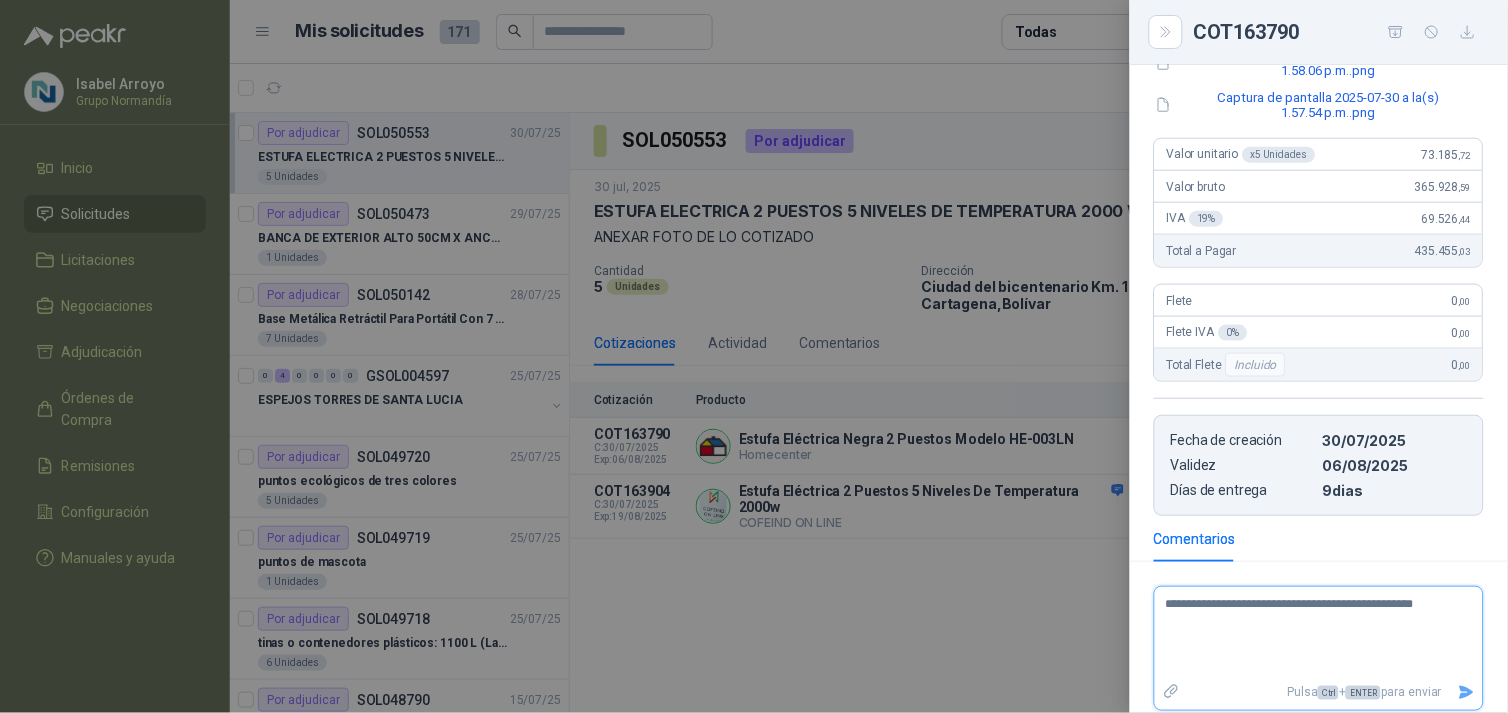 type 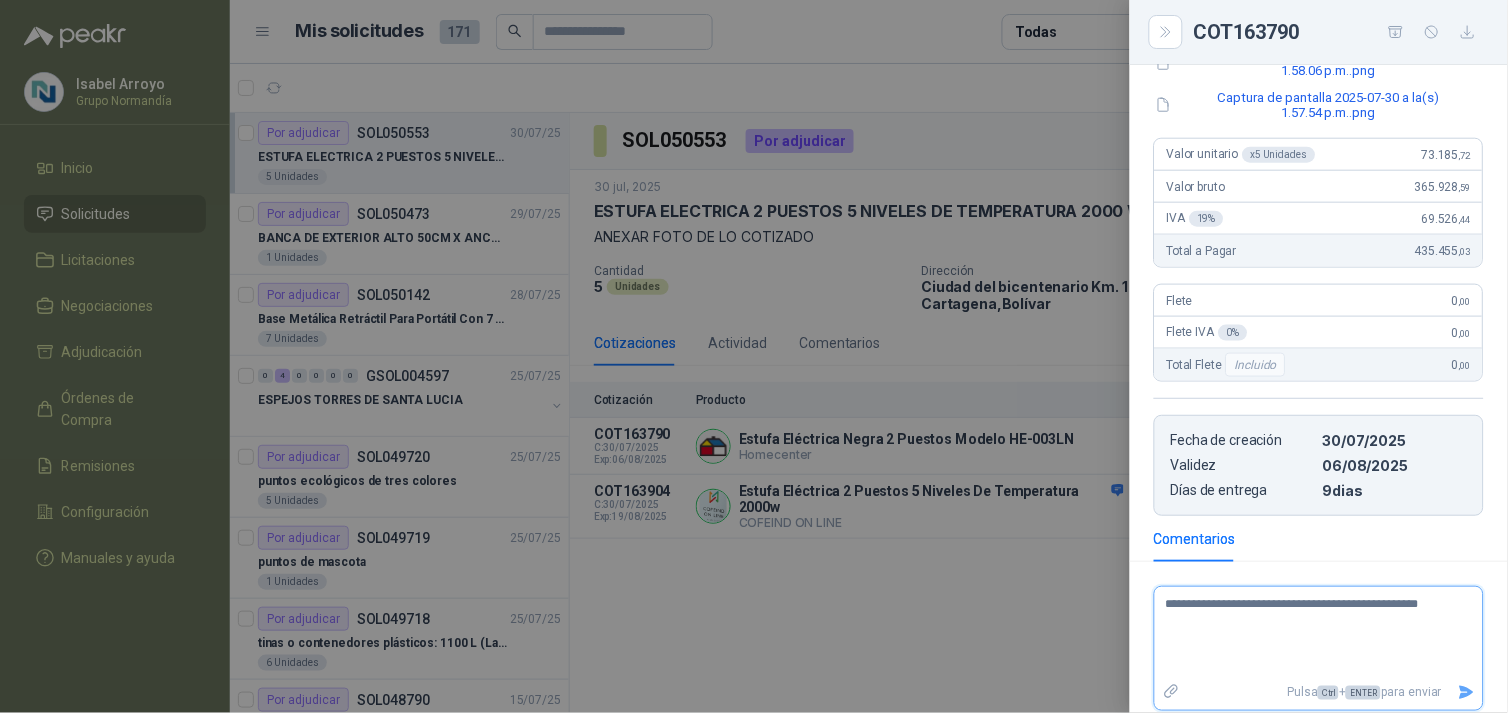 type 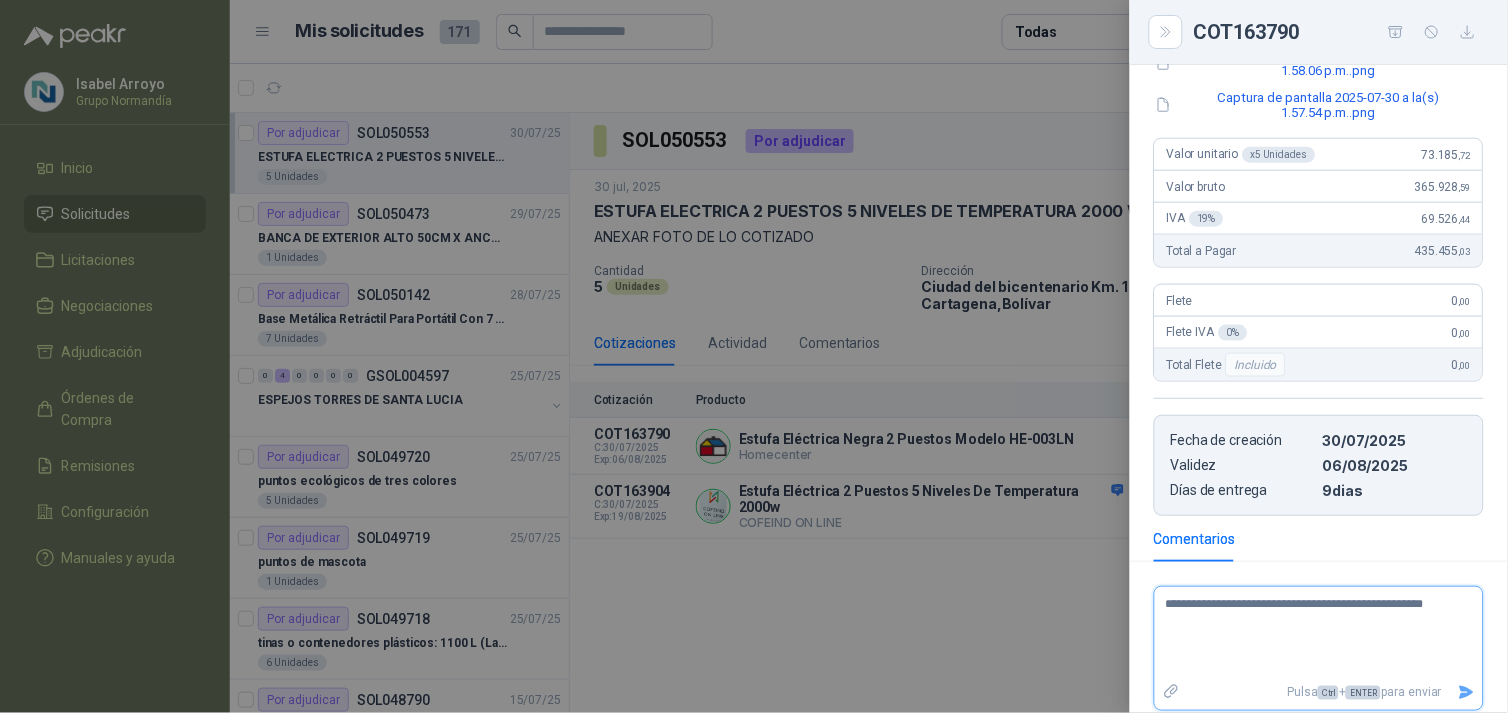 type 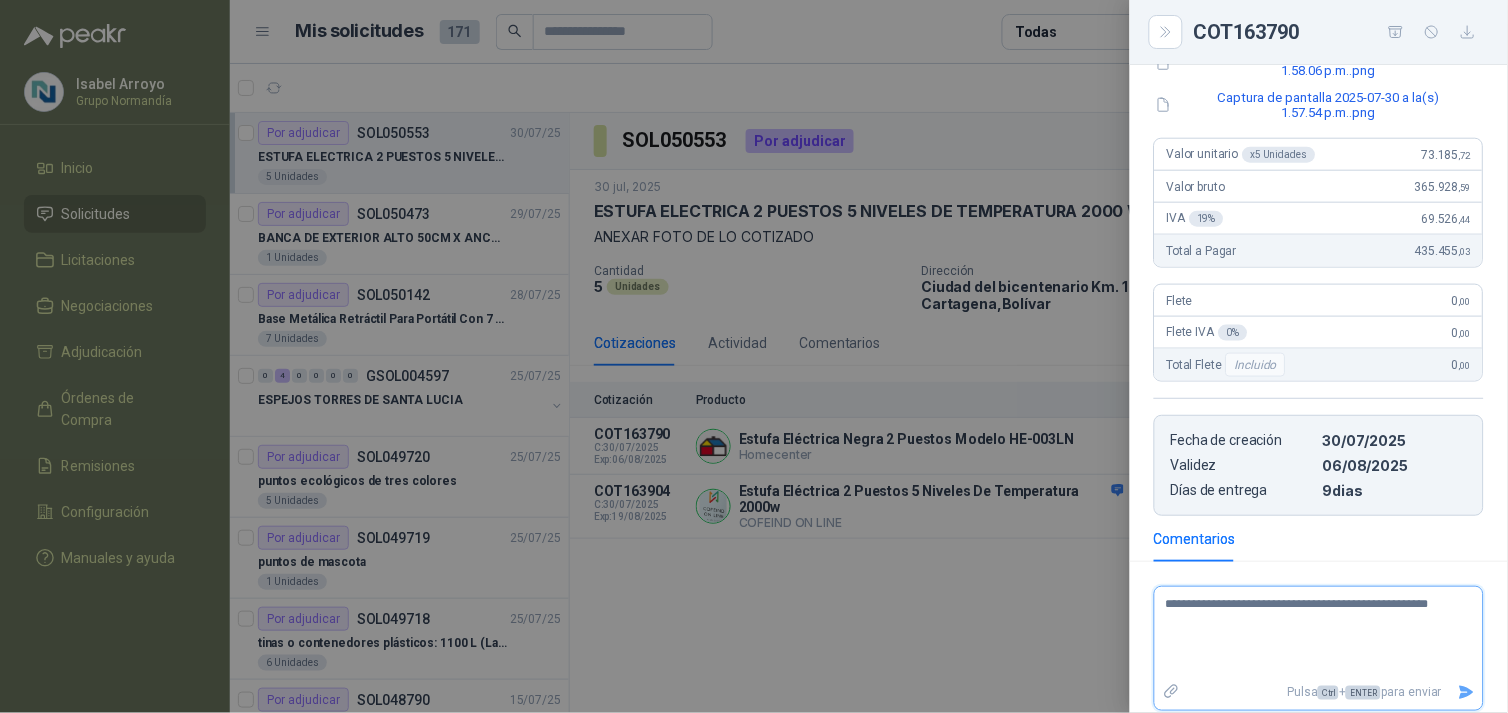 type 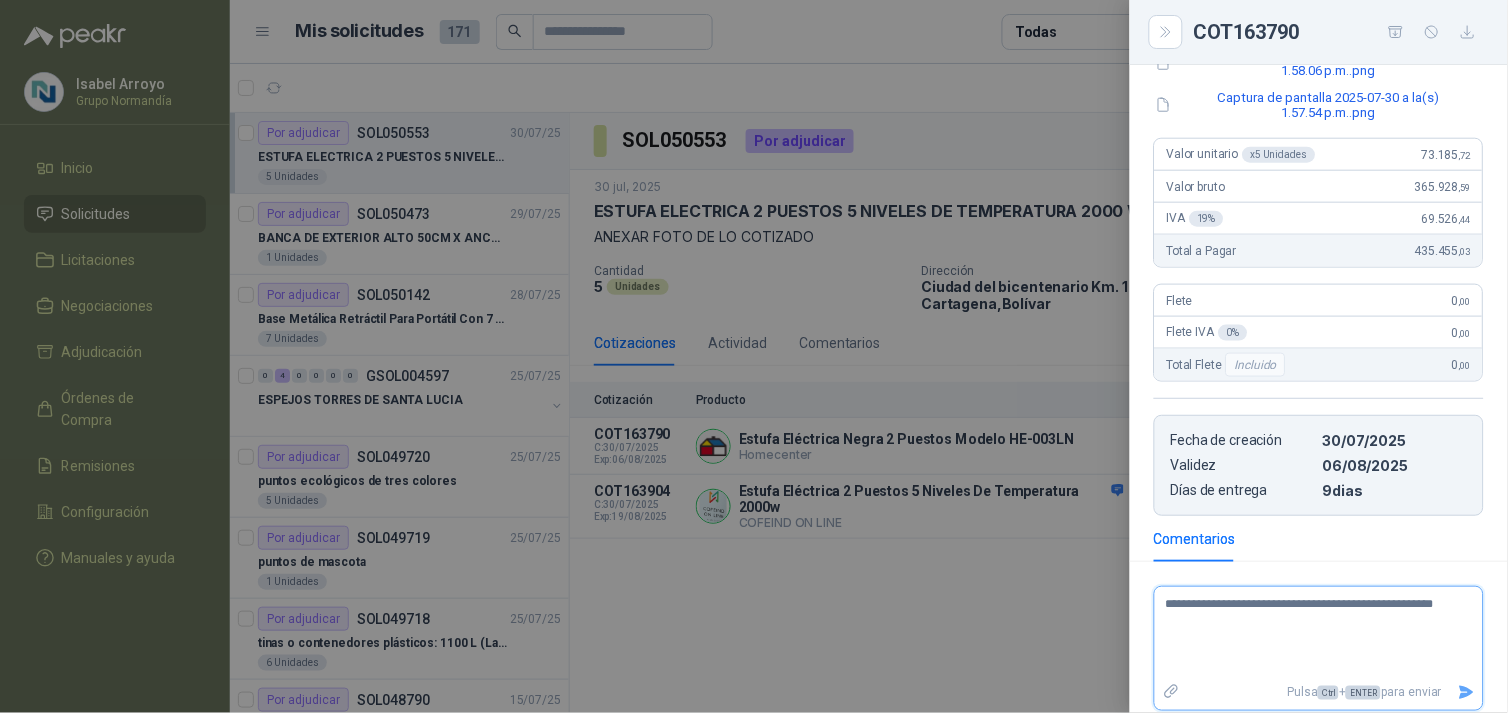 type 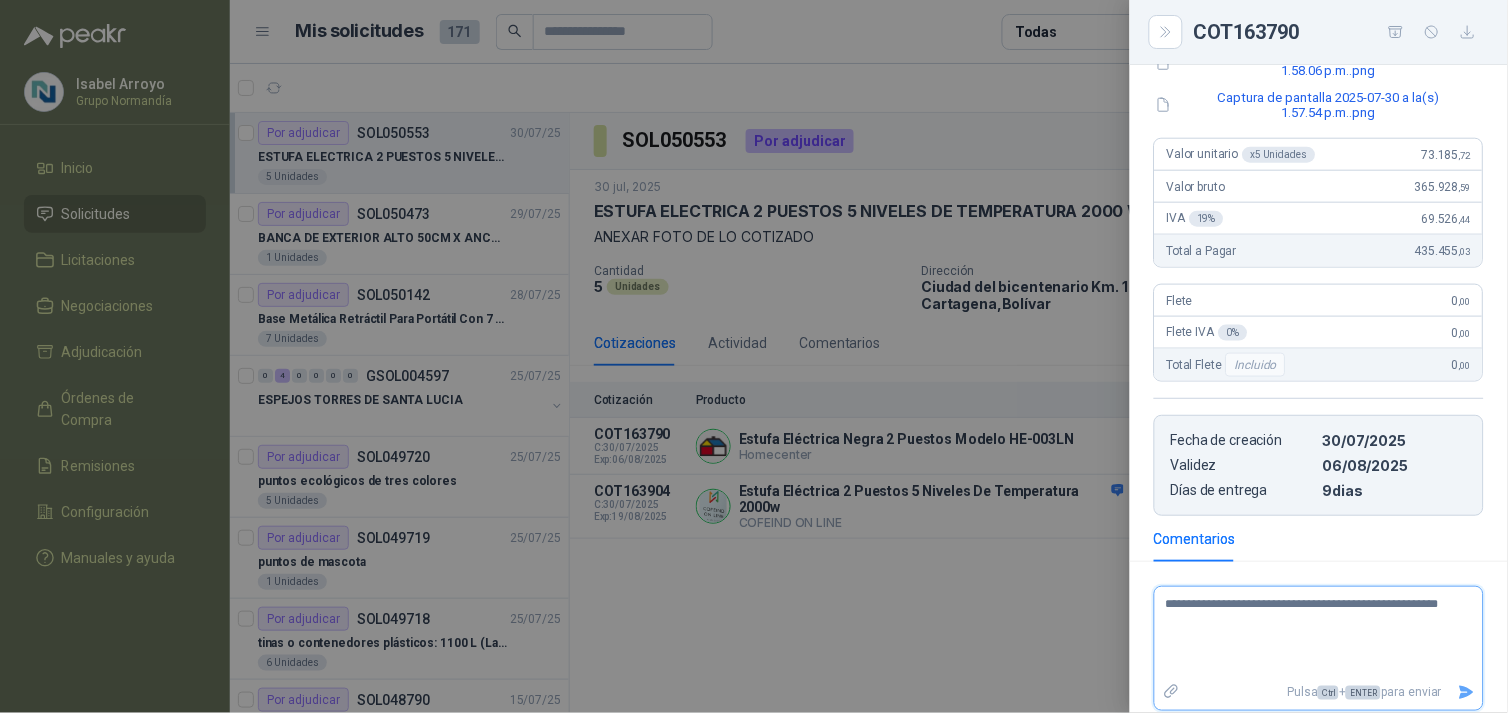type 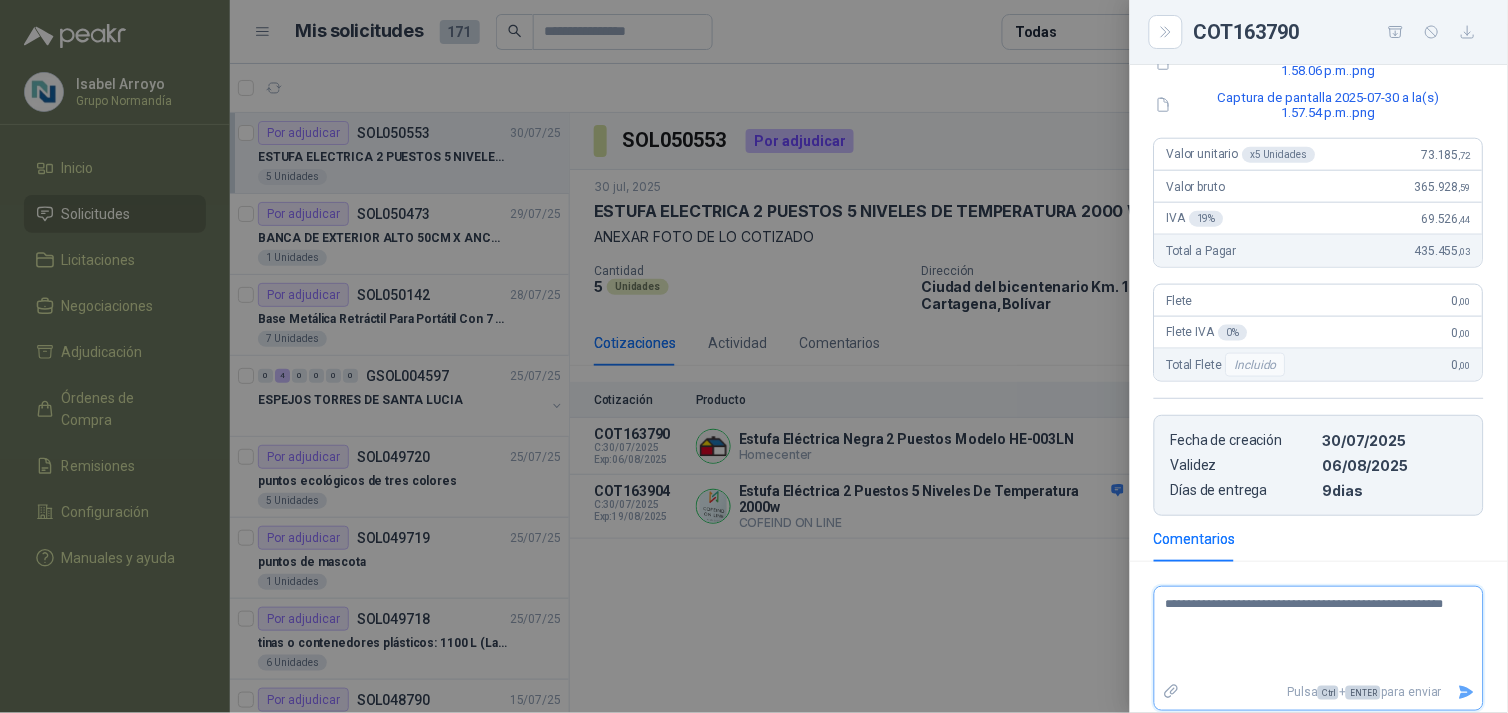 type 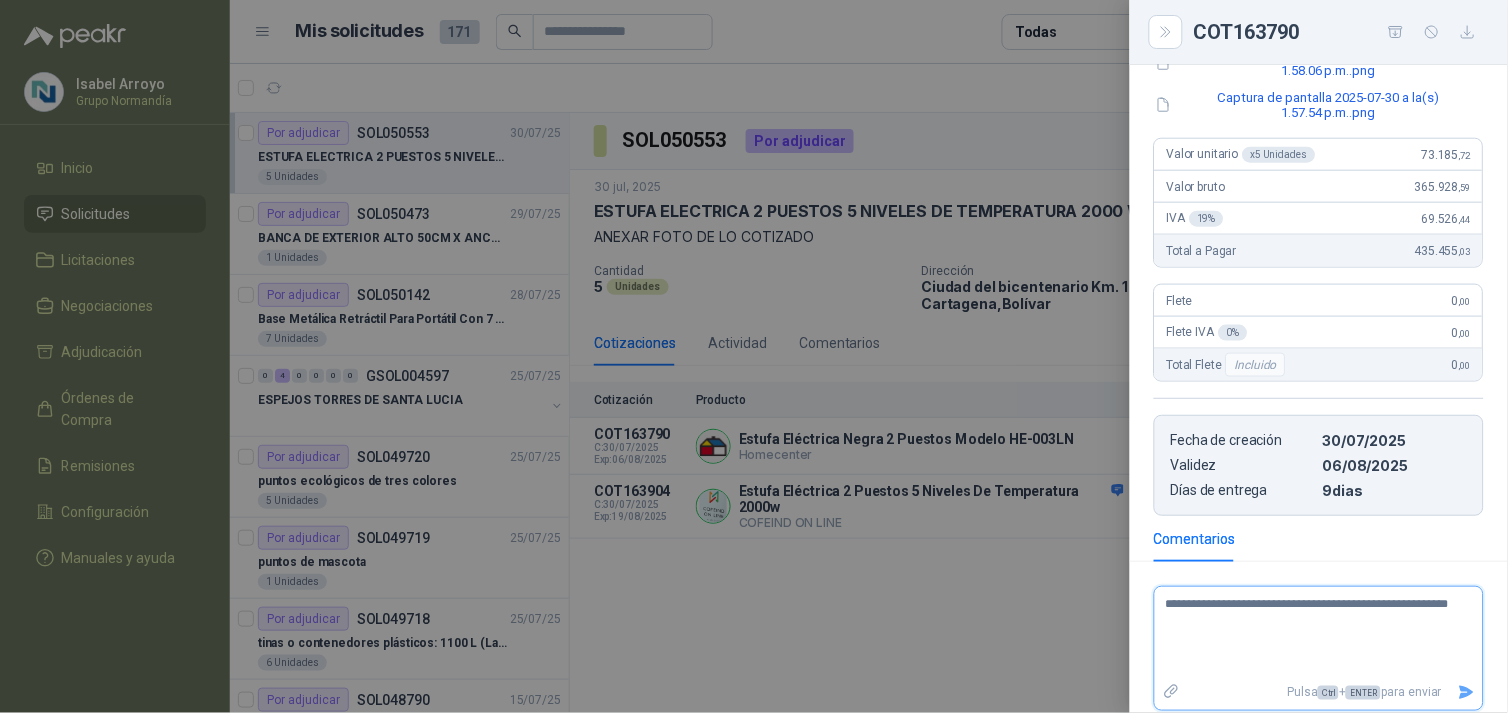 type 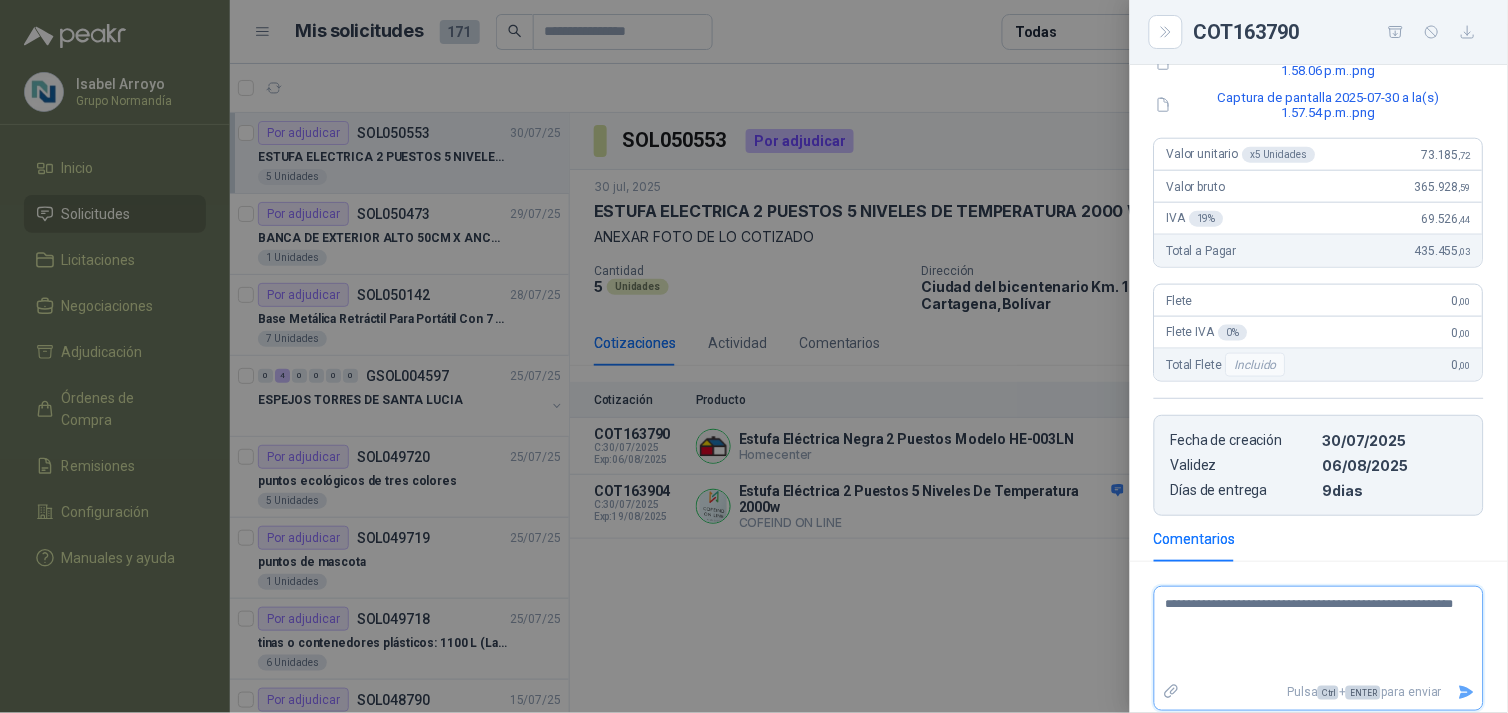 type 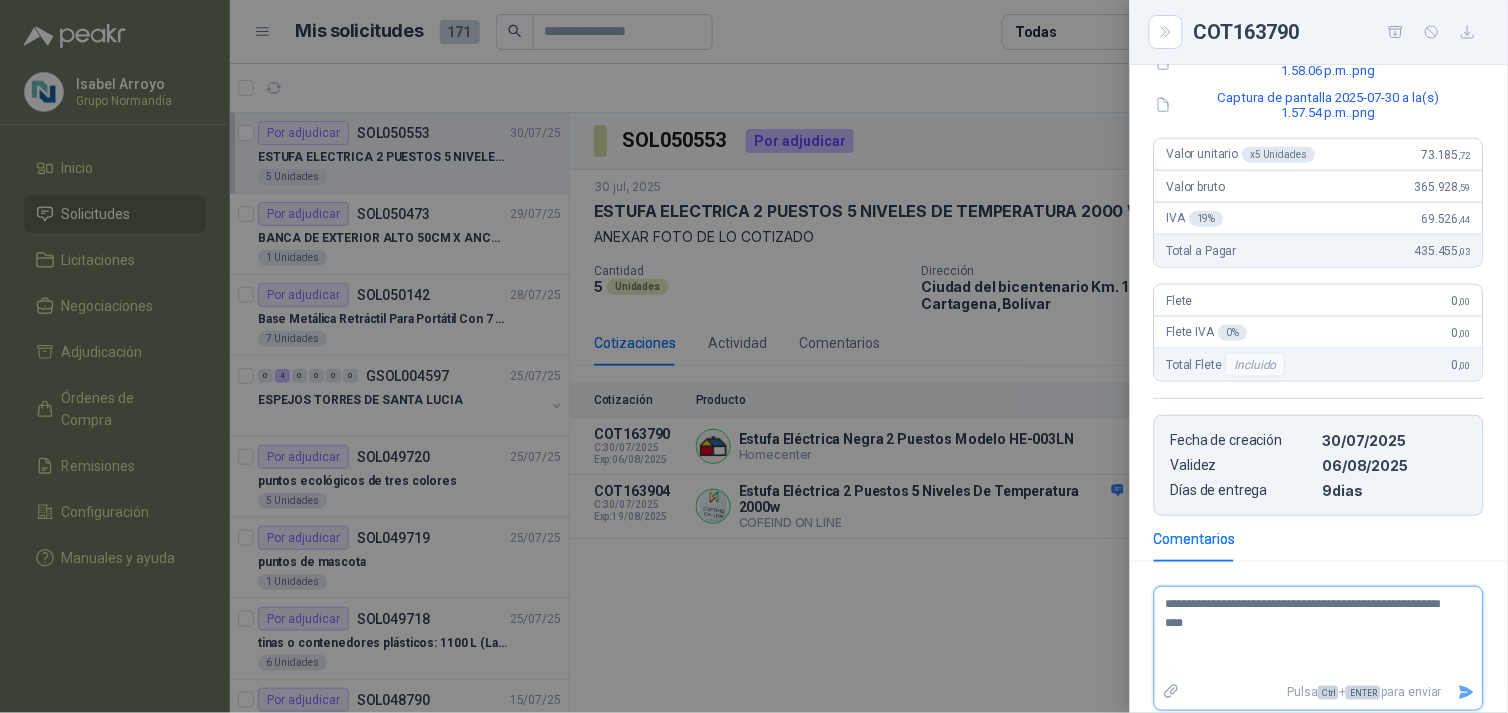 type 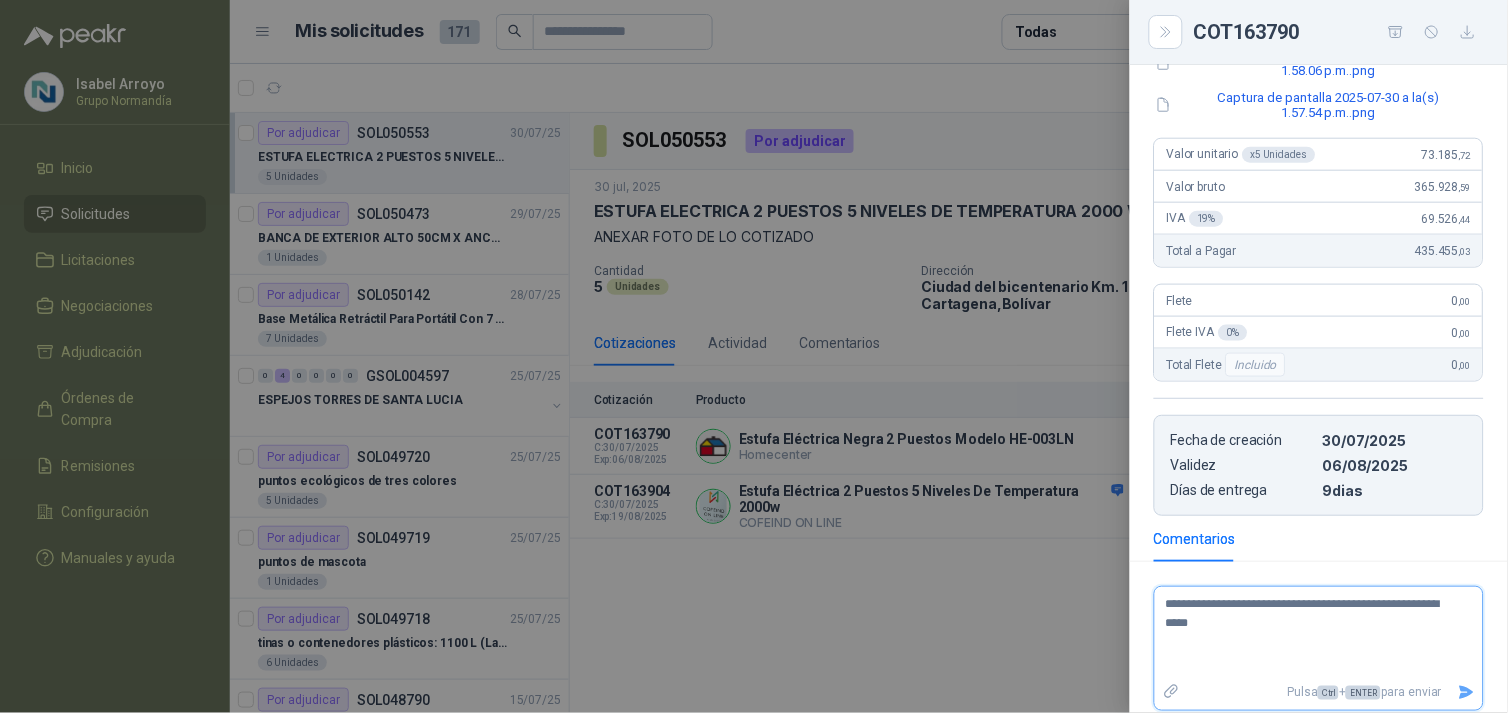type 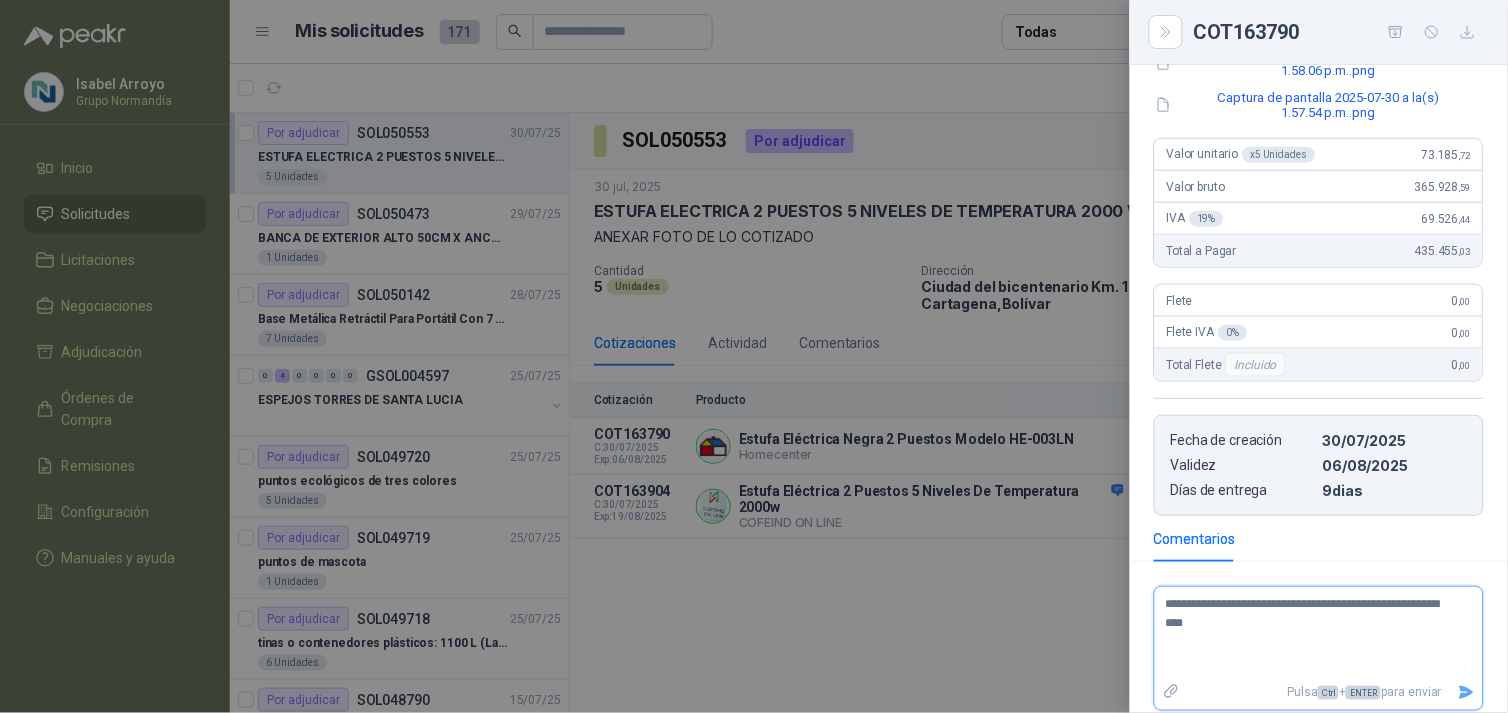 type 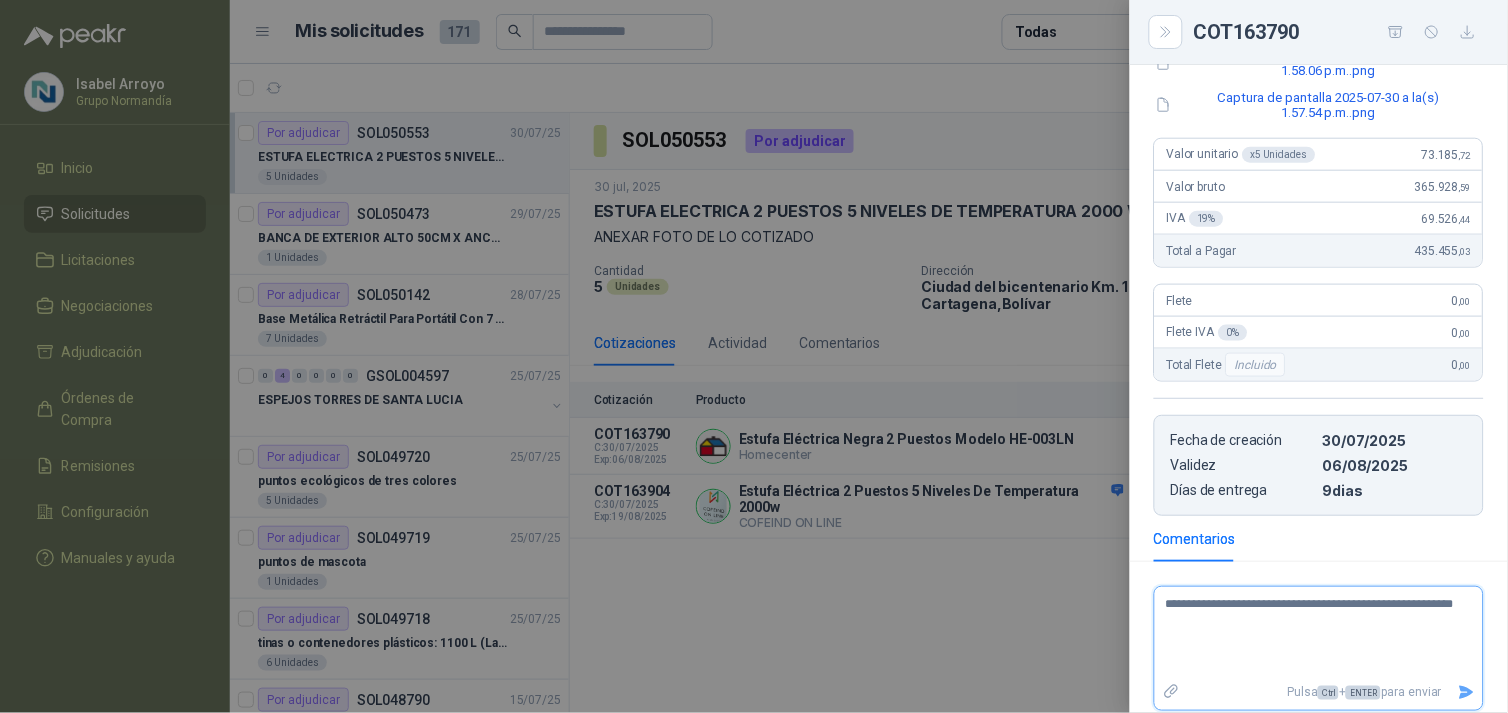 type 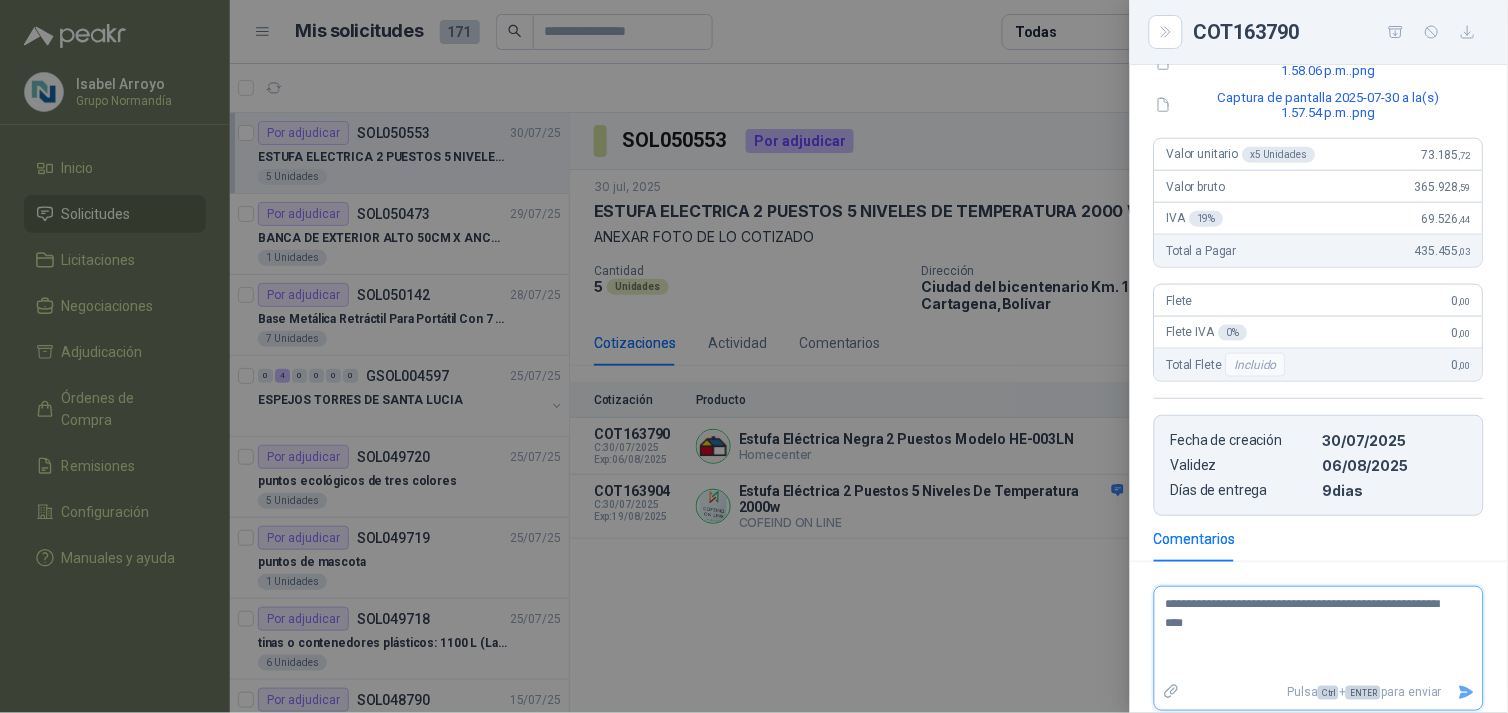 type 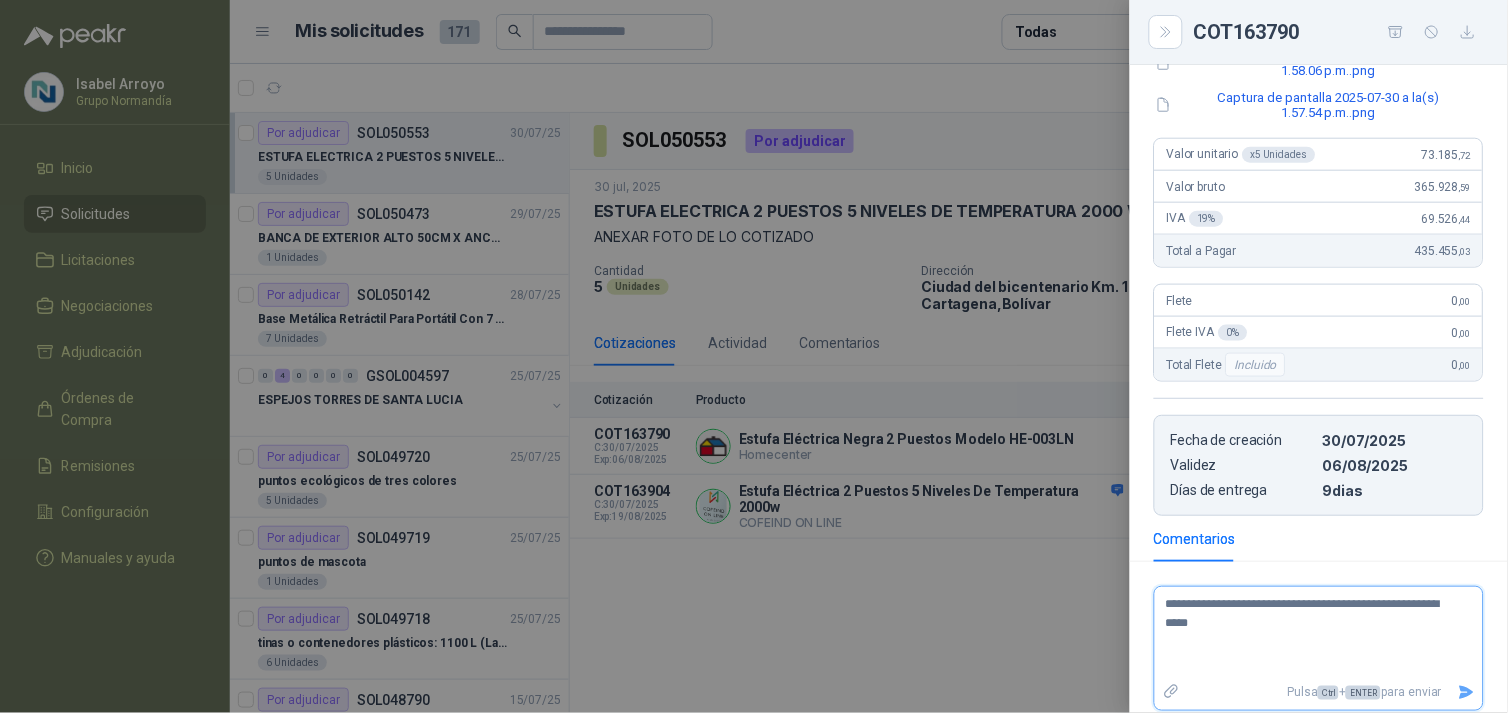 type 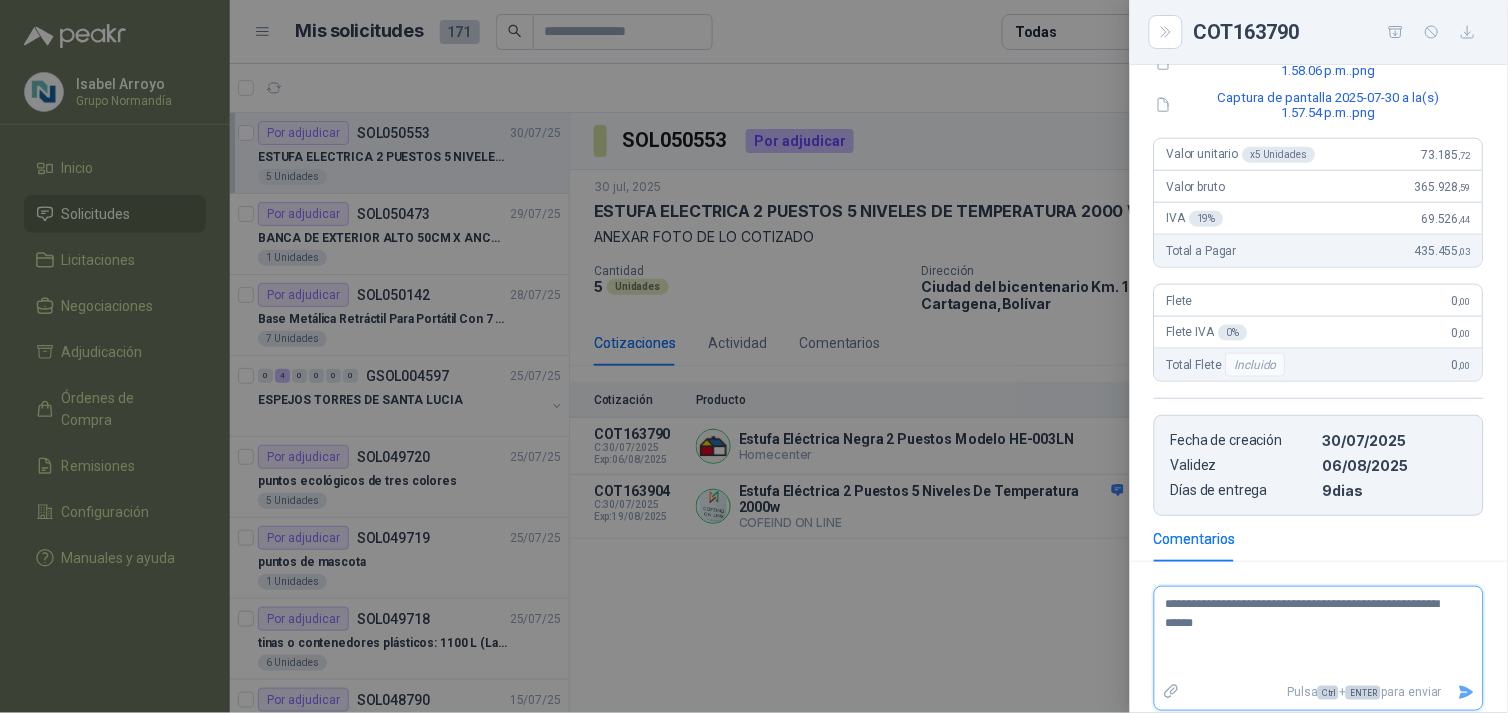 type 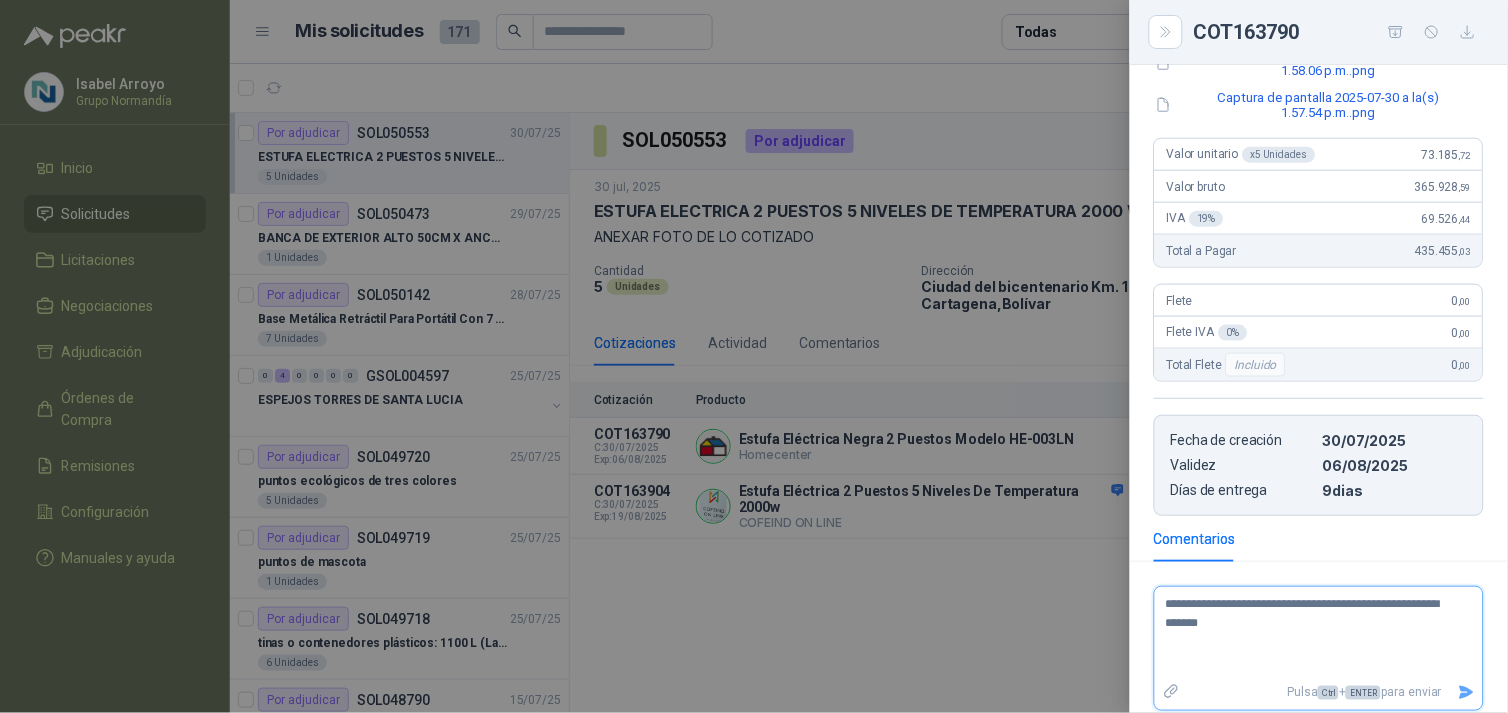 type 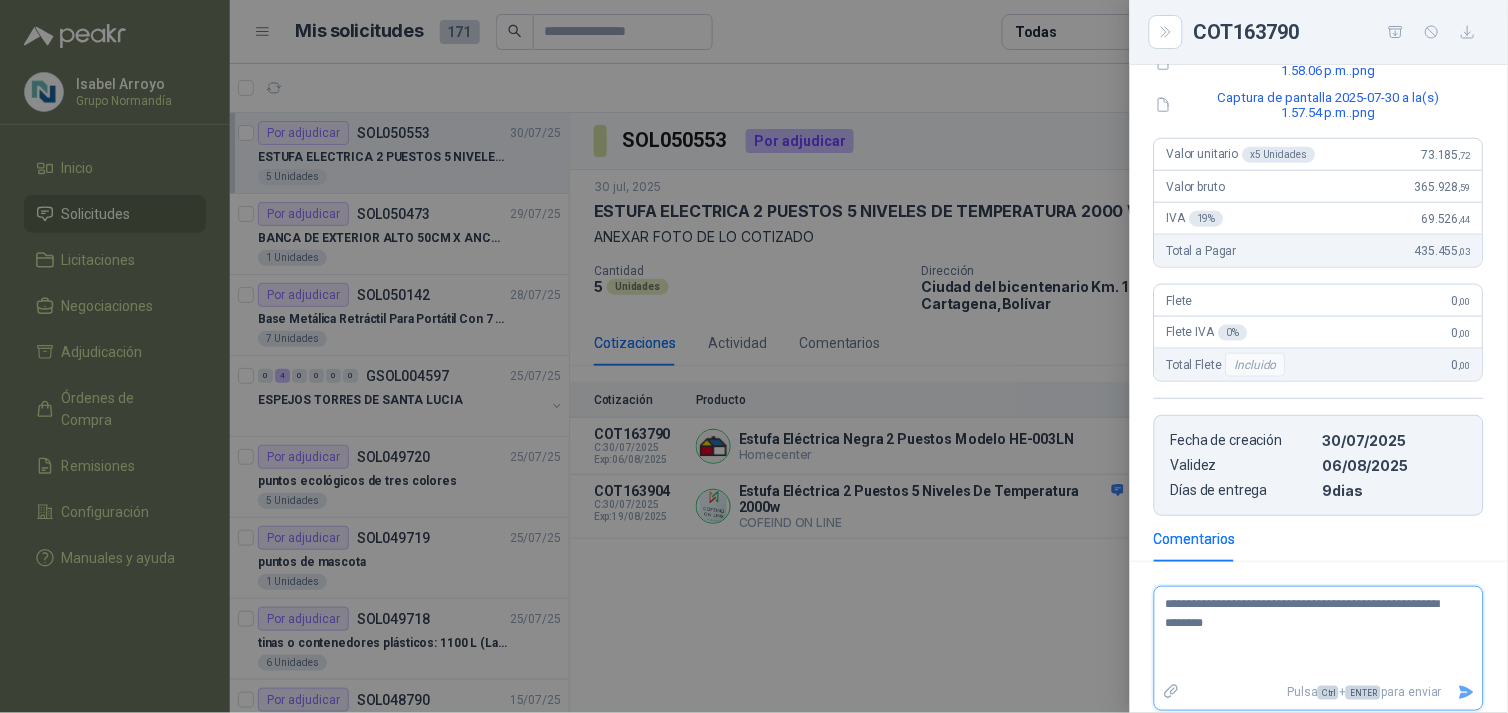 type 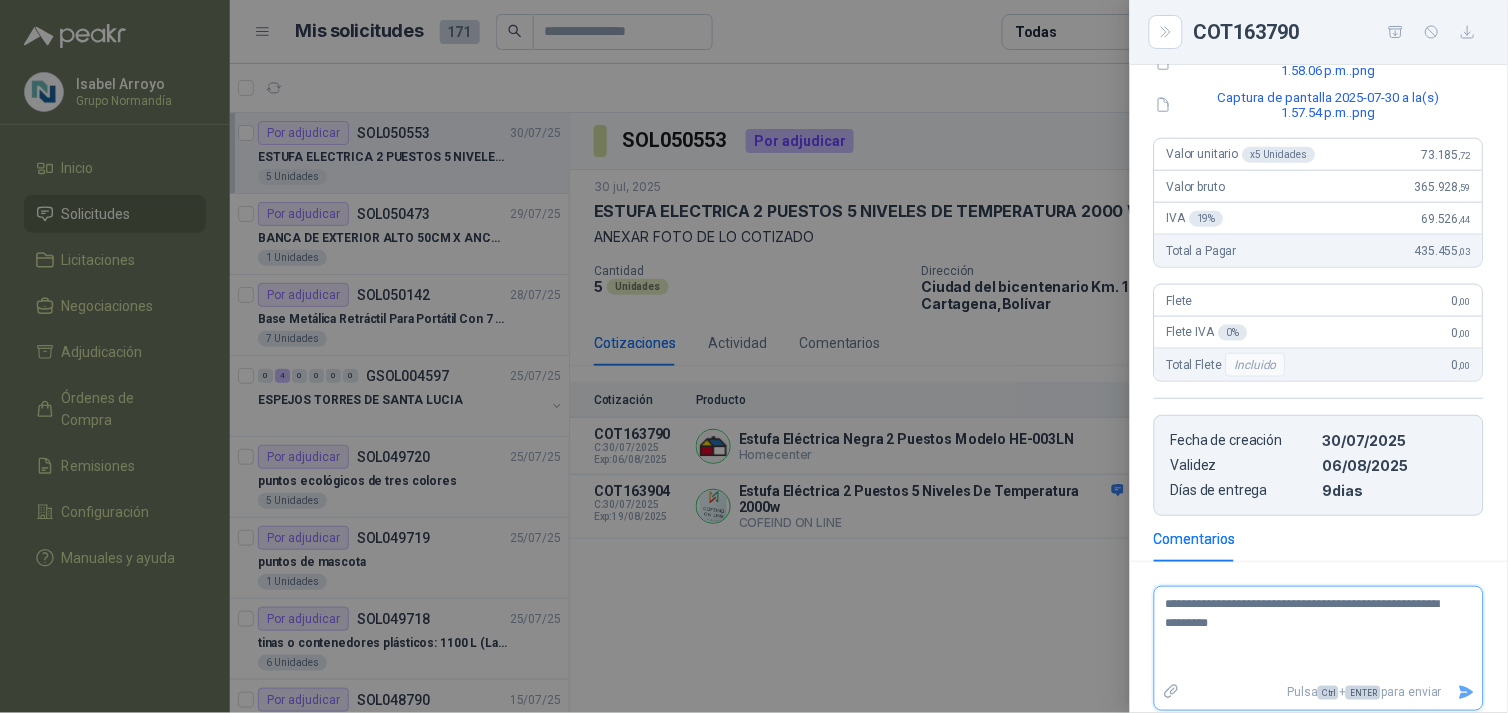 type 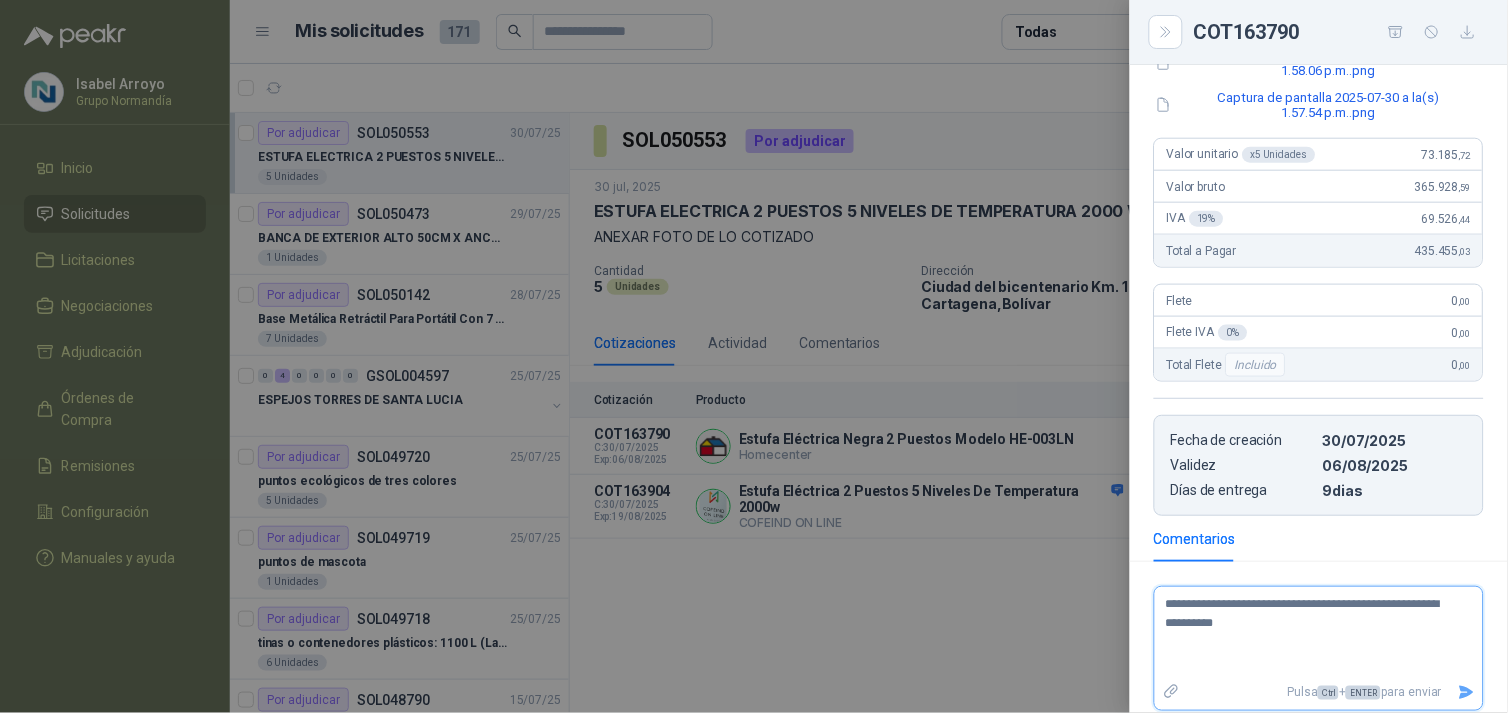 type 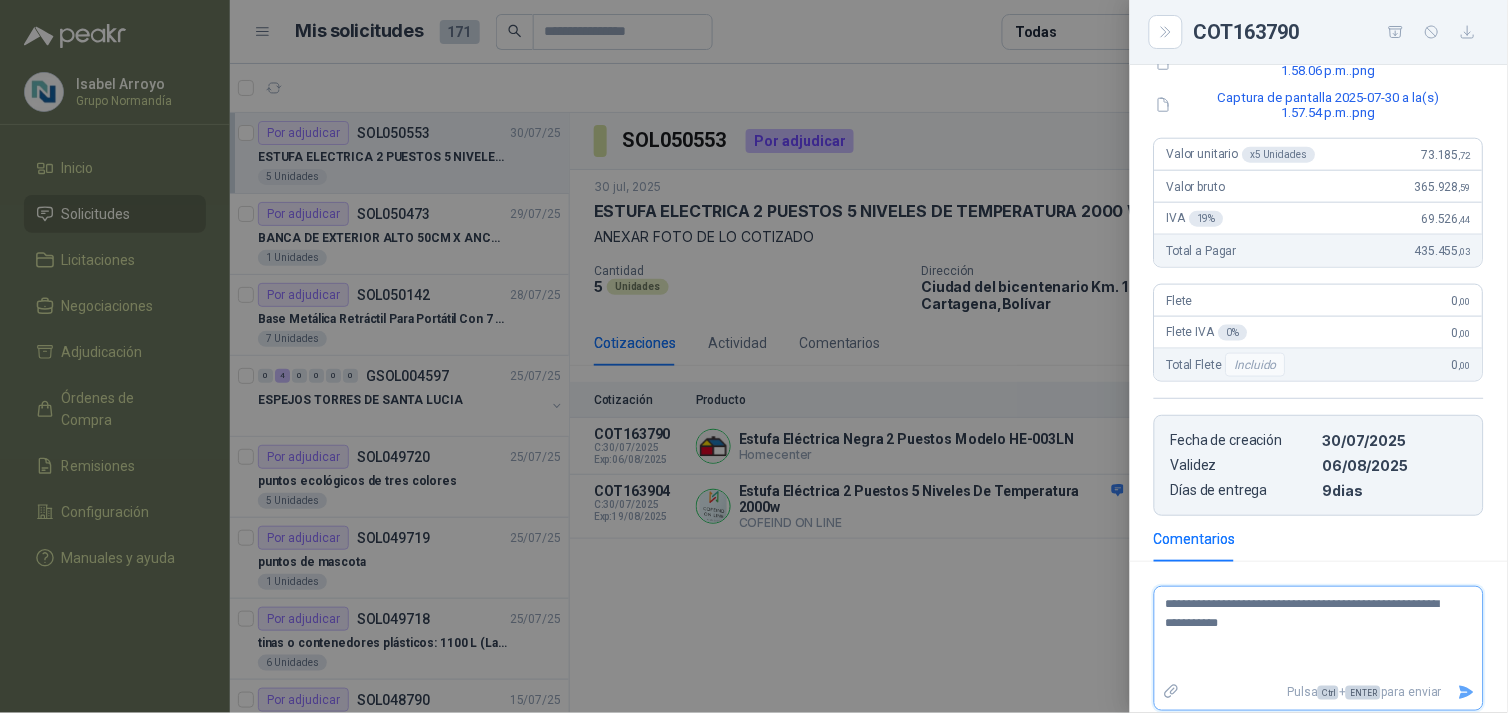 type 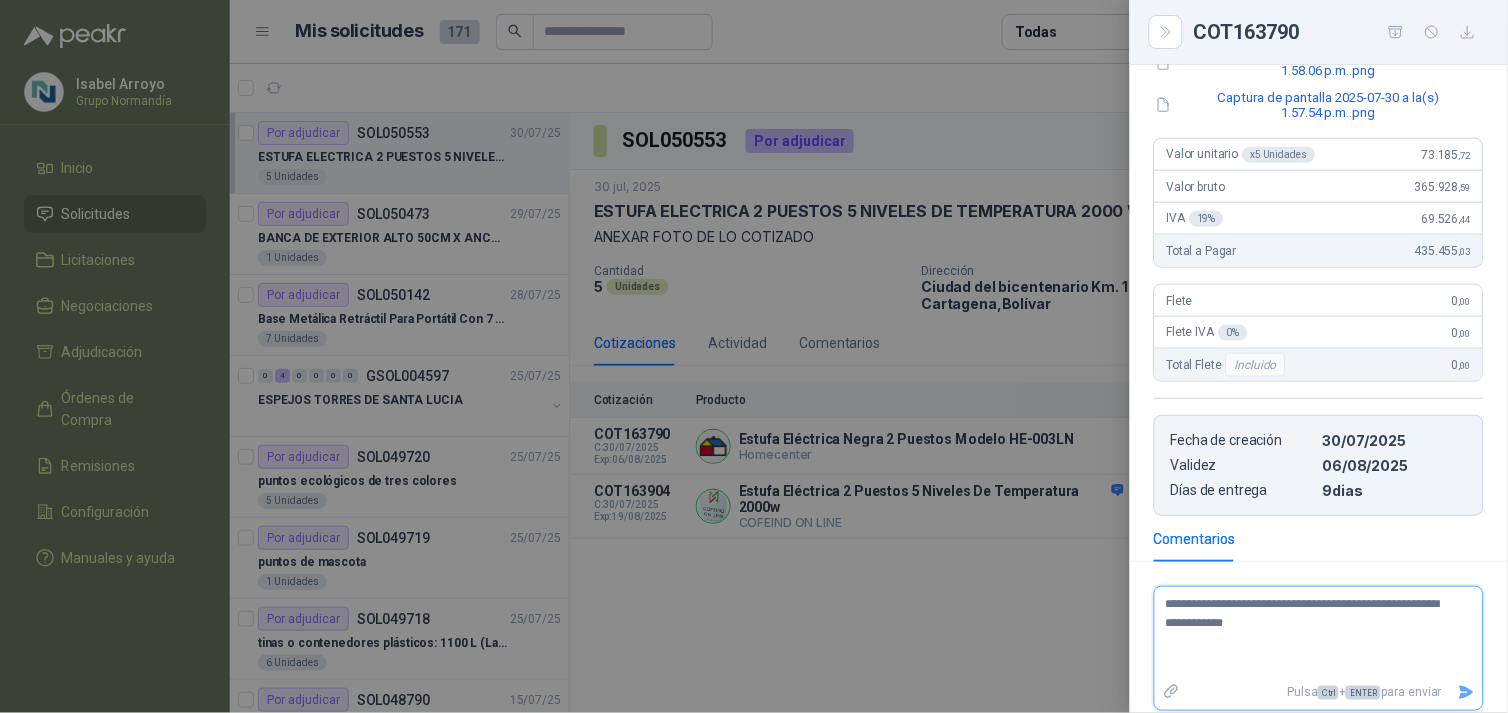 type 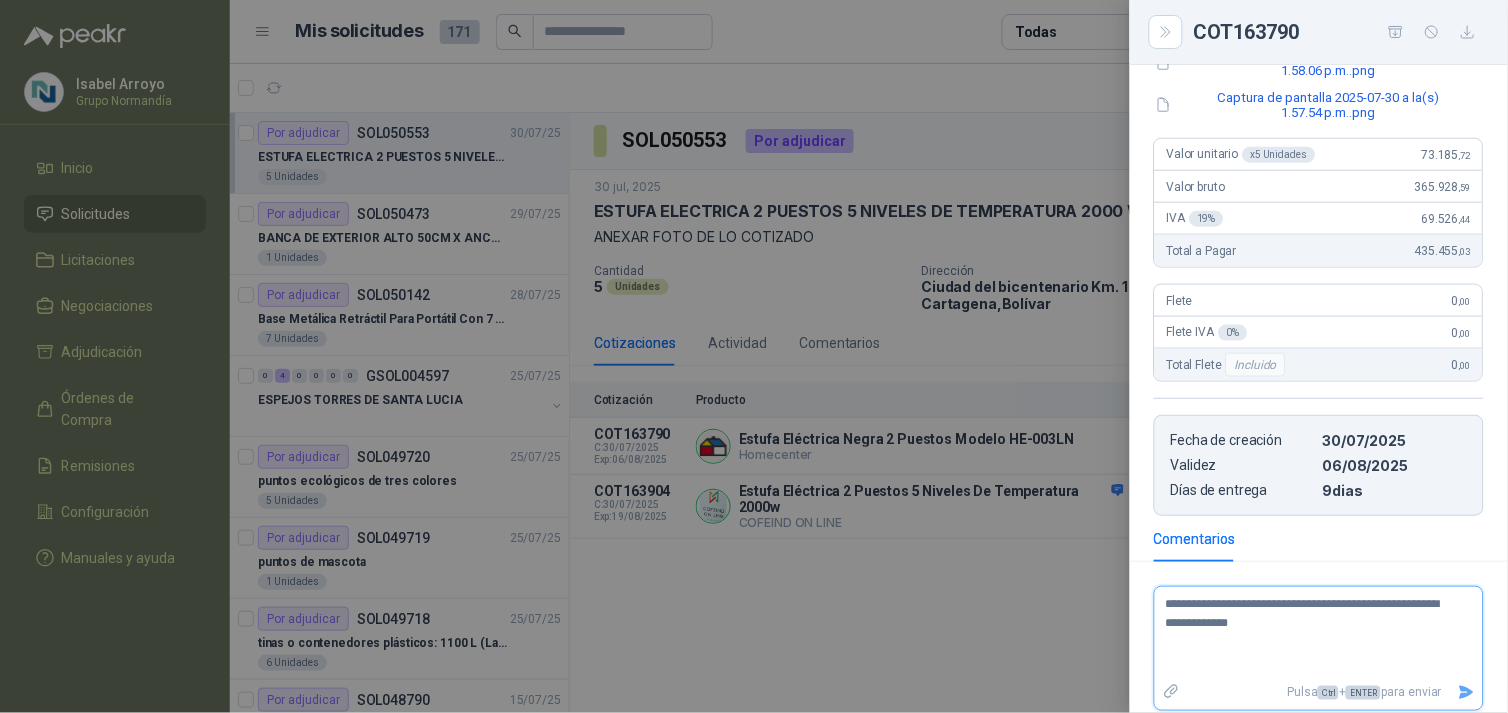 type on "**********" 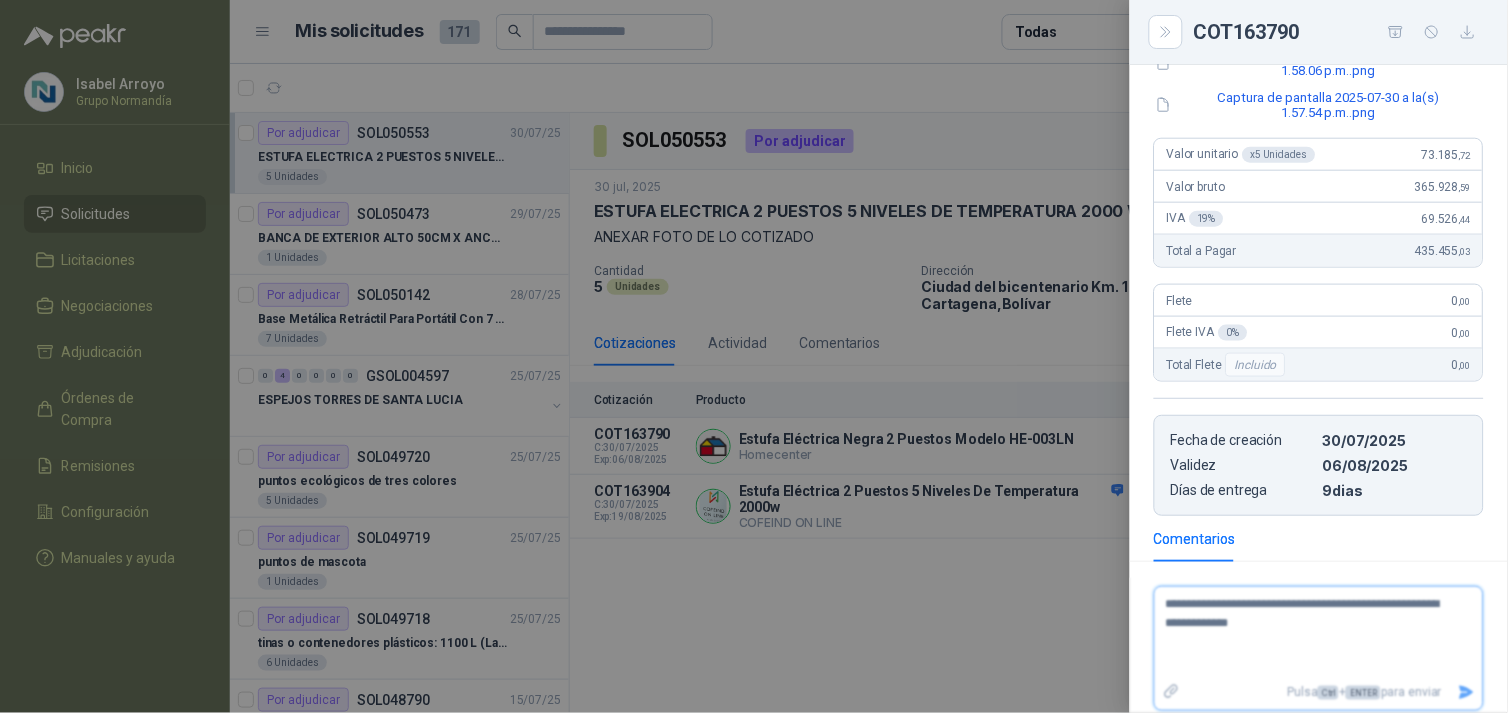 type 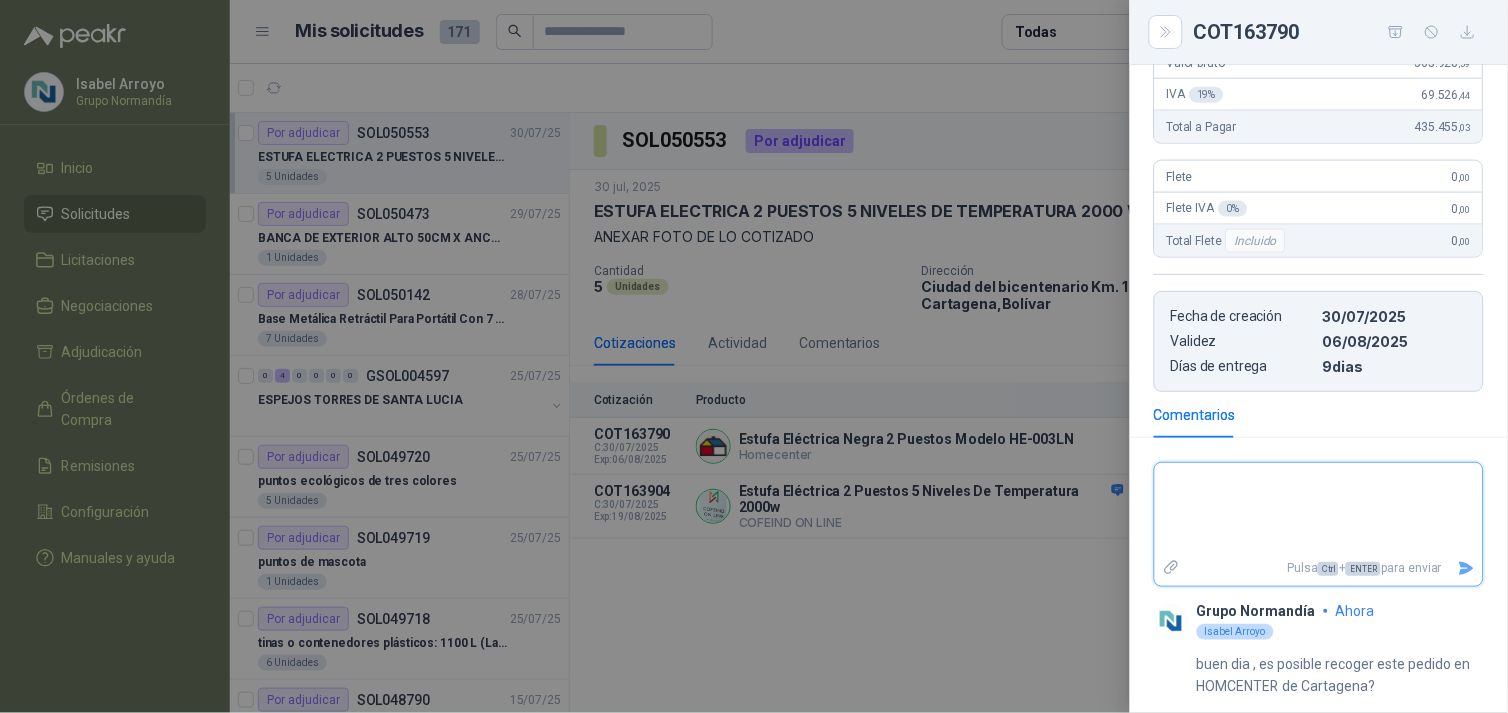 scroll, scrollTop: 576, scrollLeft: 0, axis: vertical 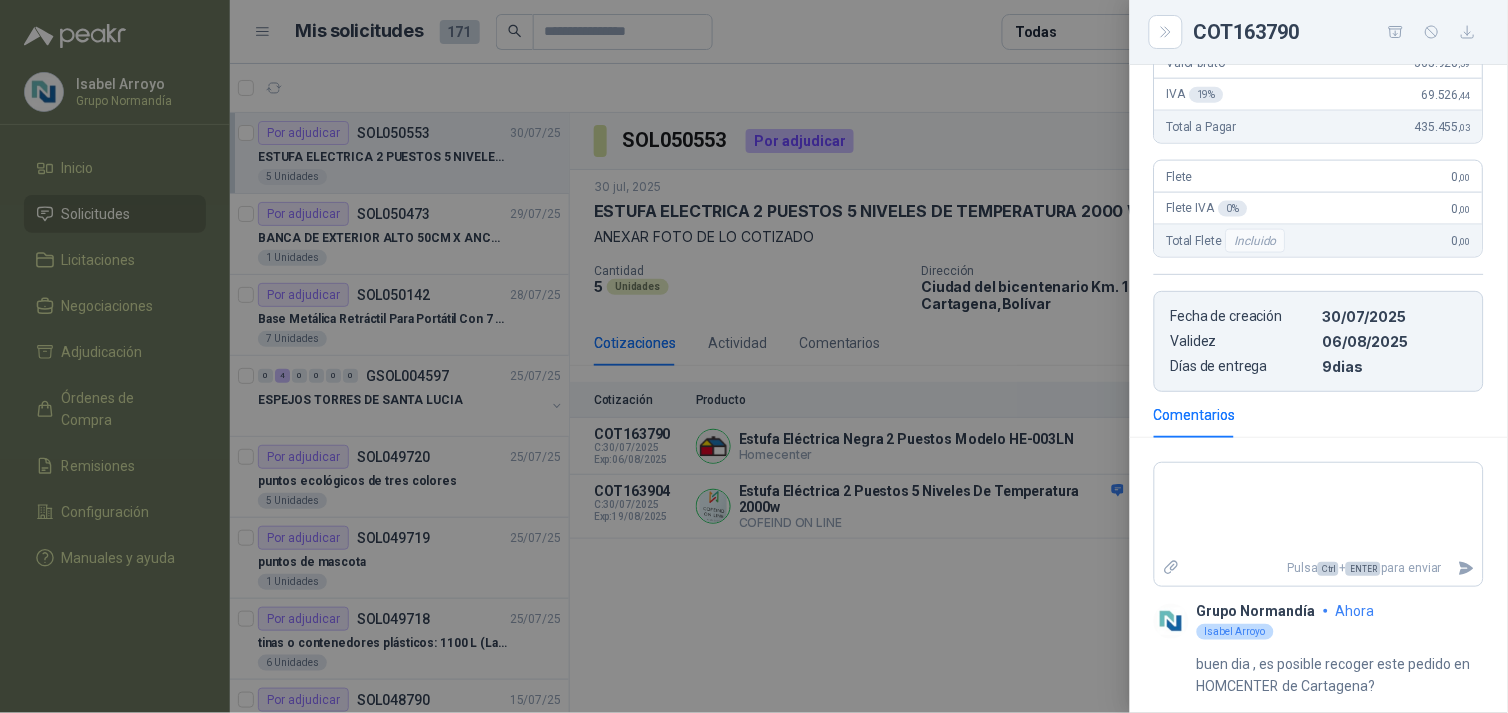 click at bounding box center [754, 356] 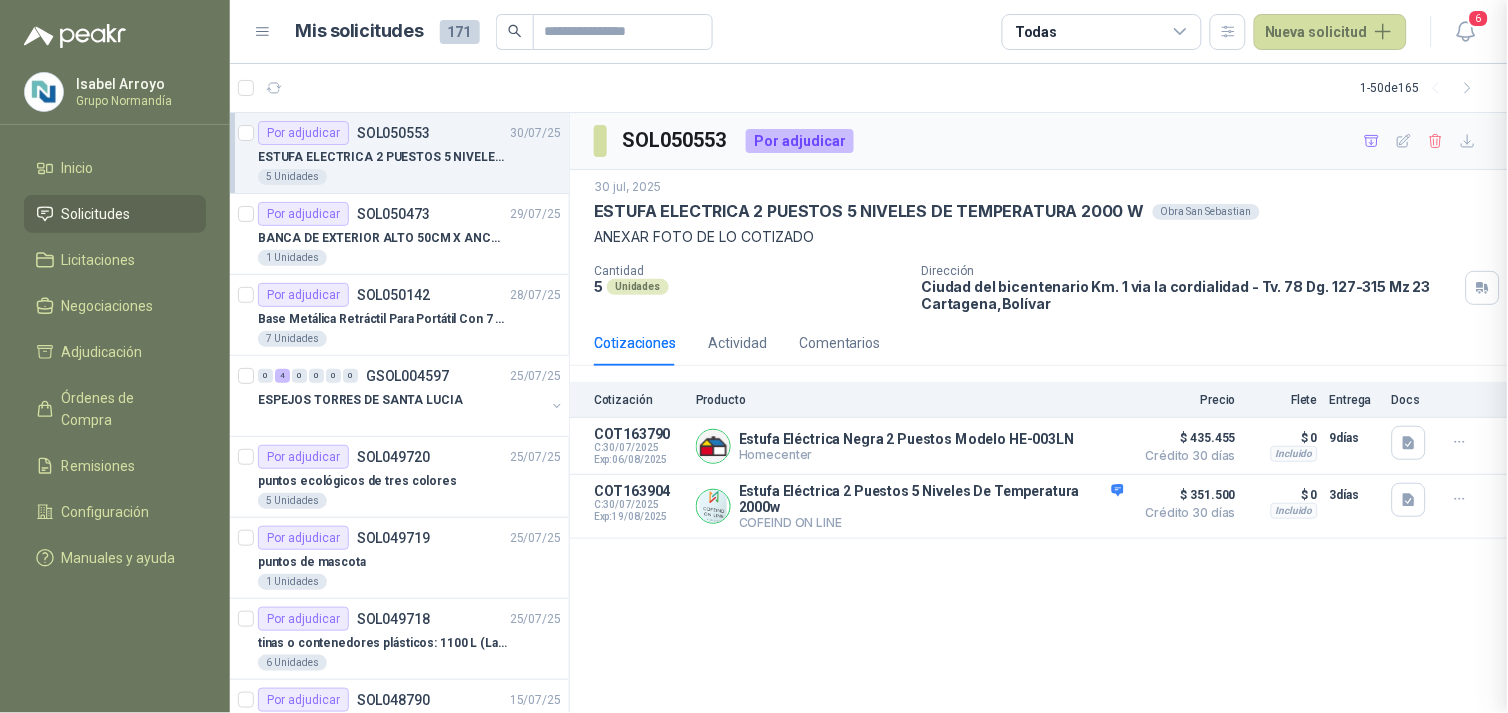 type 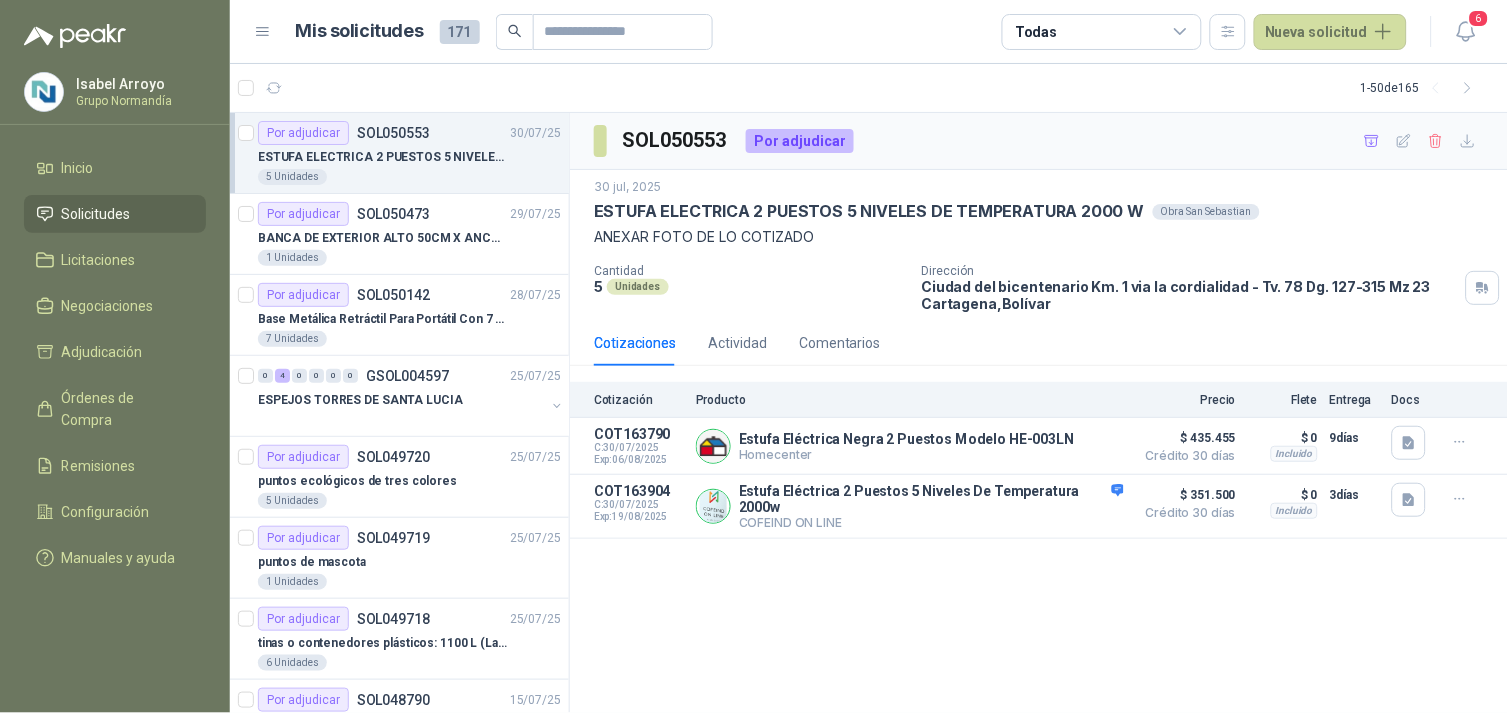 click on "SOL050553 Por adjudicar         30 jul, 2025   ESTUFA ELECTRICA 2 PUESTOS 5 NIVELES DE TEMPERATURA 2000 W Obra San Sebastian ANEXAR FOTO DE LO COTIZADO Cantidad 5   Unidades Dirección Ciudad del bicentenario Km. 1 via la cordialidad - Tv. 78 Dg. 127-315 Mz 23   Cartagena ,  Bolívar Cotizaciones Actividad Comentarios Cotización Producto Precio Flete Entrega Docs COT163790 C:  30/07/2025 Exp:  06/08/2025 Estufa Eléctrica Negra 2 Puestos Modelo HE-003LN Homecenter   Detalles $ 435.455 Crédito 30 días $ 435.455 Crédito 30 días Incluido   $ 0 Entrega:    9  días $ 0 Incluido   9  días COT163904 C:  30/07/2025 Exp:  19/08/2025 Estufa Eléctrica 2 Puestos 5 Niveles De Temperatura 2000w    COFEIND ON LINE   Detalles $ 351.500 Crédito 30 días $ 351.500 Crédito 30 días Incluido   $ 0 Entrega:    3  días $ 0 Incluido   3  días" at bounding box center (1039, 413) 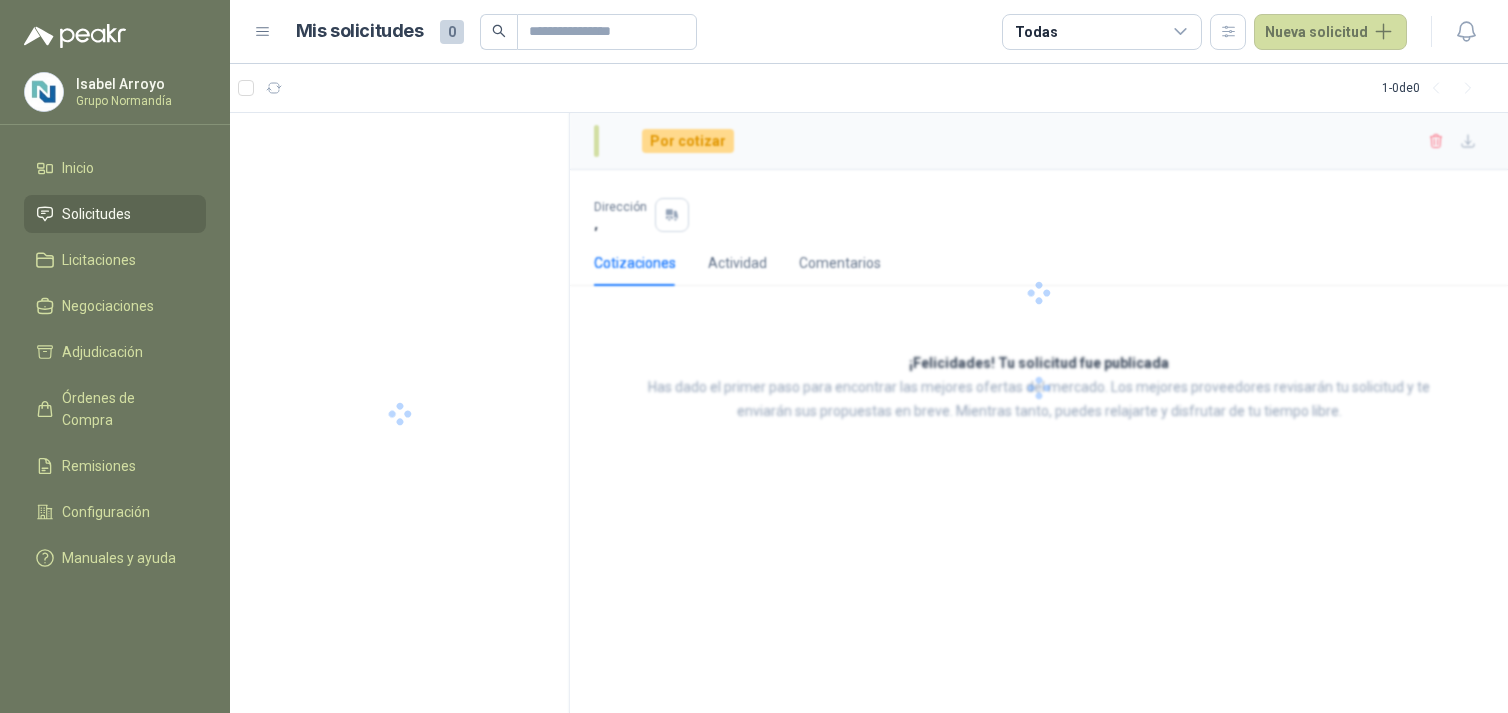 scroll, scrollTop: 0, scrollLeft: 0, axis: both 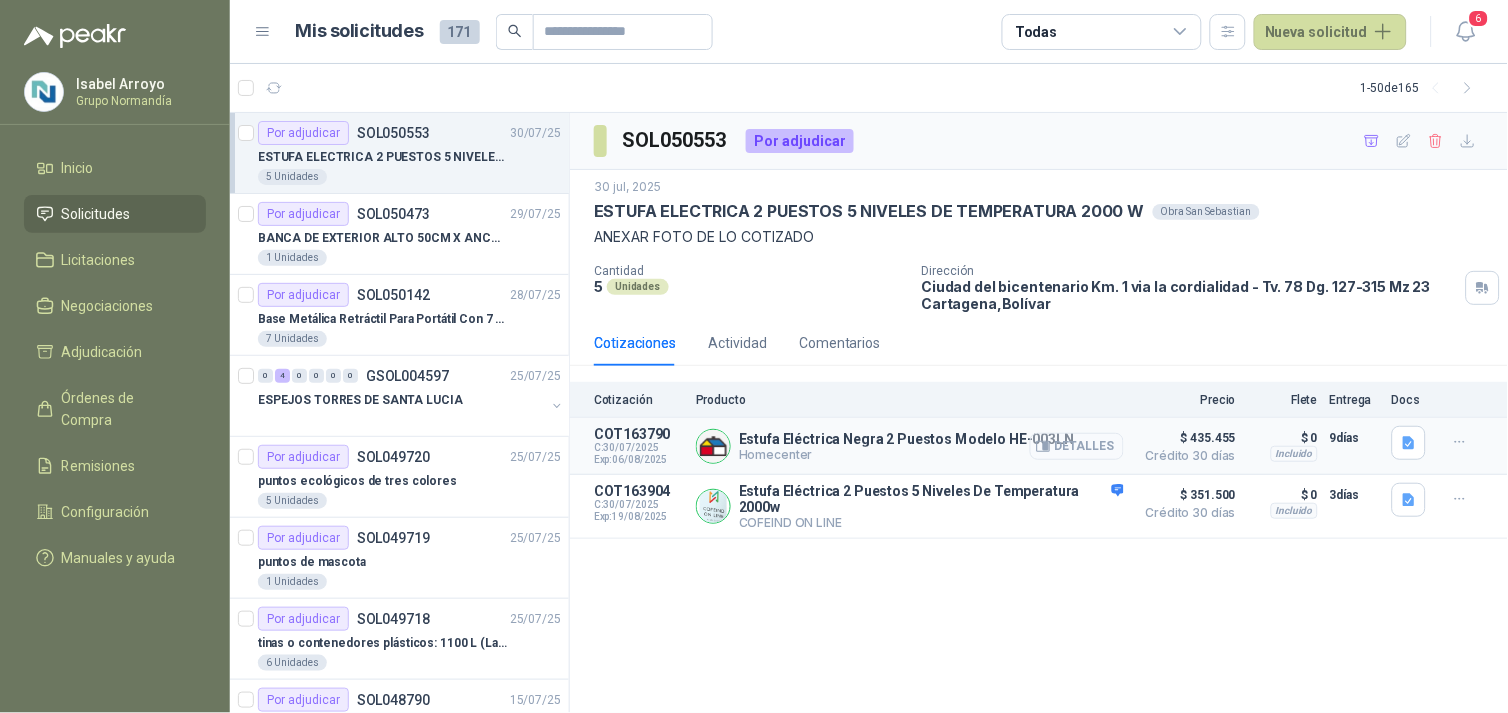 click on "Detalles" at bounding box center [1077, 446] 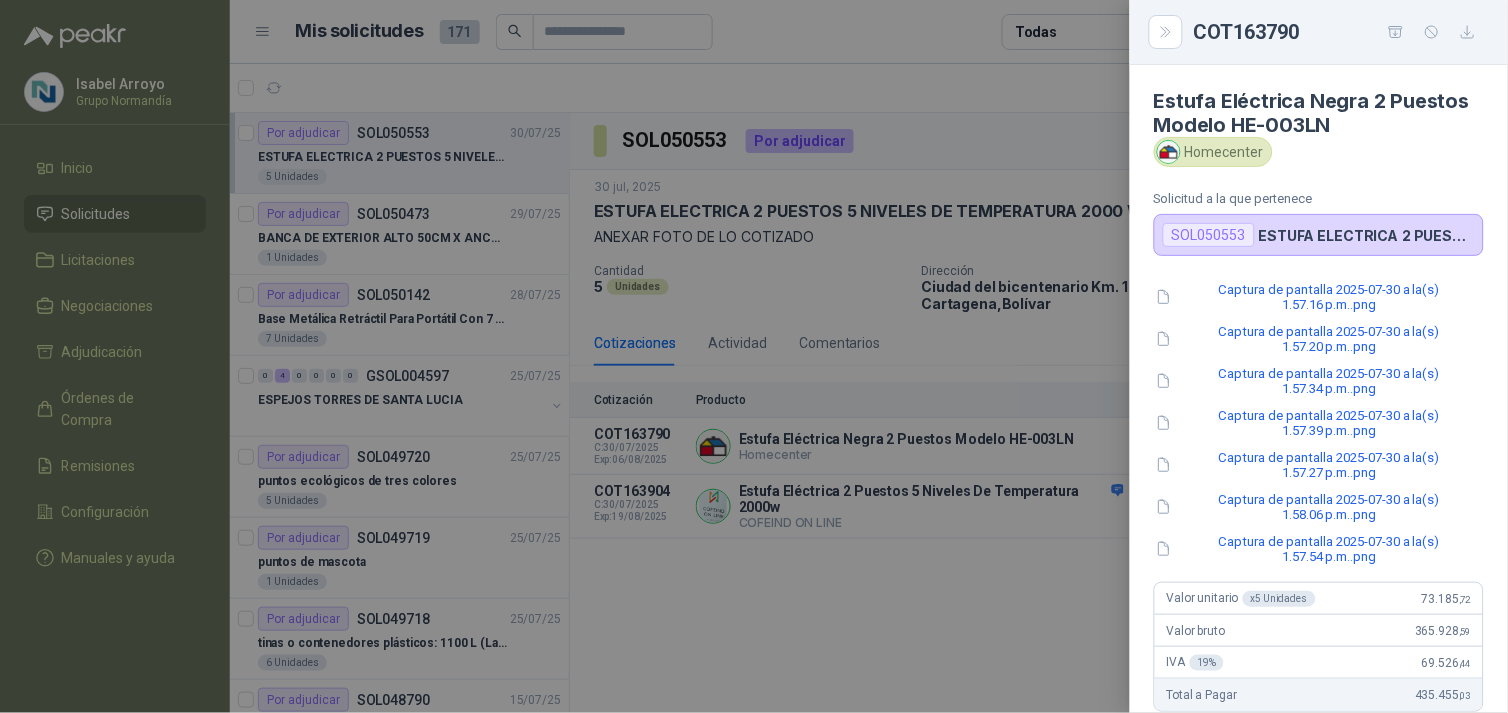 click at bounding box center [754, 356] 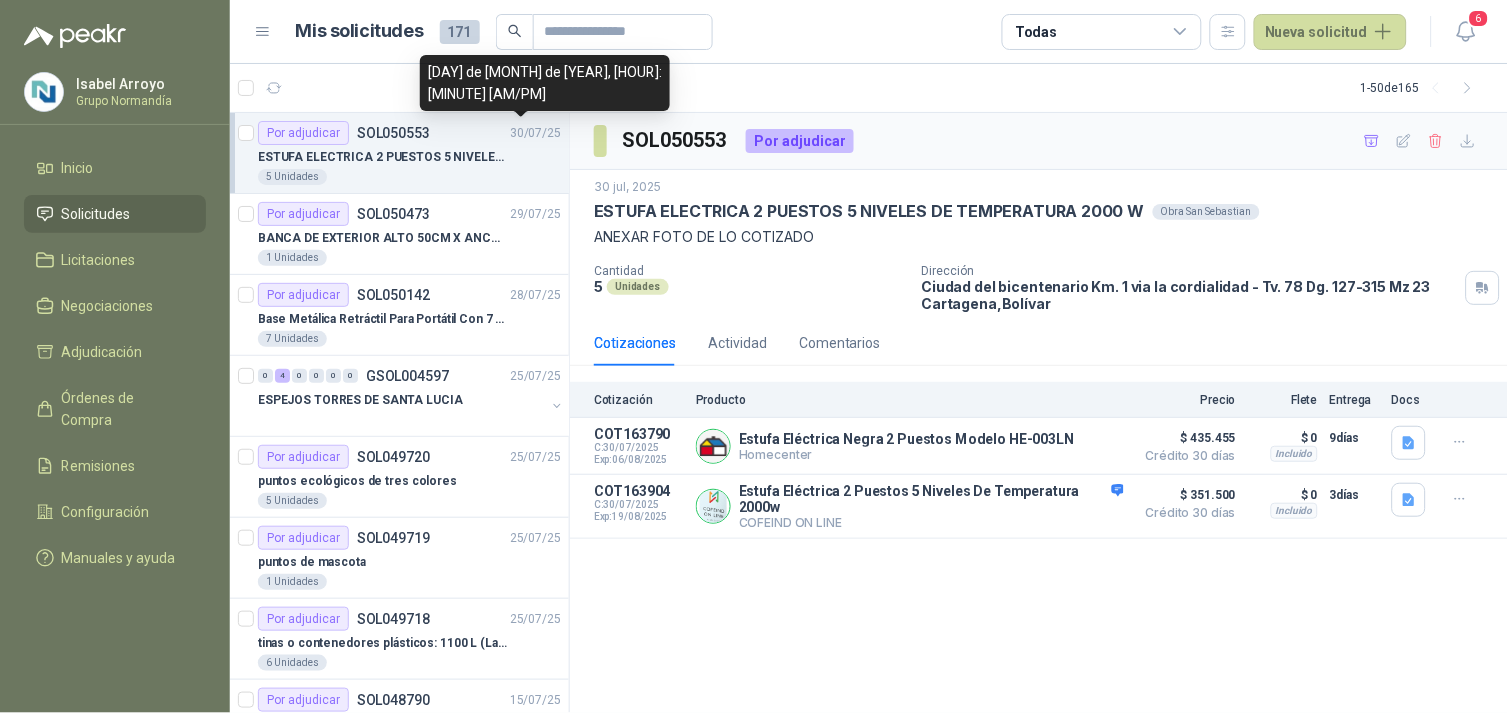 click on "30/07/25" at bounding box center (535, 133) 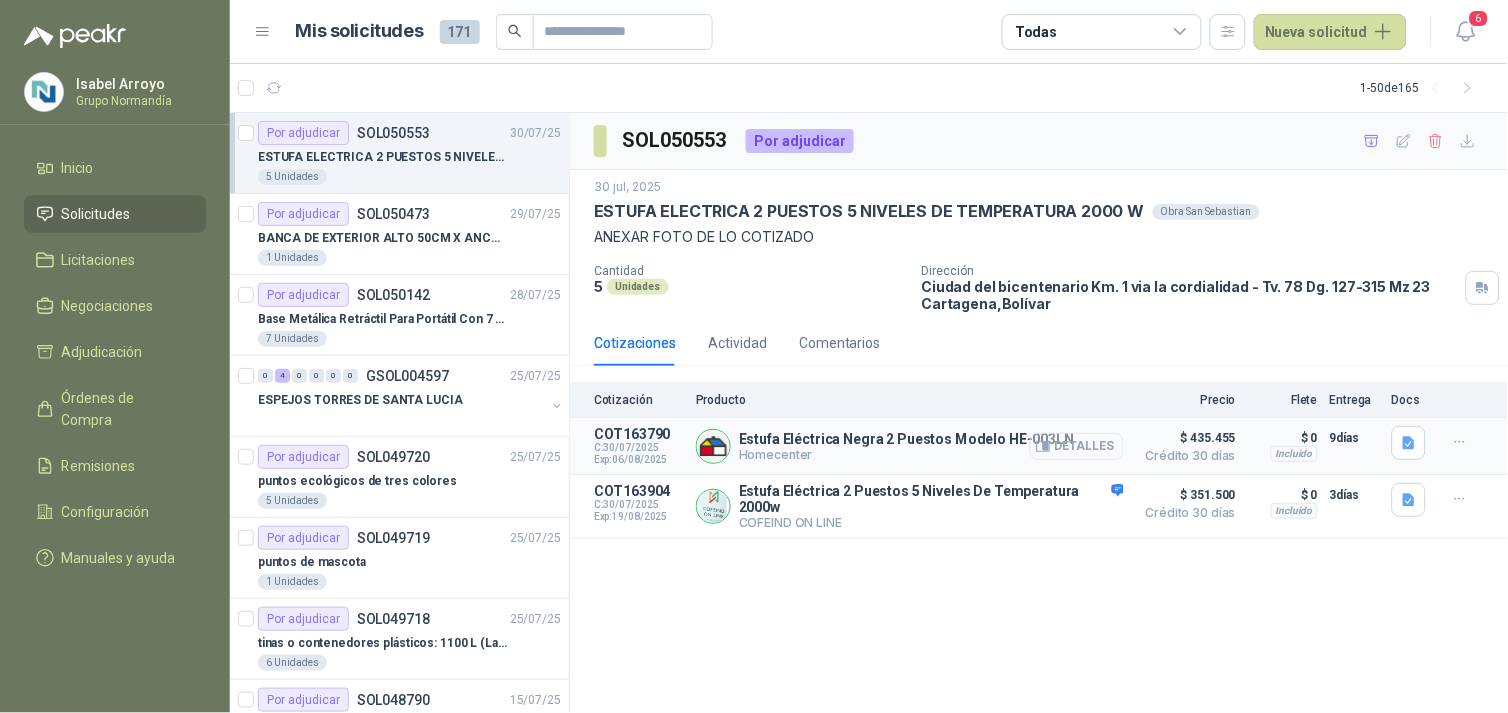 click on "Detalles" at bounding box center (1077, 446) 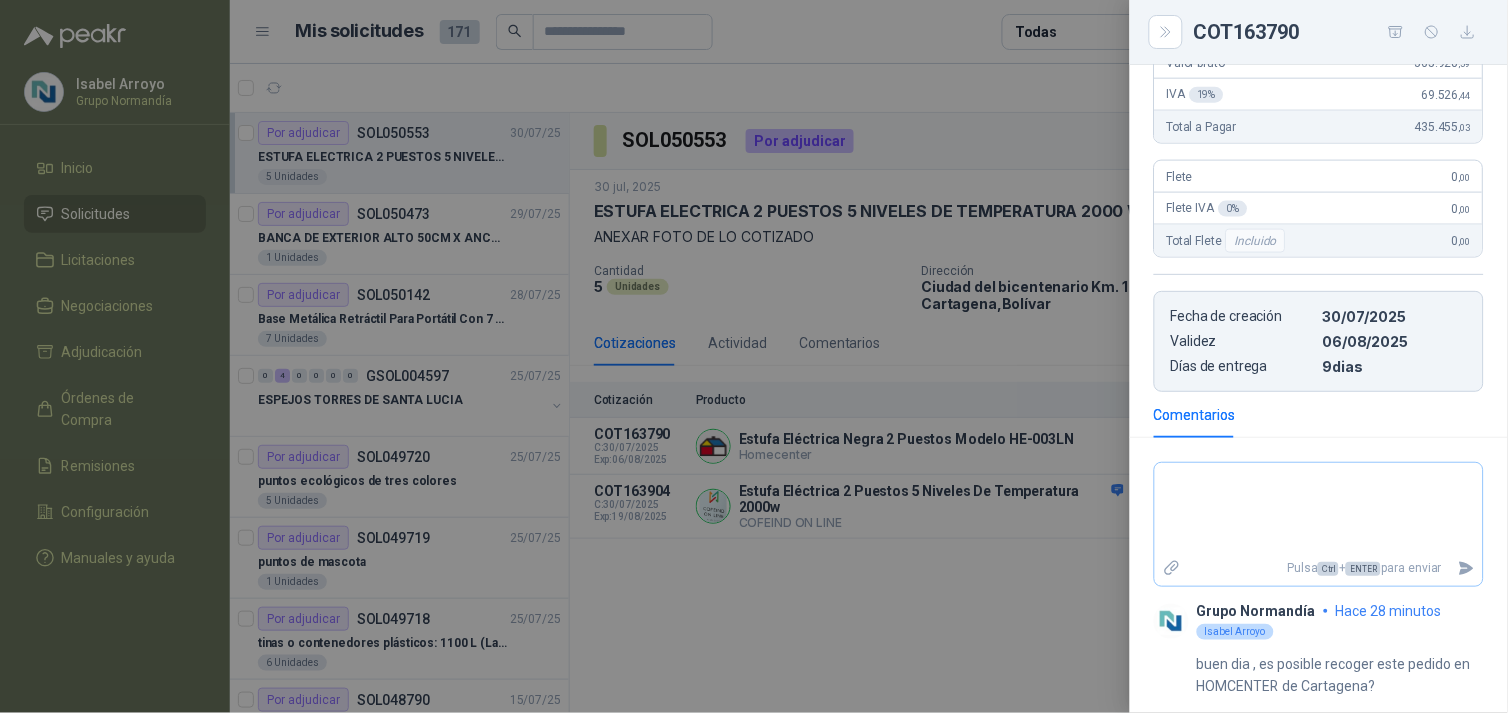 scroll, scrollTop: 576, scrollLeft: 0, axis: vertical 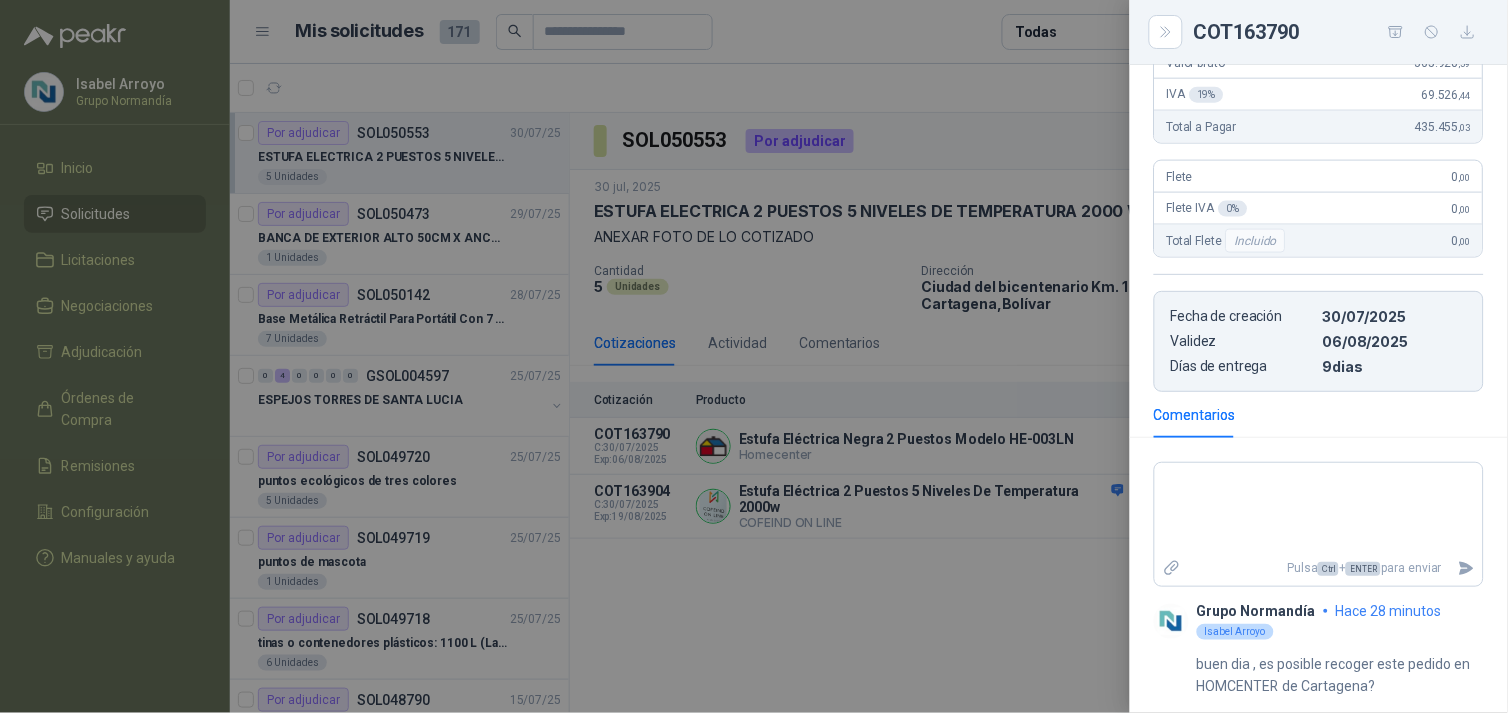 click at bounding box center [754, 356] 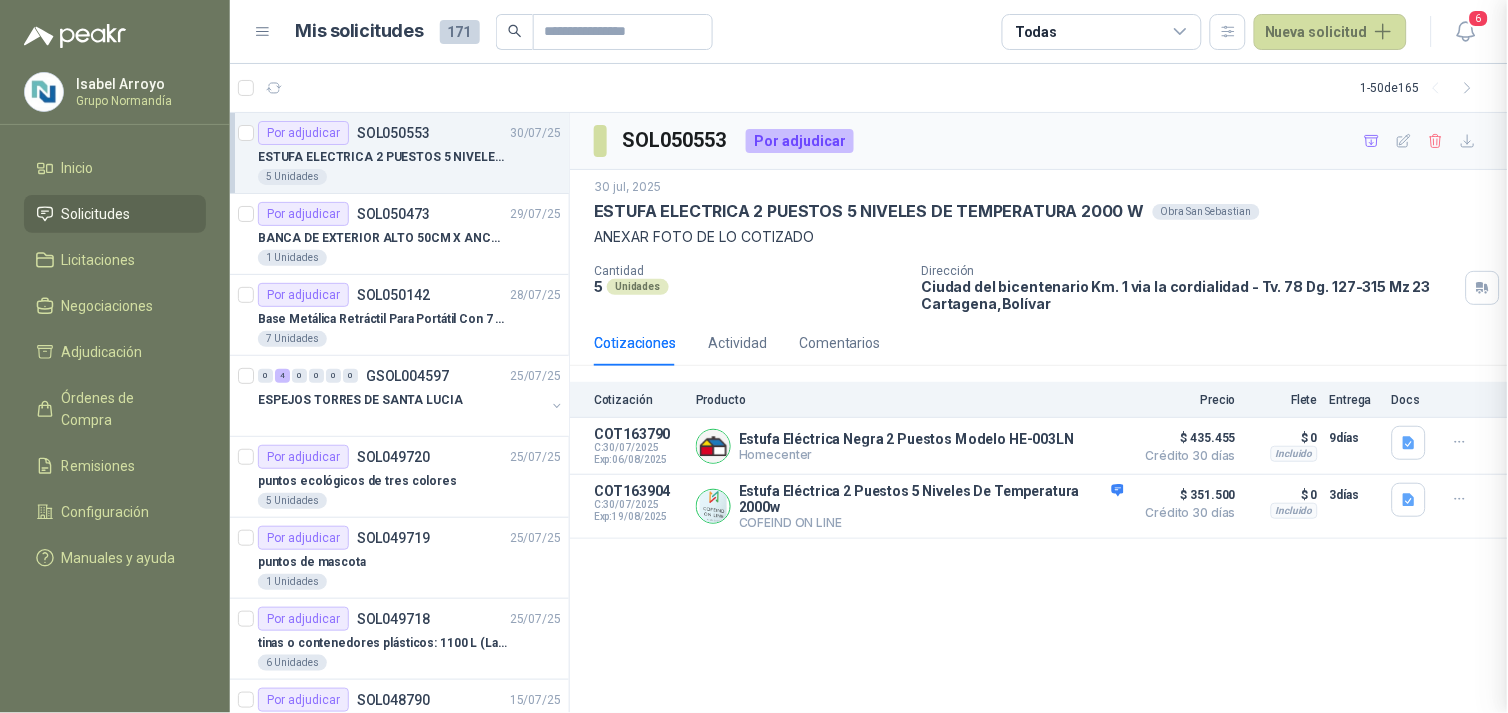 type 